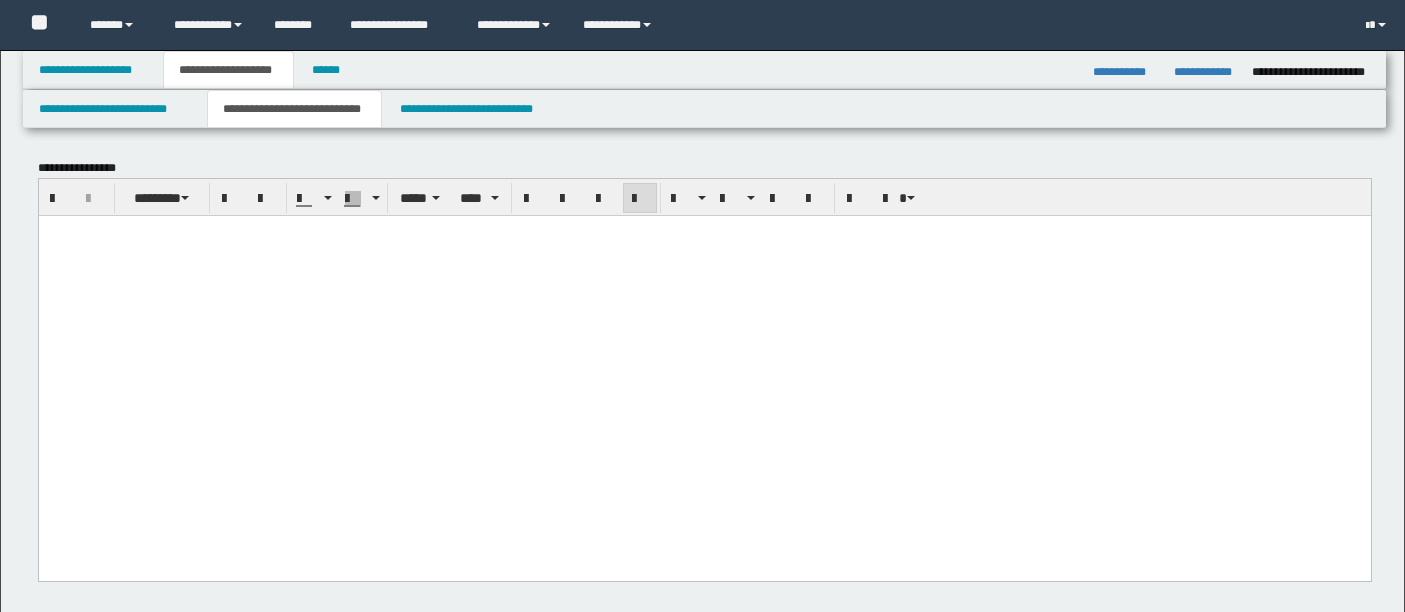 scroll, scrollTop: 156, scrollLeft: 0, axis: vertical 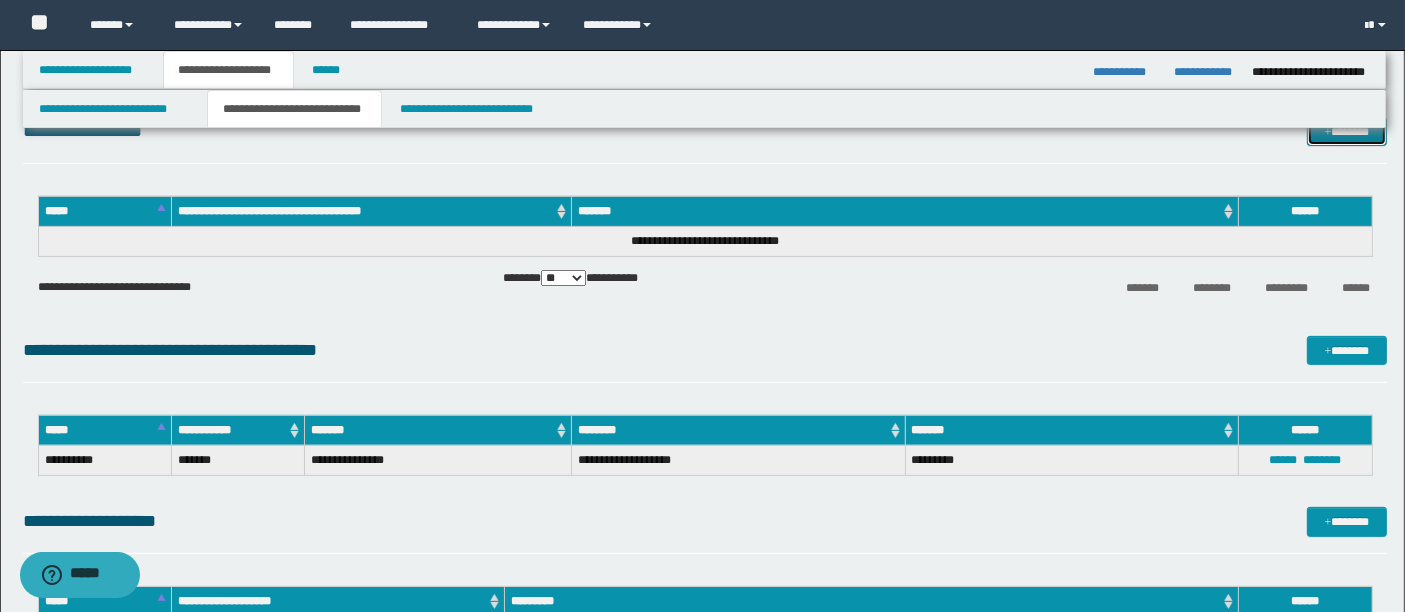 click on "*******" at bounding box center (1346, 131) 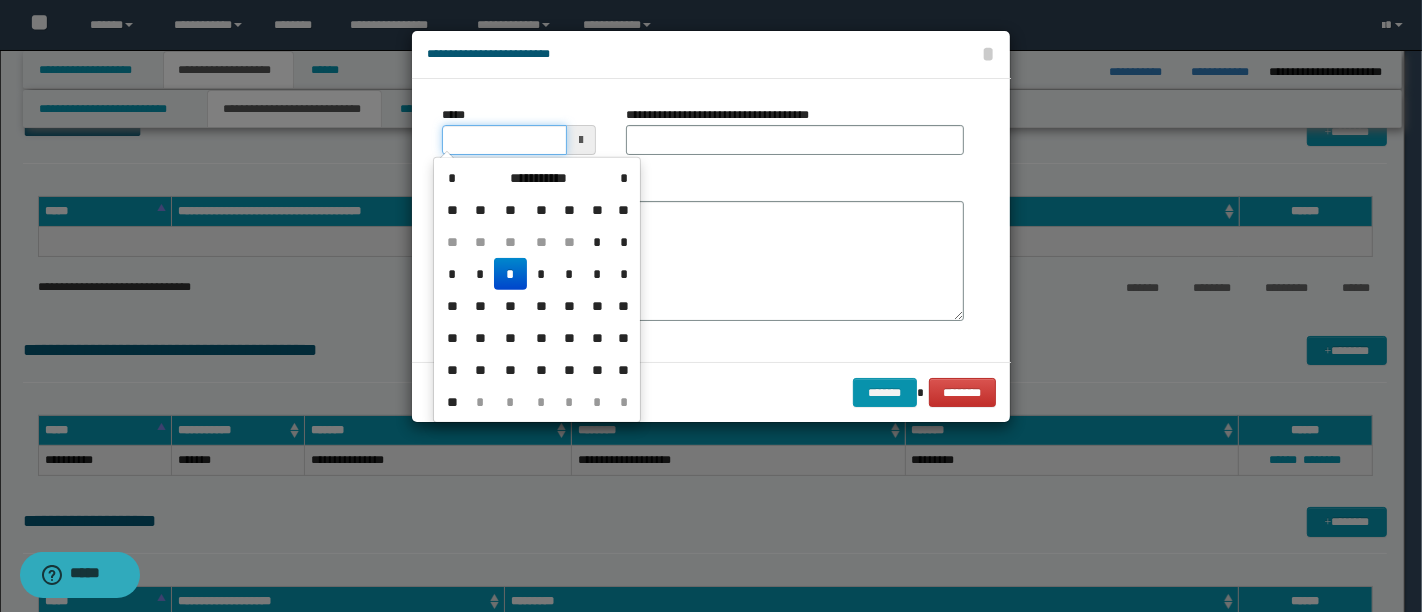 click on "*****" at bounding box center (504, 140) 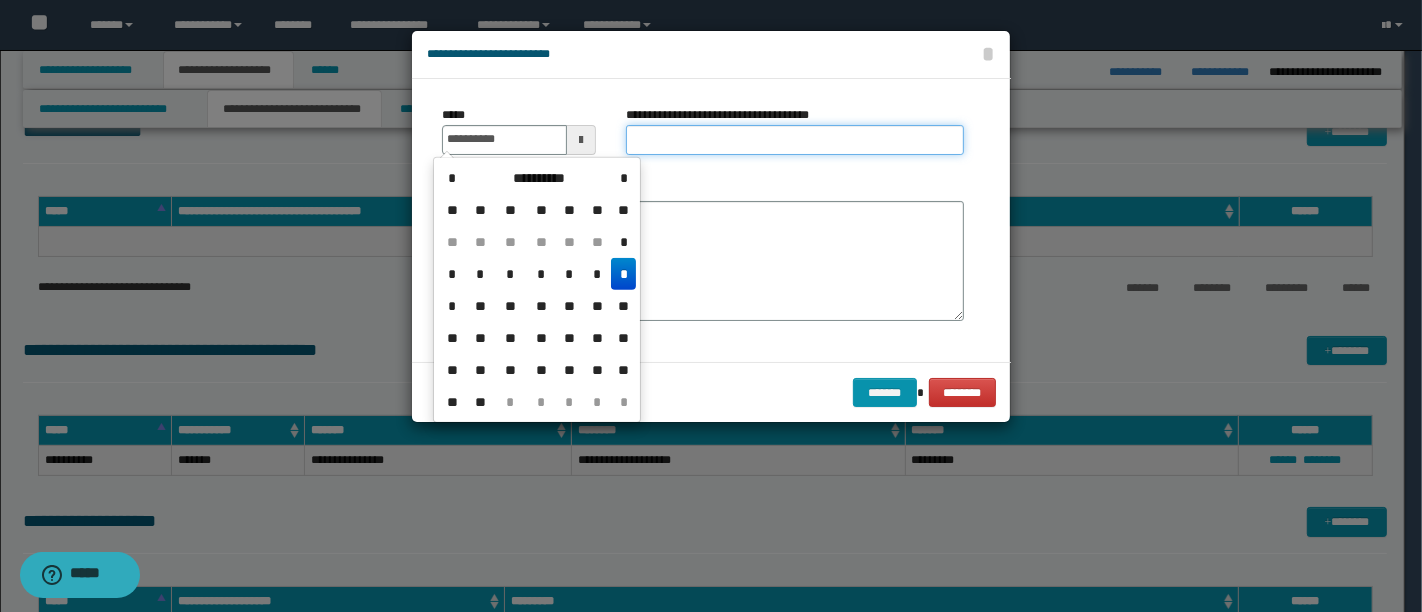 click on "**********" at bounding box center (795, 140) 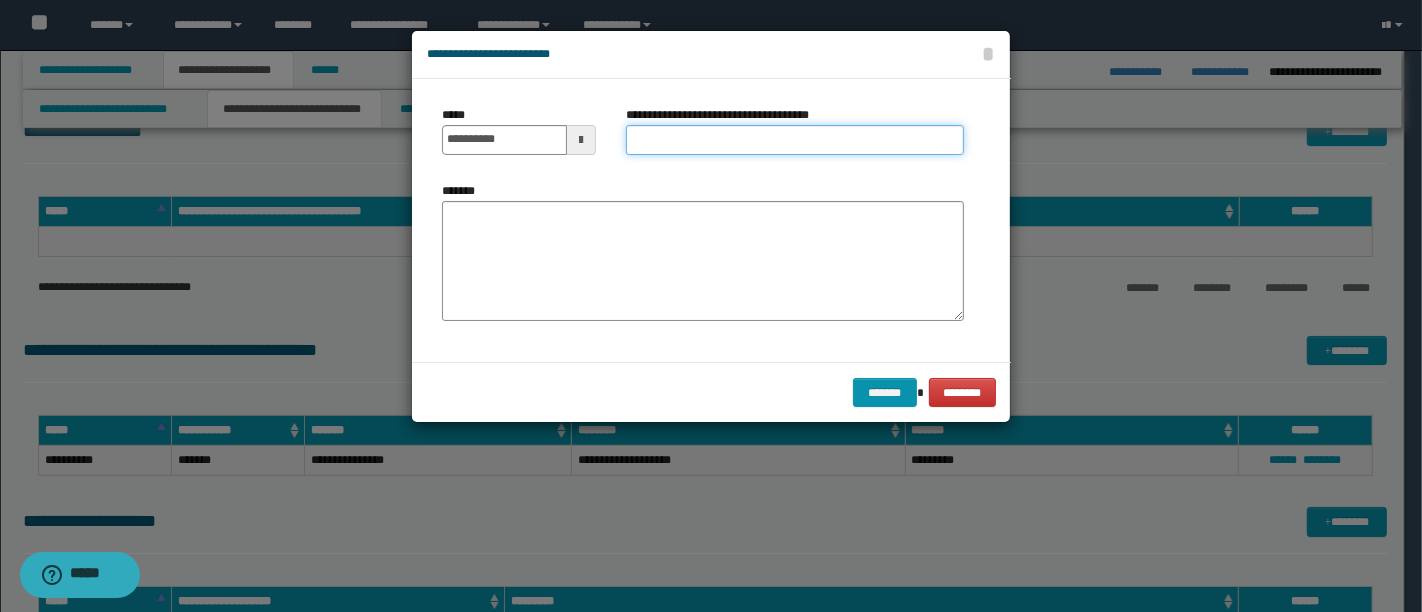 paste on "**********" 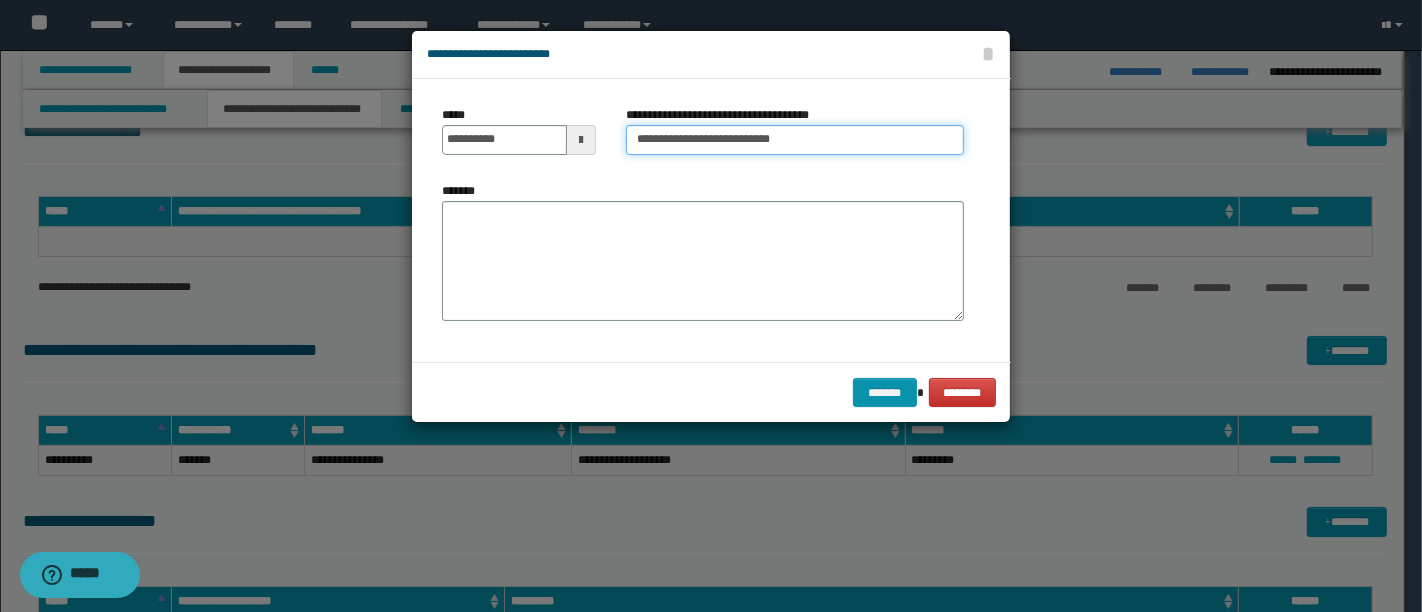 type on "**********" 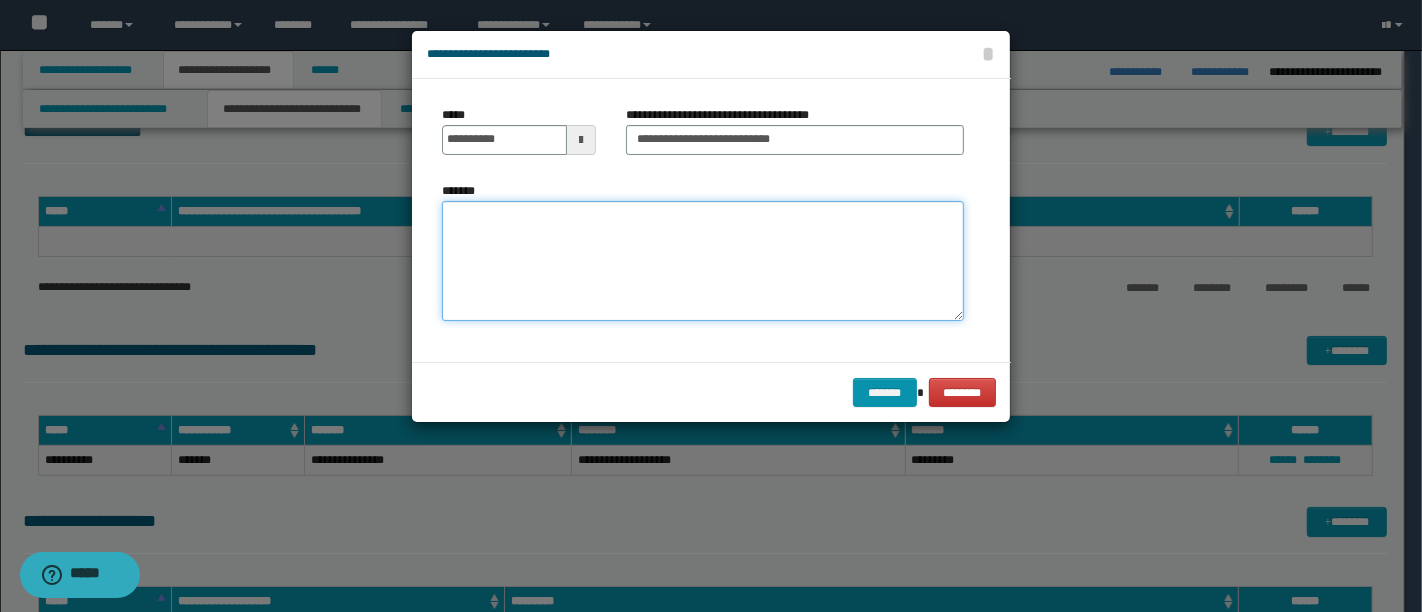 click on "*******" at bounding box center [703, 261] 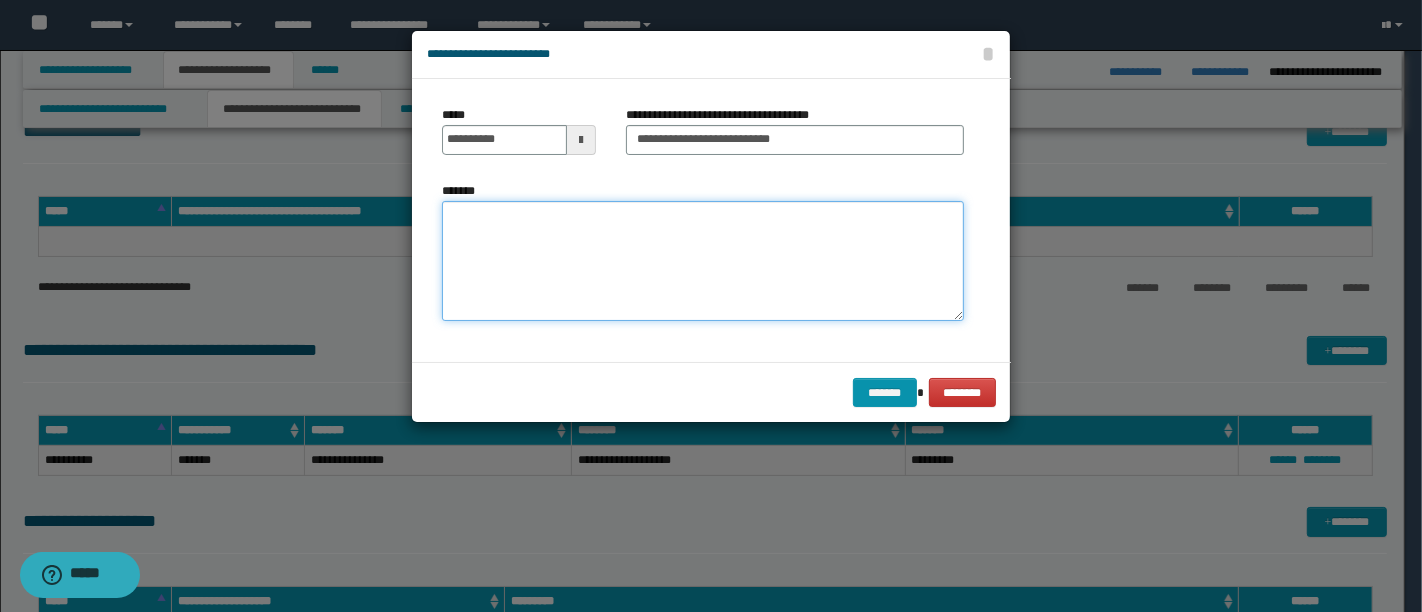 click on "*******" at bounding box center [703, 261] 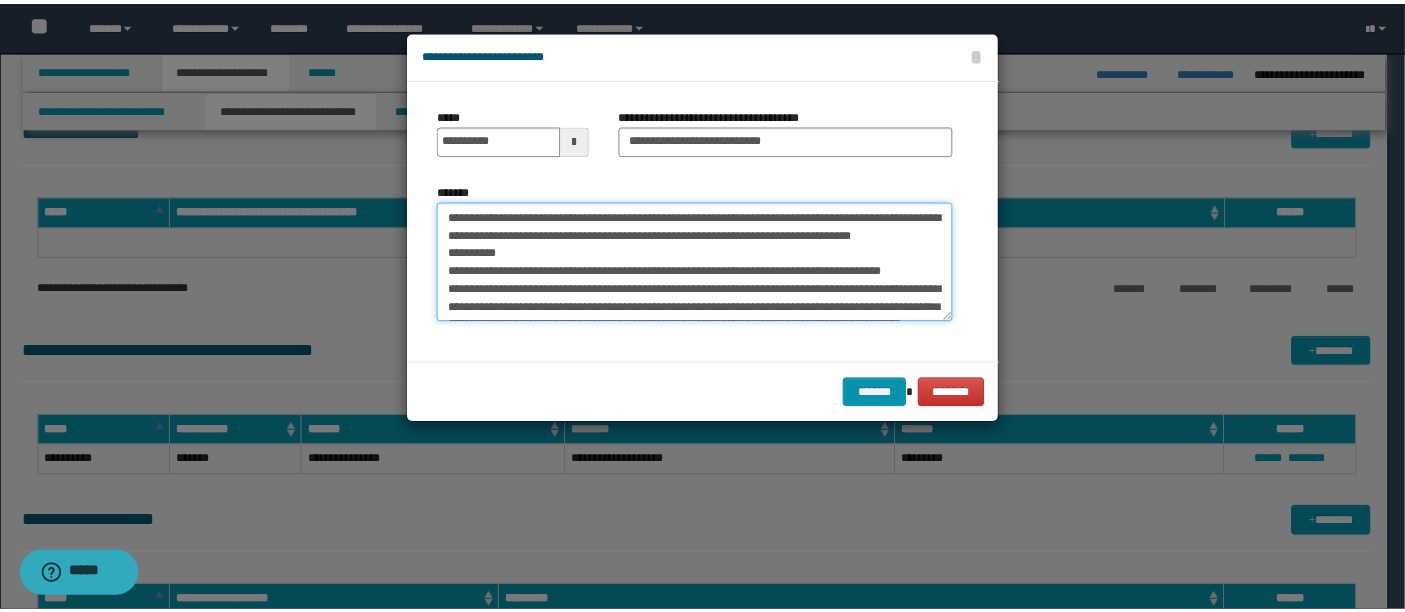 scroll, scrollTop: 191, scrollLeft: 0, axis: vertical 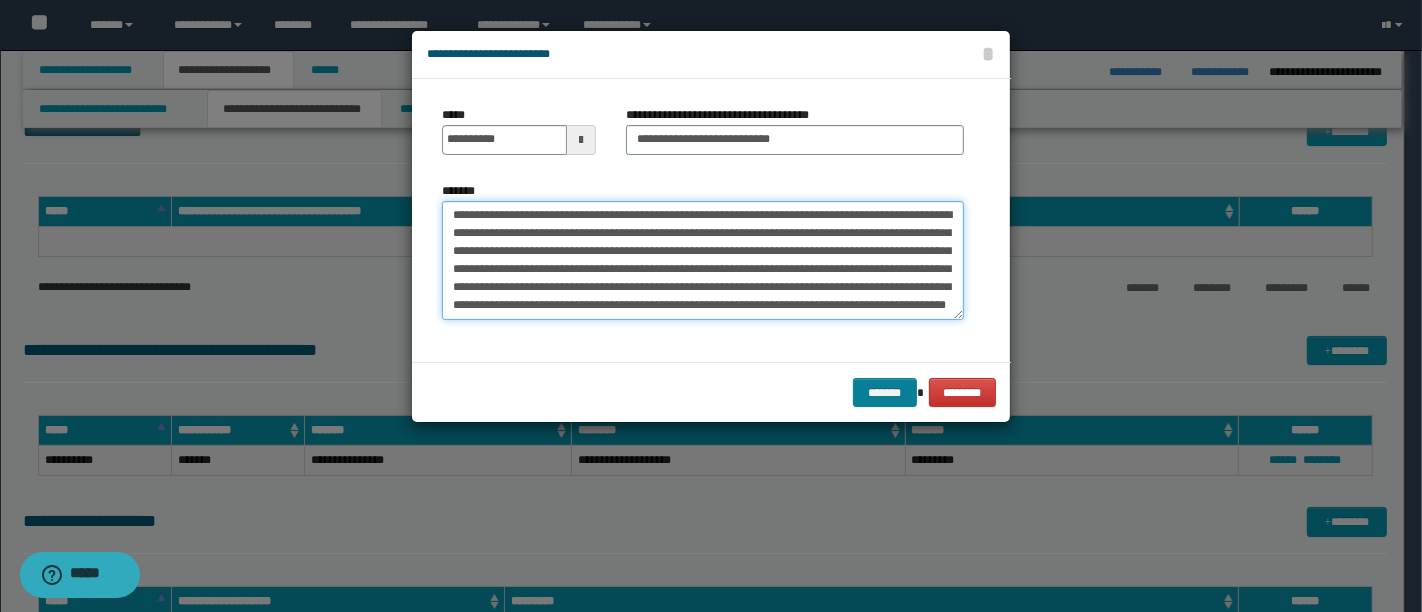 type on "**********" 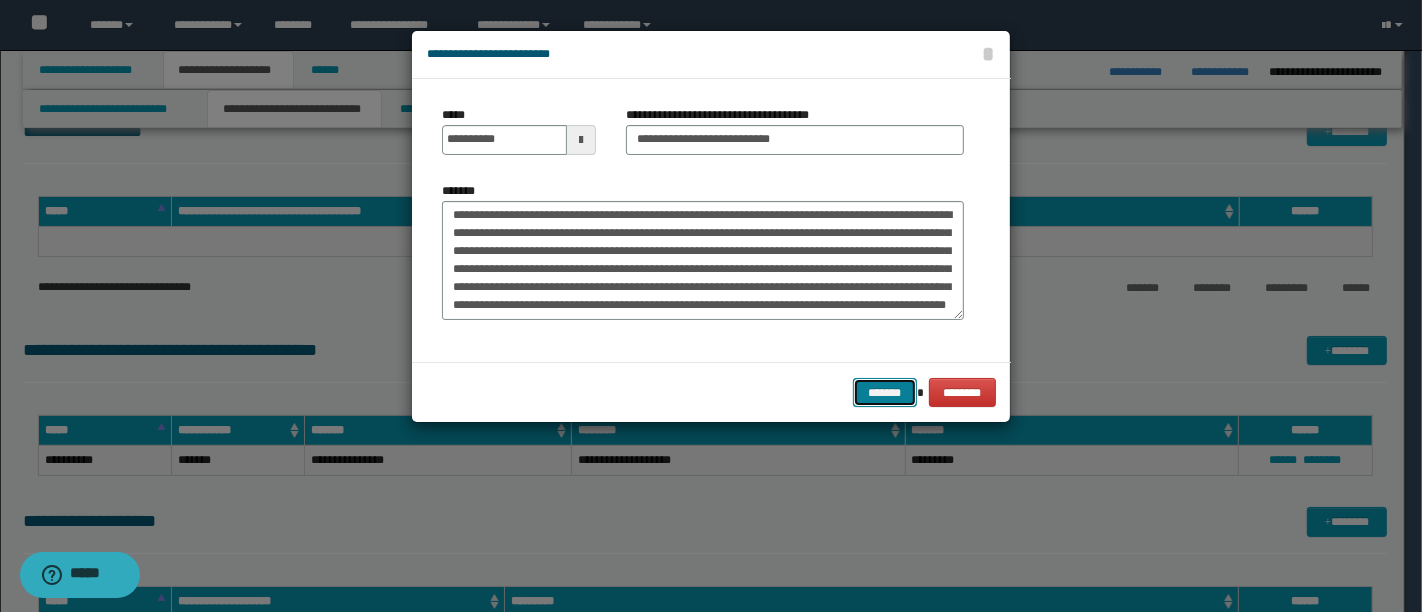 click on "*******" at bounding box center [885, 392] 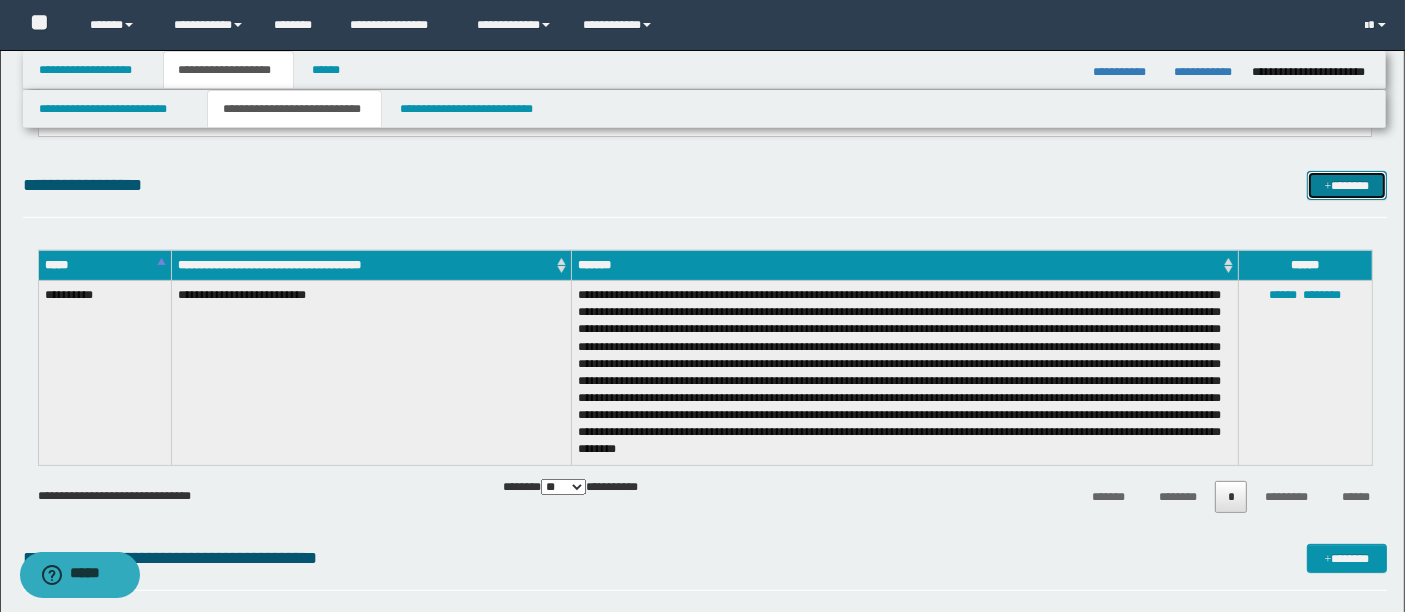 scroll, scrollTop: 630, scrollLeft: 0, axis: vertical 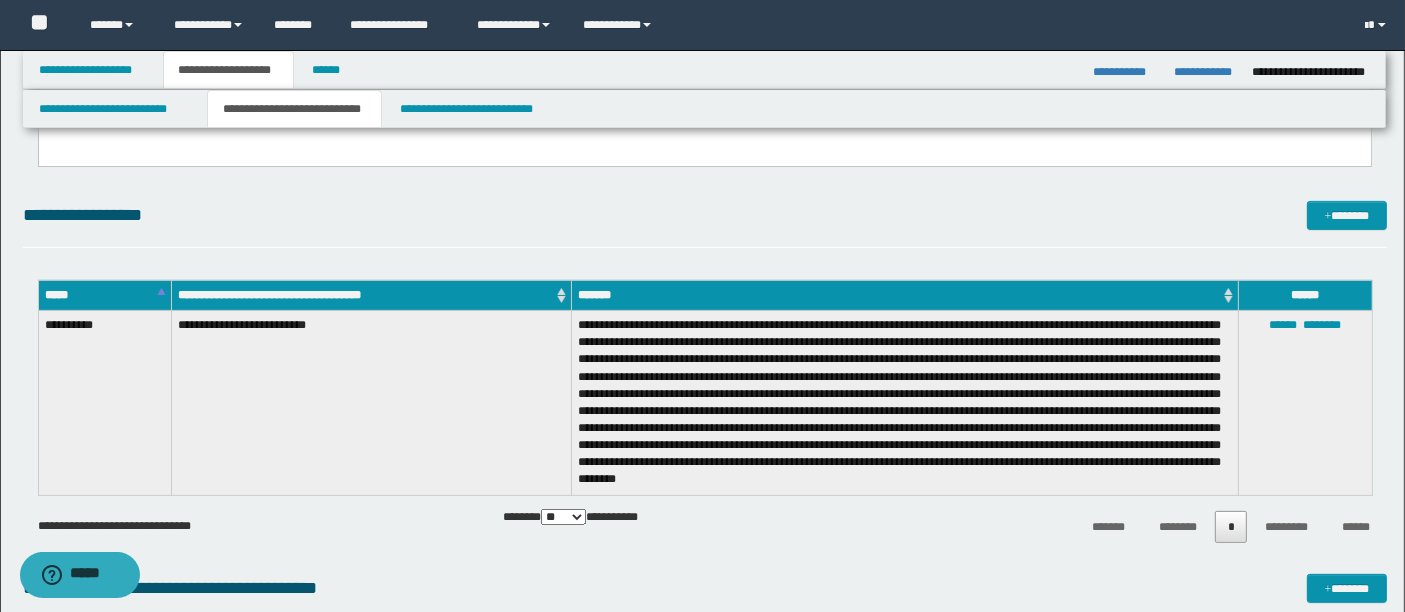 click on "**********" at bounding box center [705, 424] 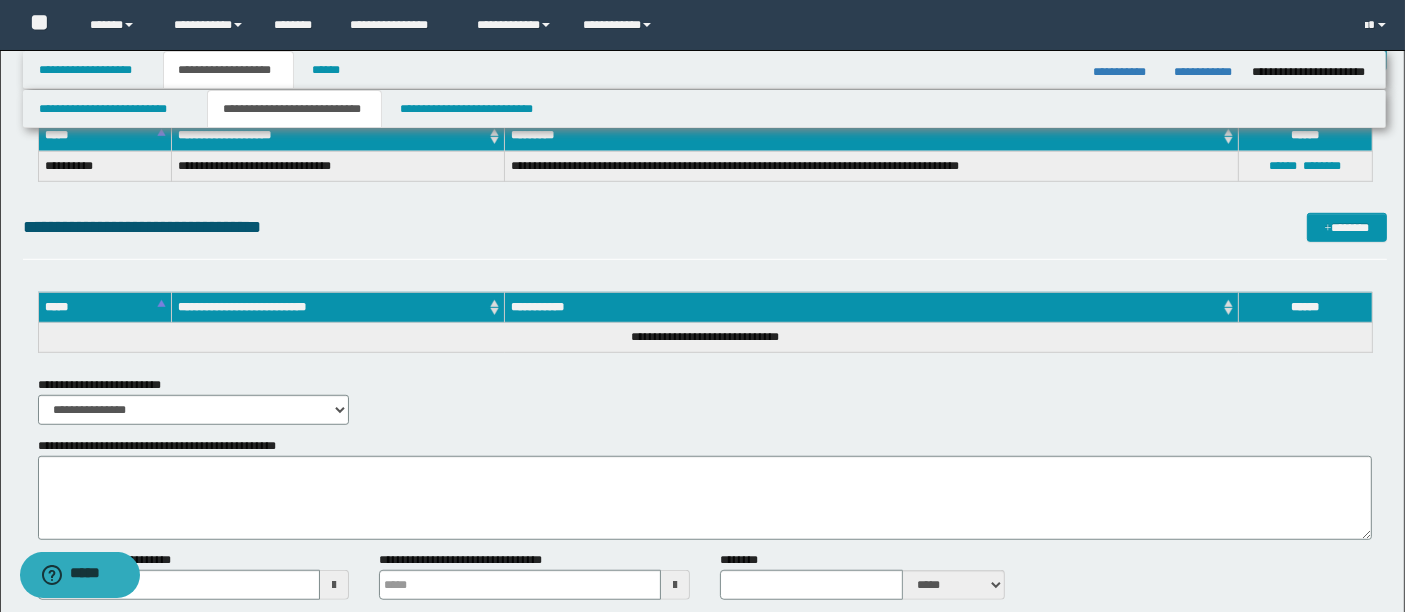 scroll, scrollTop: 1279, scrollLeft: 0, axis: vertical 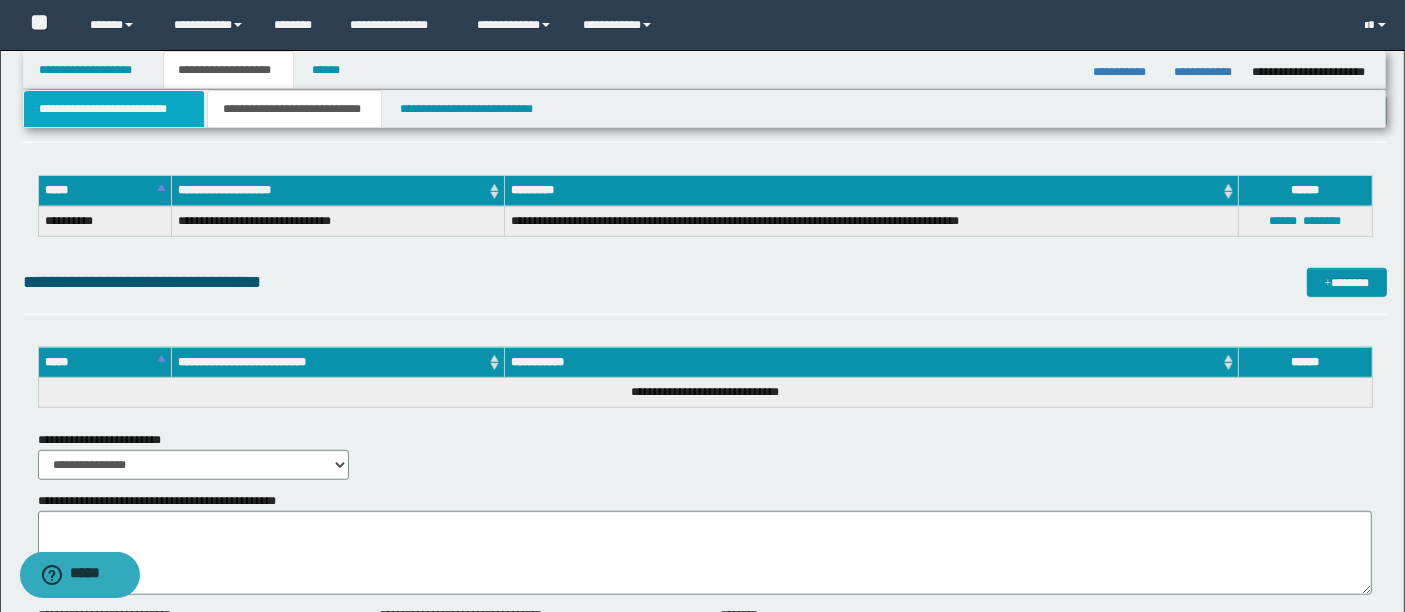 click on "**********" at bounding box center [114, 109] 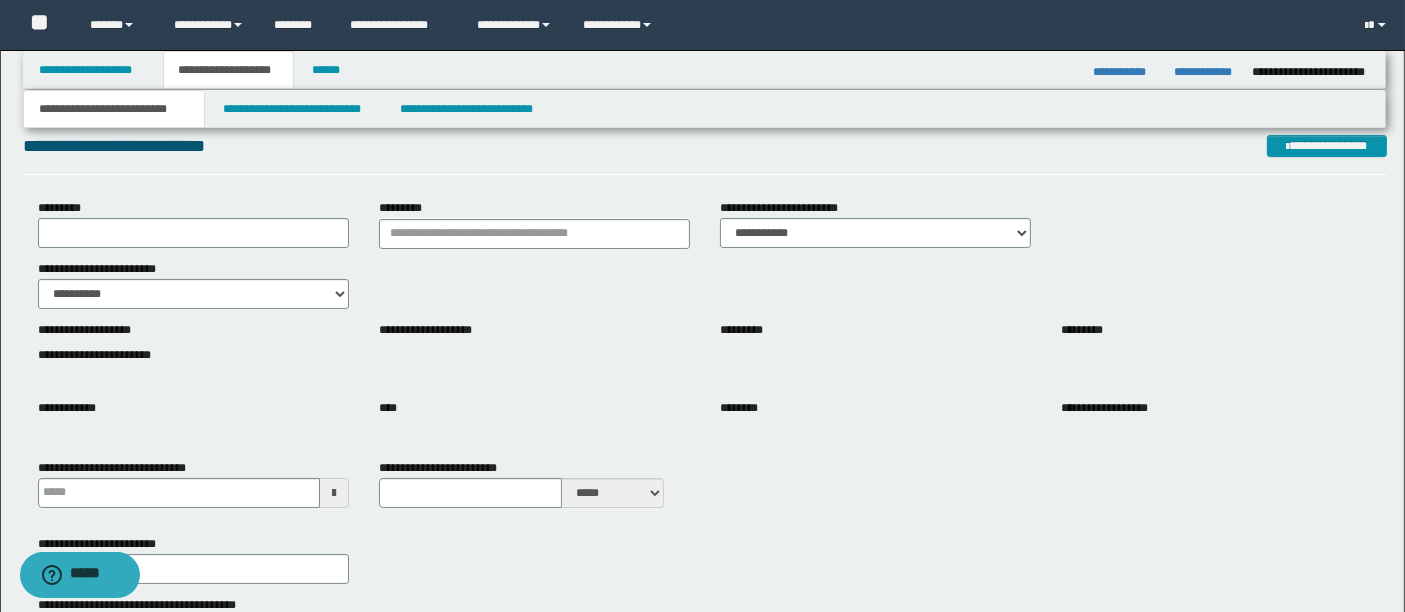 scroll, scrollTop: 47, scrollLeft: 0, axis: vertical 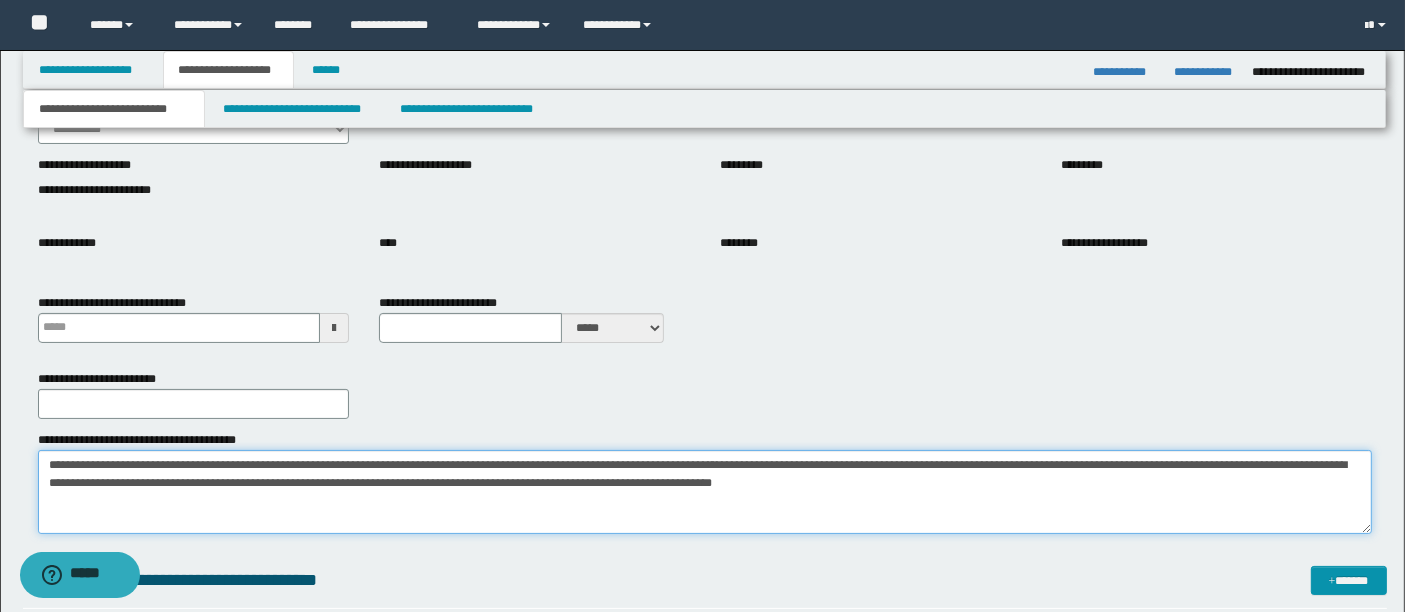 drag, startPoint x: 42, startPoint y: 464, endPoint x: 842, endPoint y: 497, distance: 800.68036 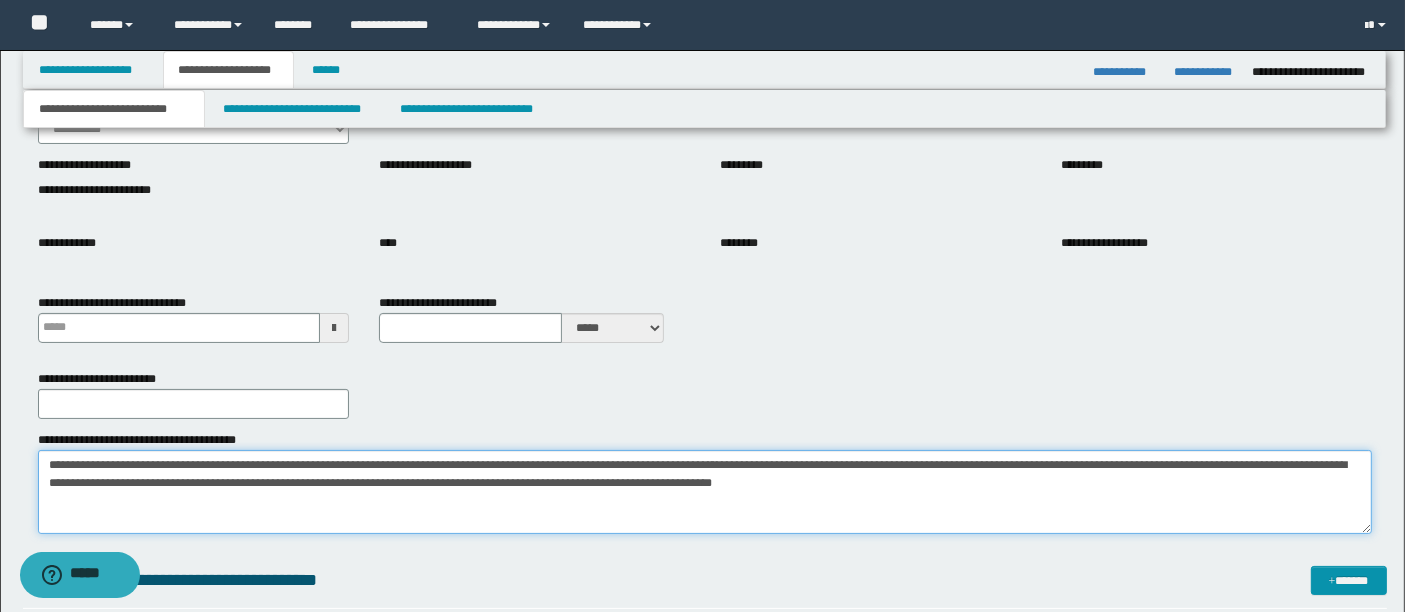 click on "**********" at bounding box center [705, 492] 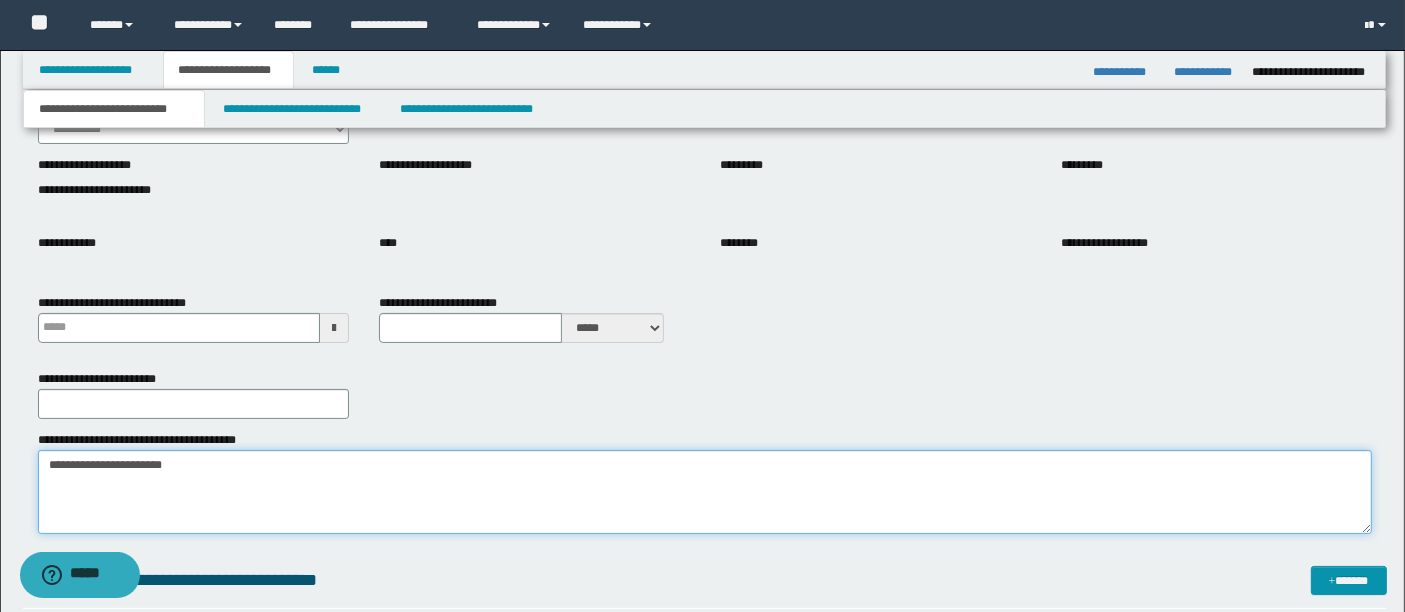 click on "**********" at bounding box center [705, 492] 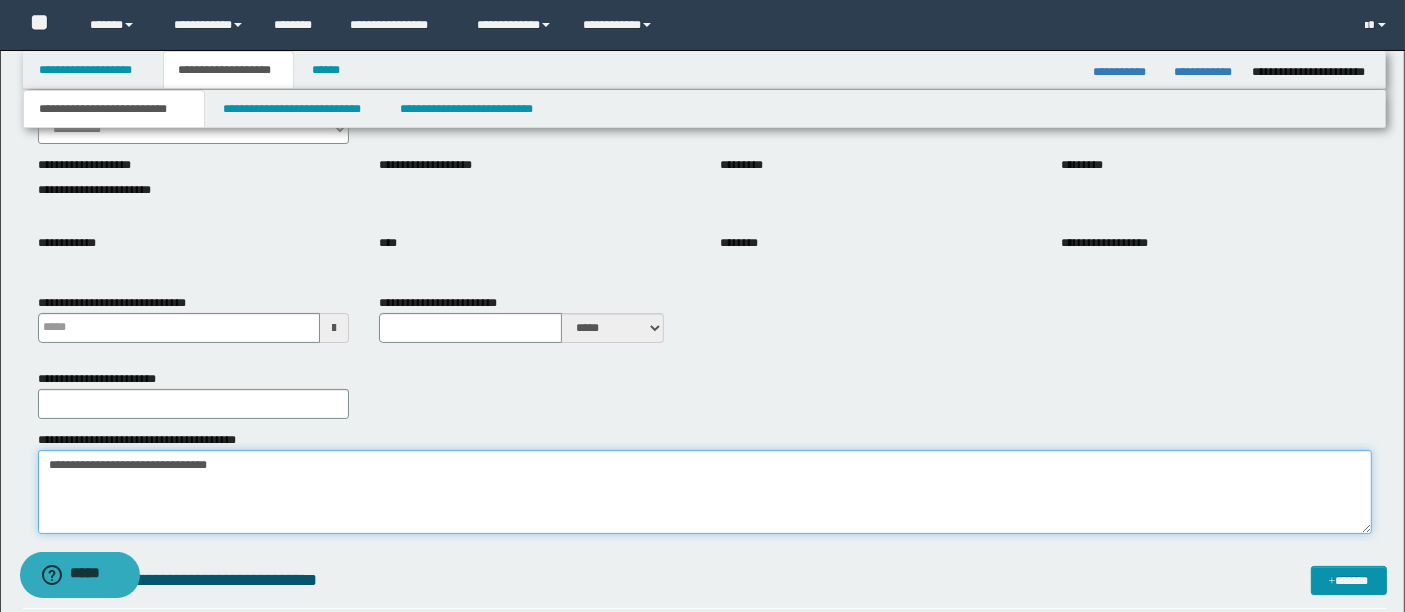 click on "**********" at bounding box center (705, 492) 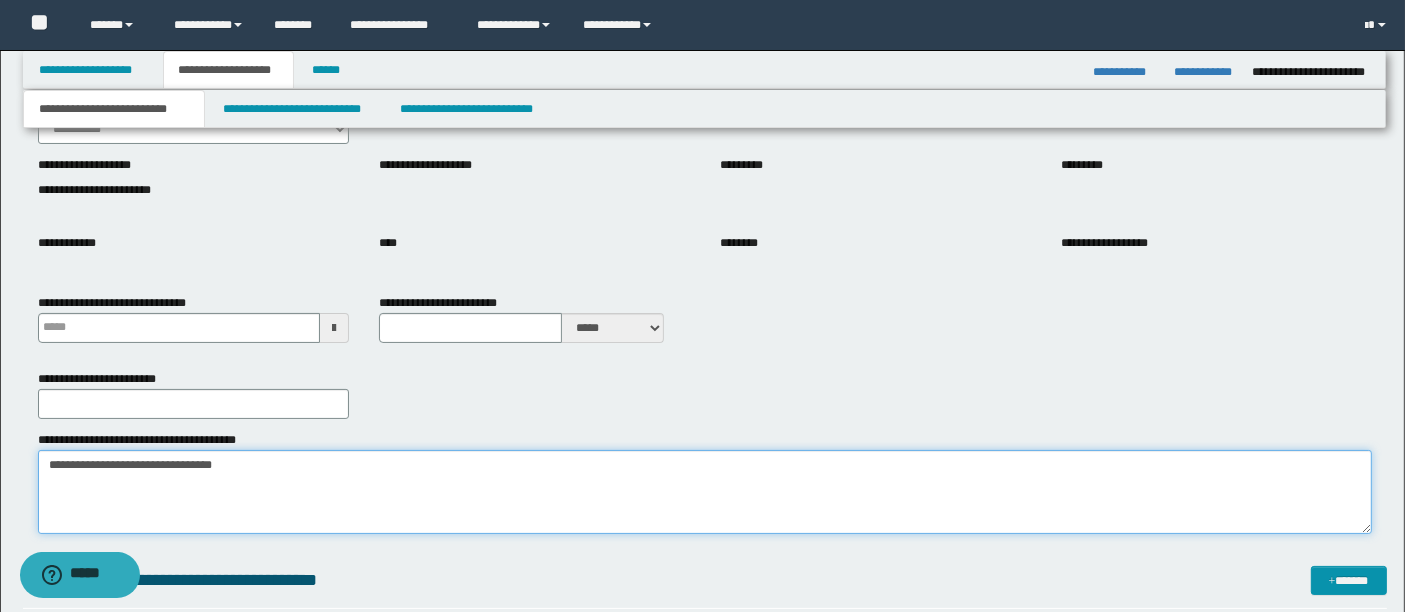 paste on "**********" 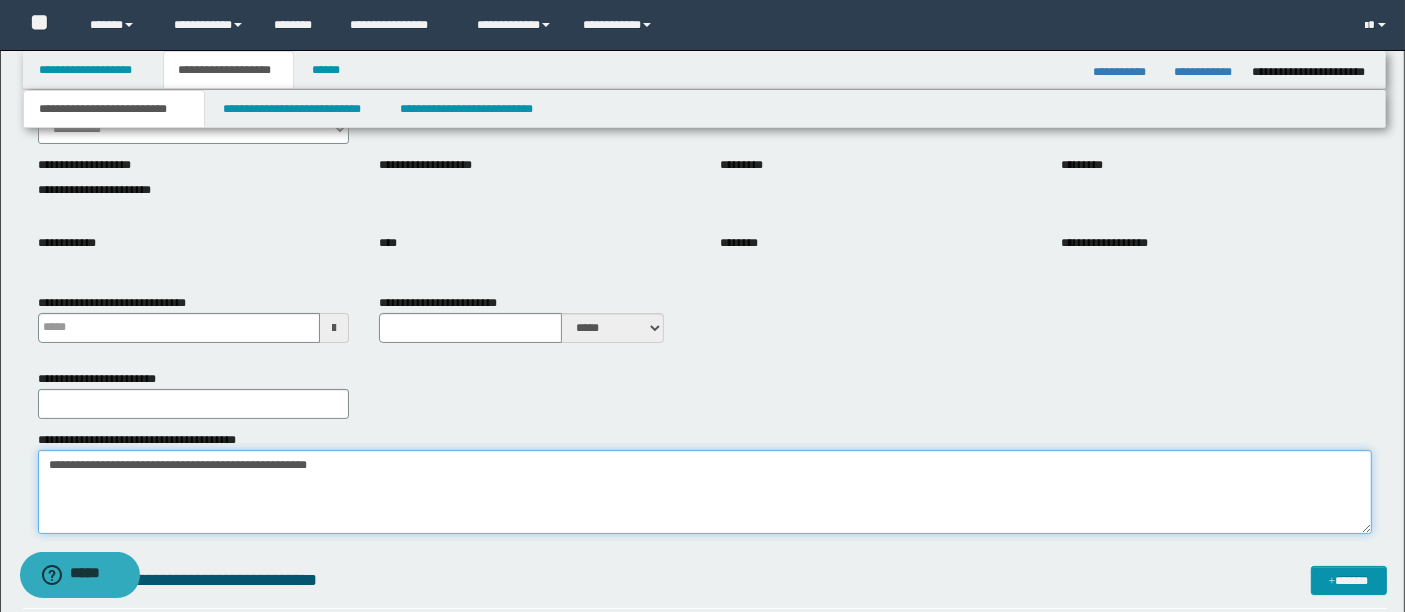 paste on "**********" 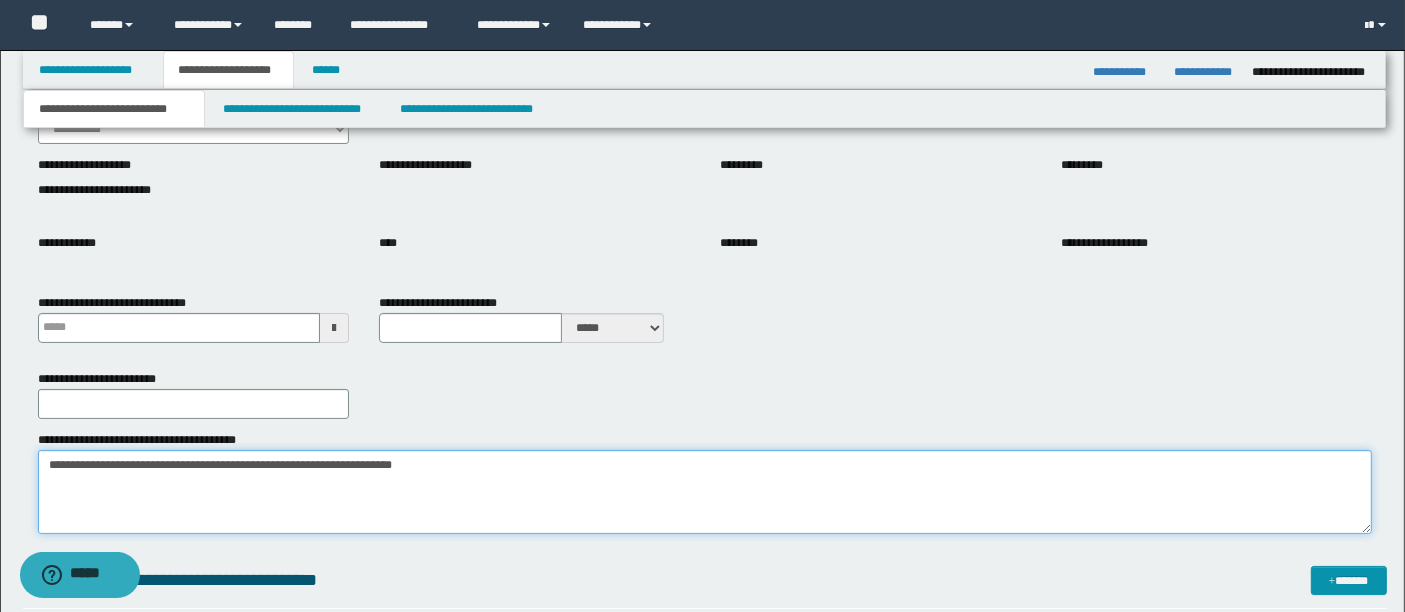 paste on "**********" 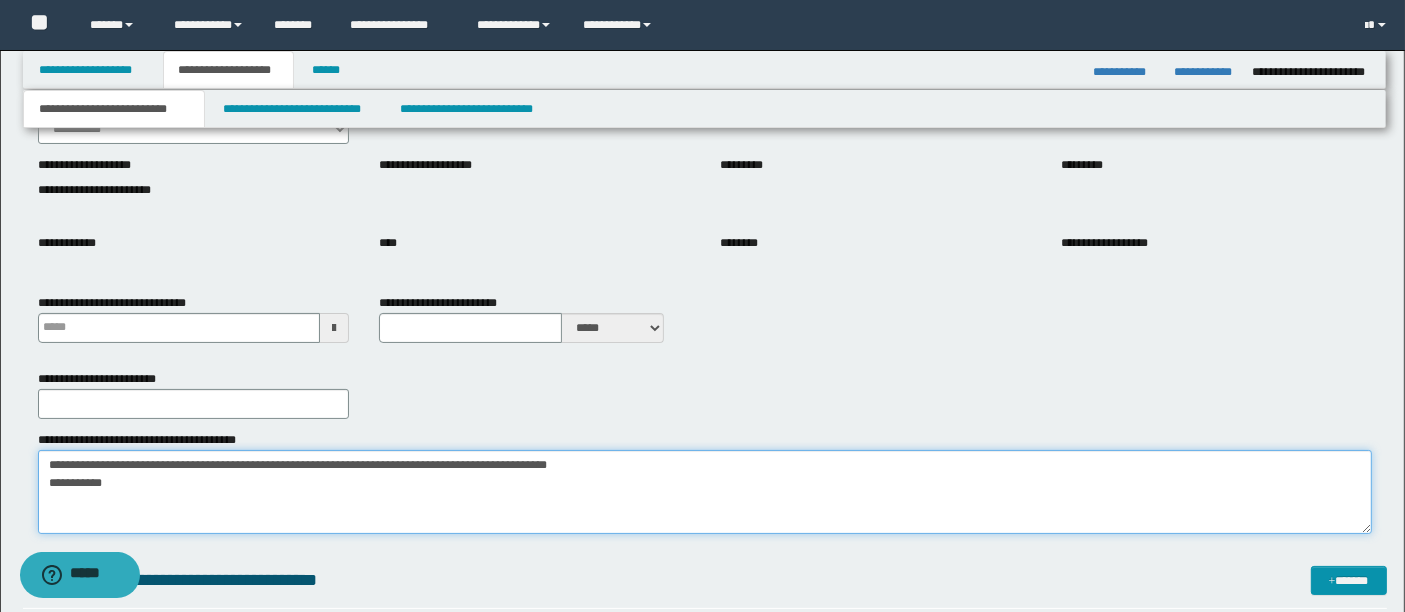 paste on "**********" 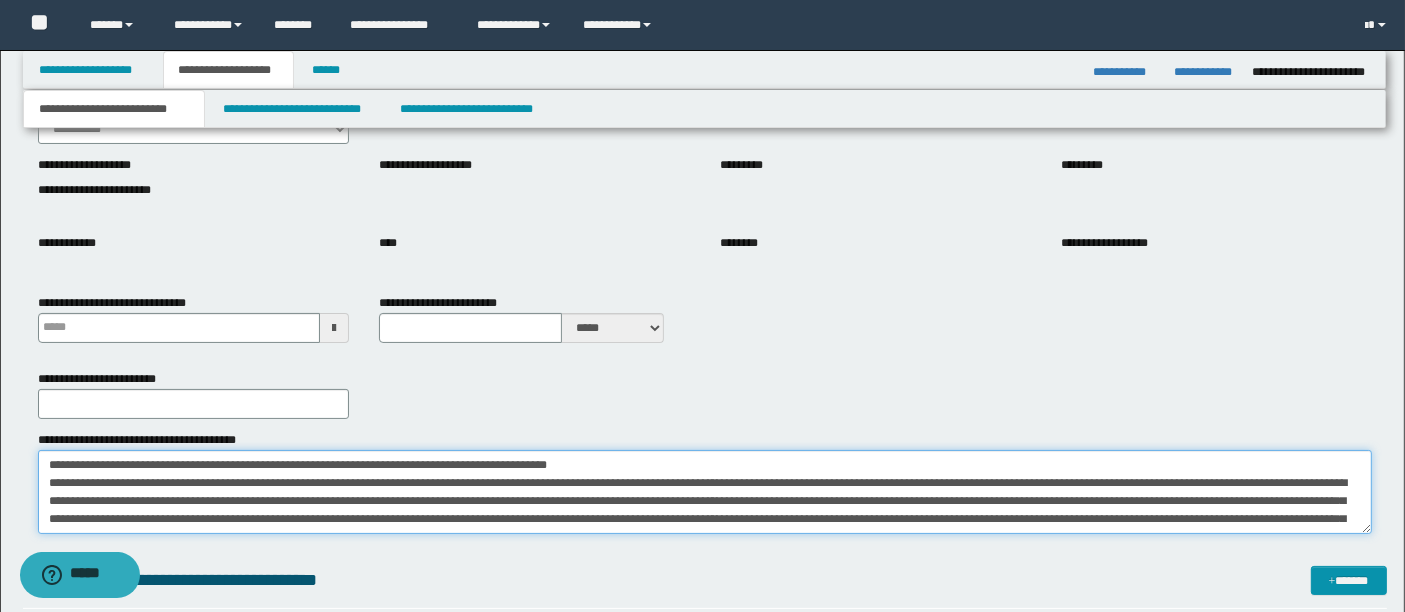 scroll, scrollTop: 101, scrollLeft: 0, axis: vertical 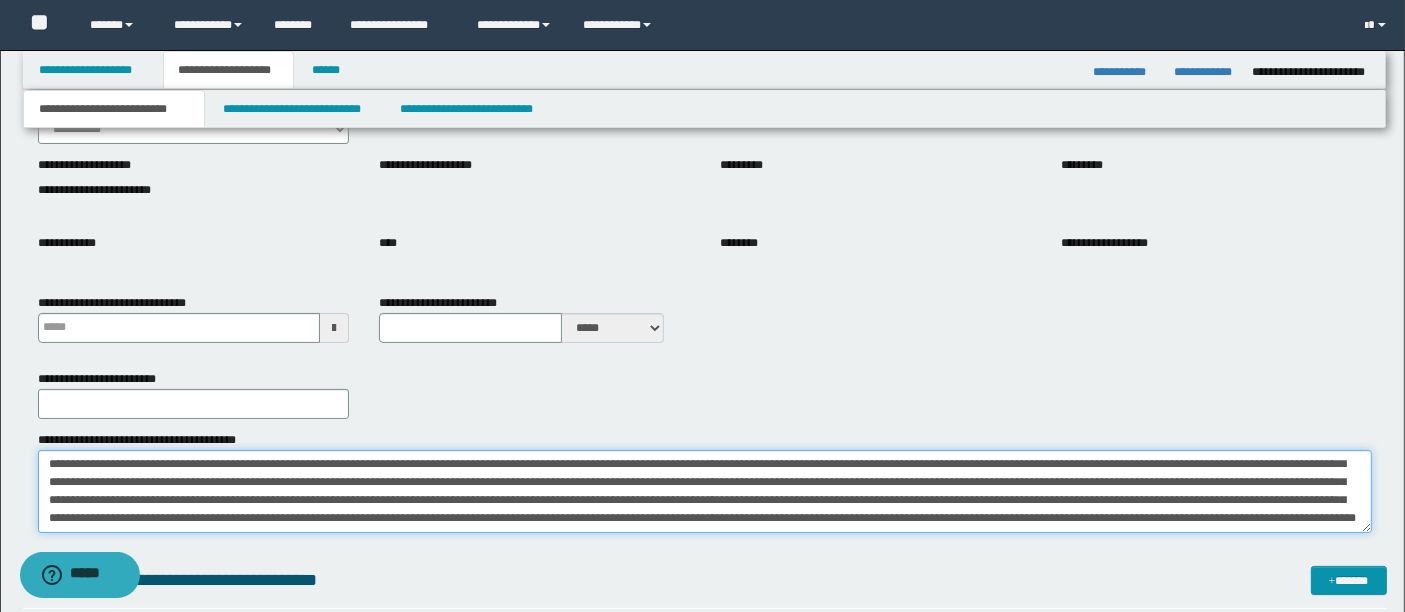 type on "**********" 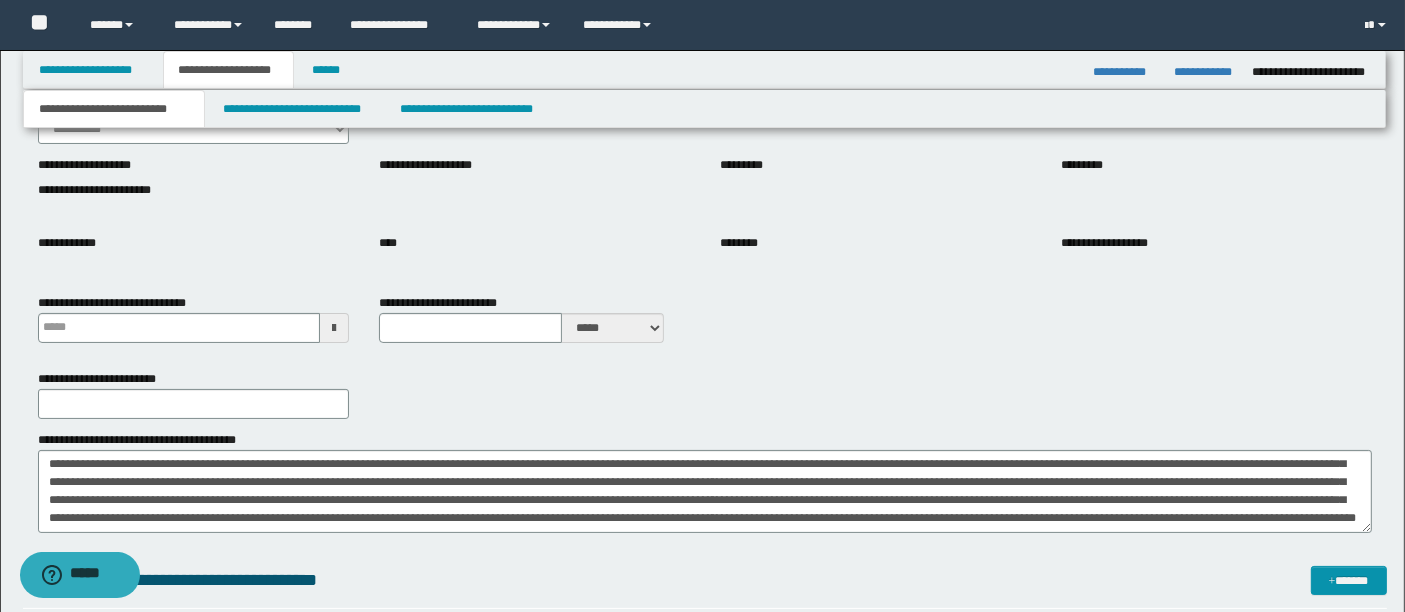 click on "**********" at bounding box center (705, 326) 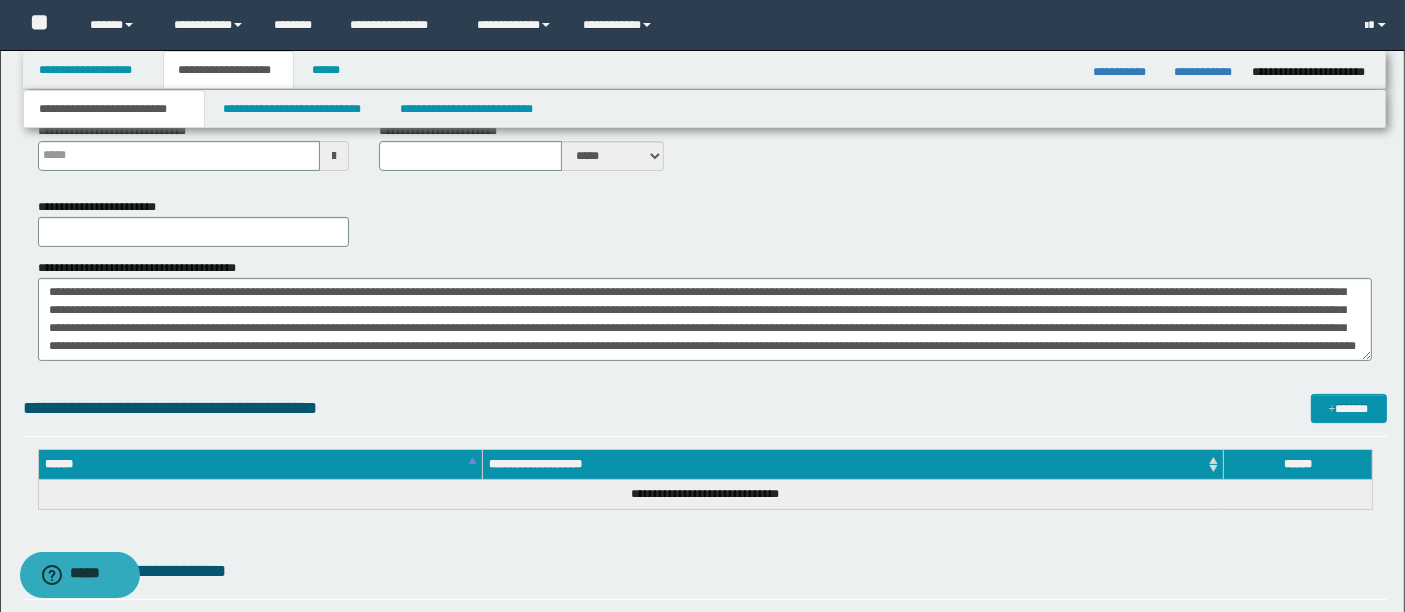 scroll, scrollTop: 386, scrollLeft: 0, axis: vertical 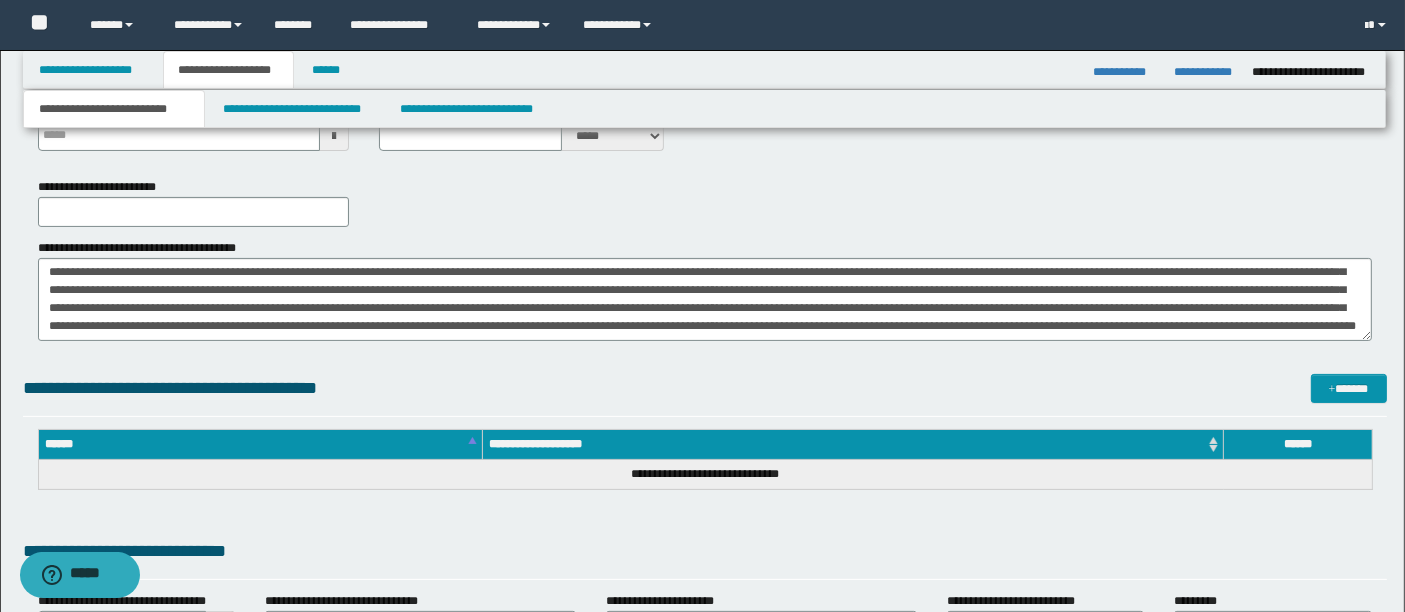 click on "**********" at bounding box center [705, 395] 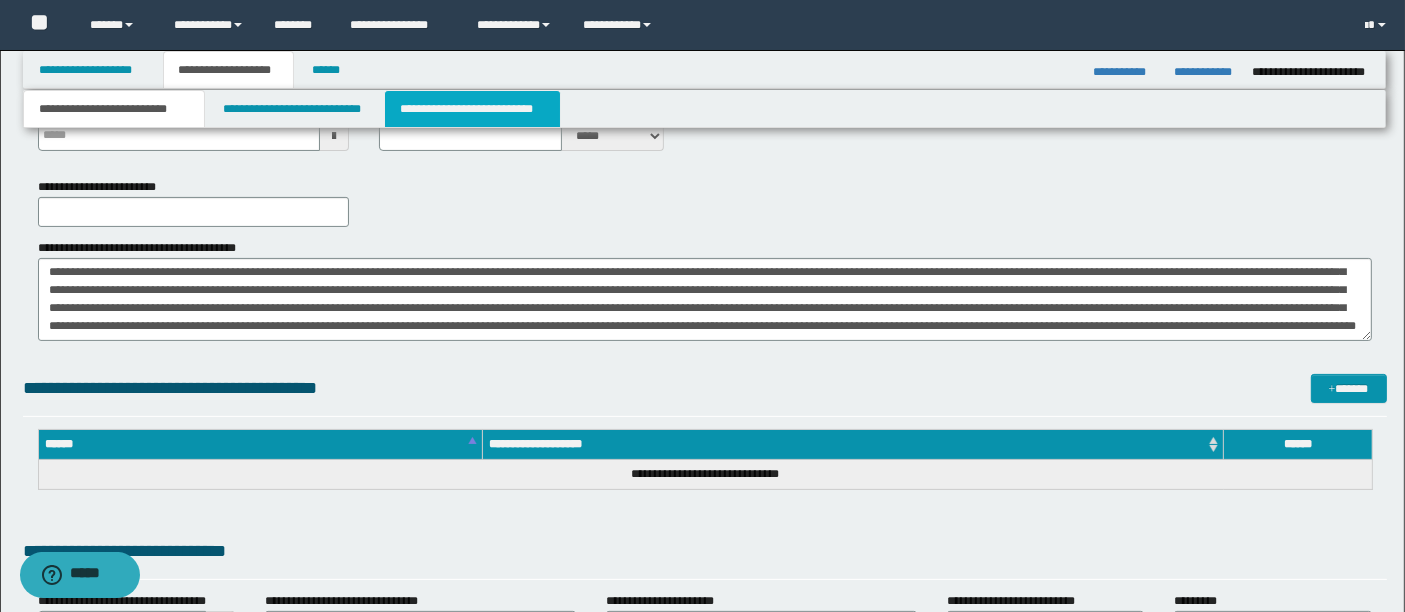 click on "**********" at bounding box center (472, 109) 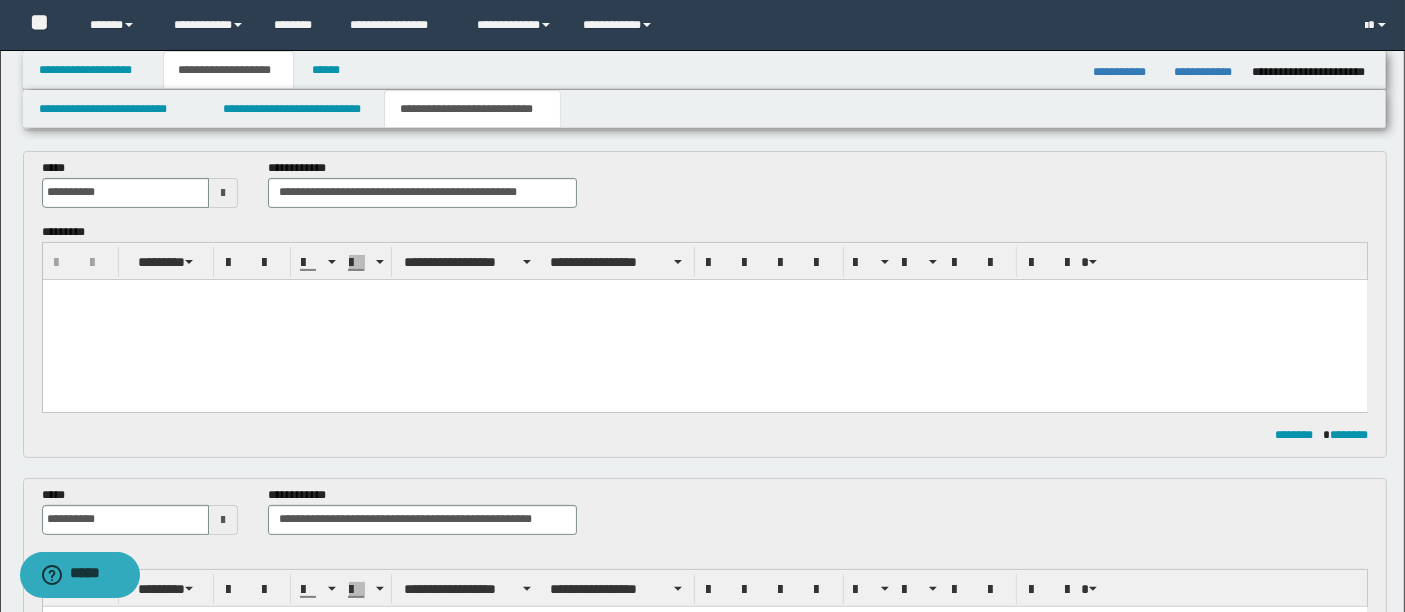 click at bounding box center [704, 319] 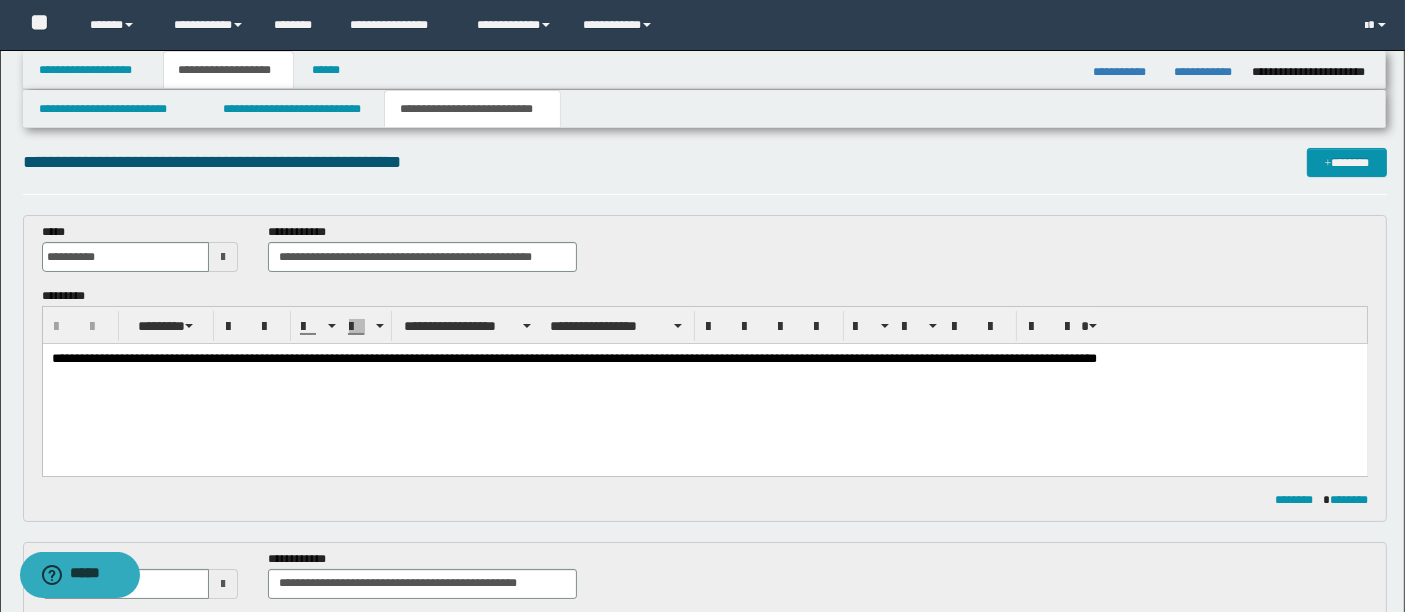 scroll, scrollTop: 0, scrollLeft: 0, axis: both 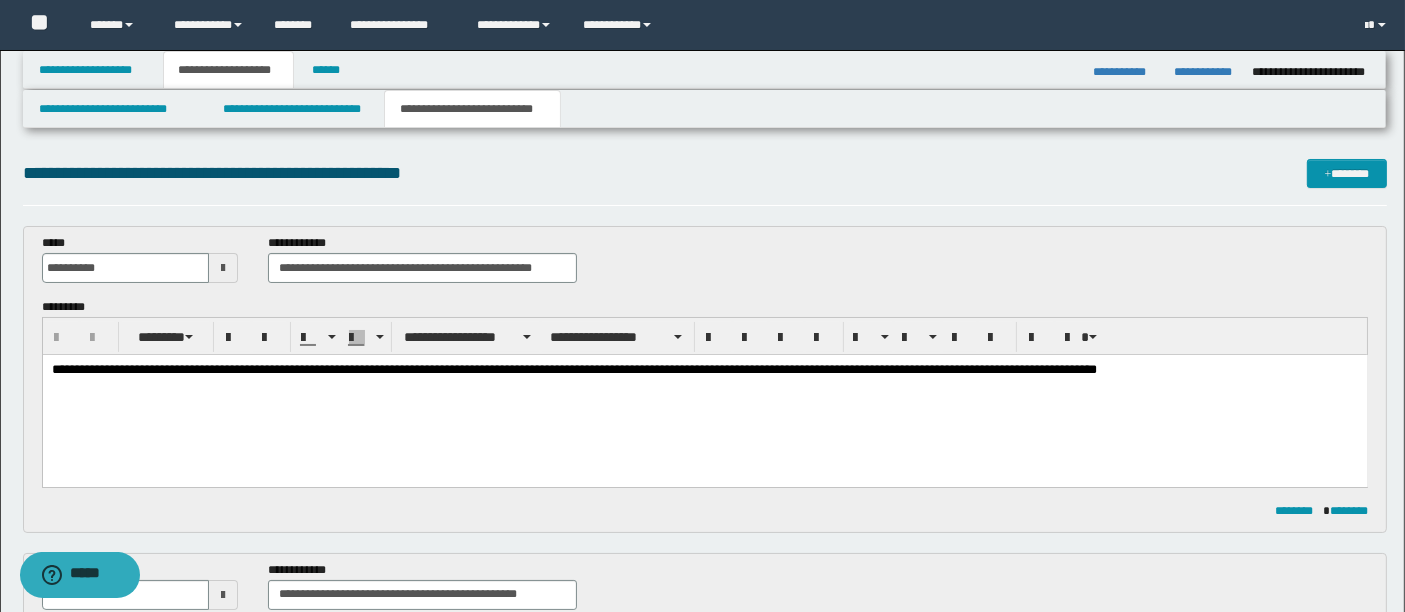 click on "**********" at bounding box center (704, 394) 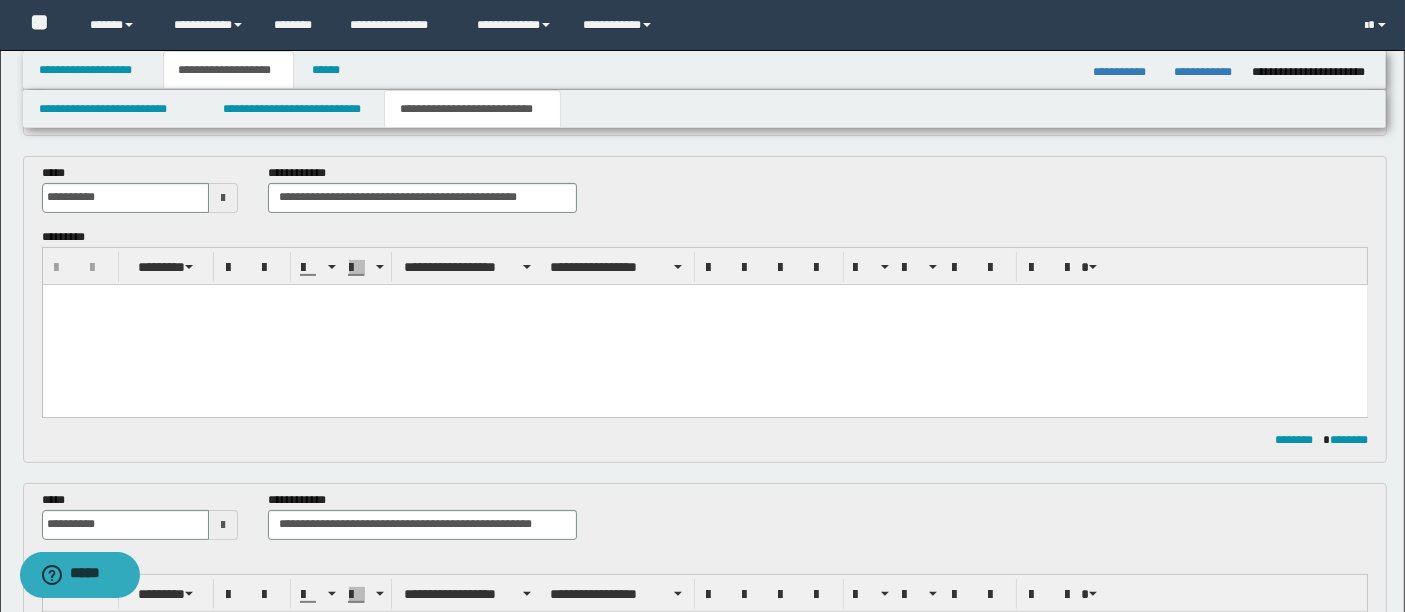 scroll, scrollTop: 400, scrollLeft: 0, axis: vertical 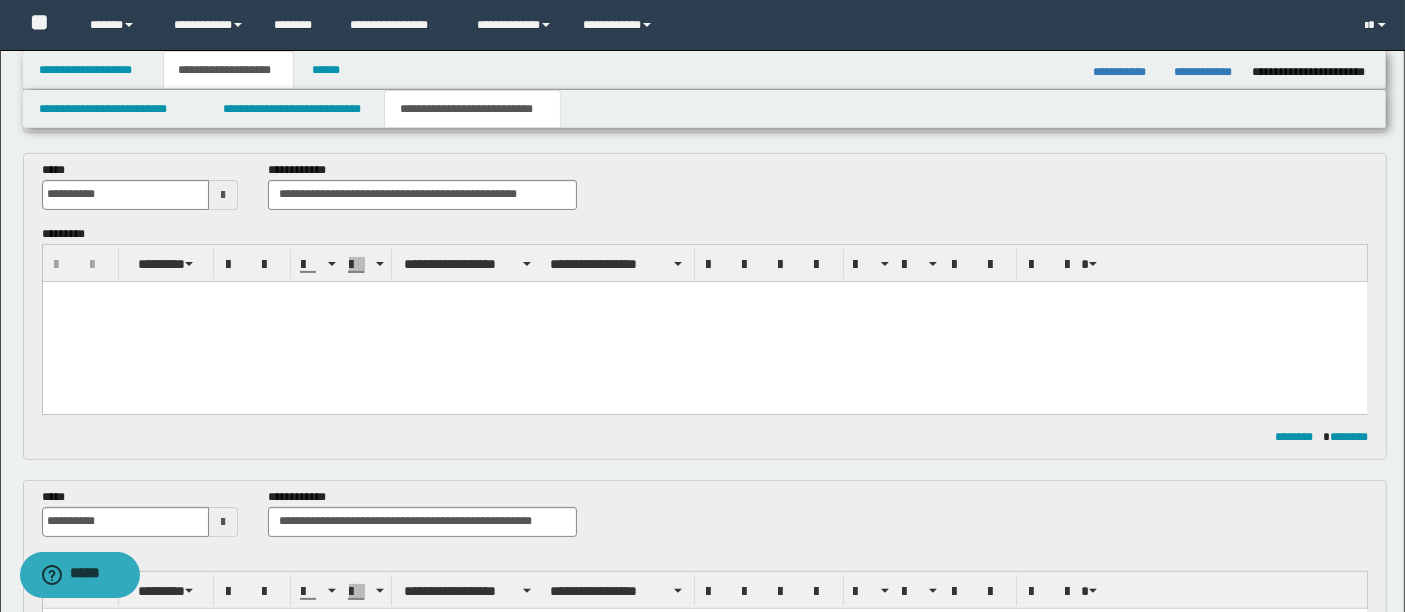 click at bounding box center (704, 321) 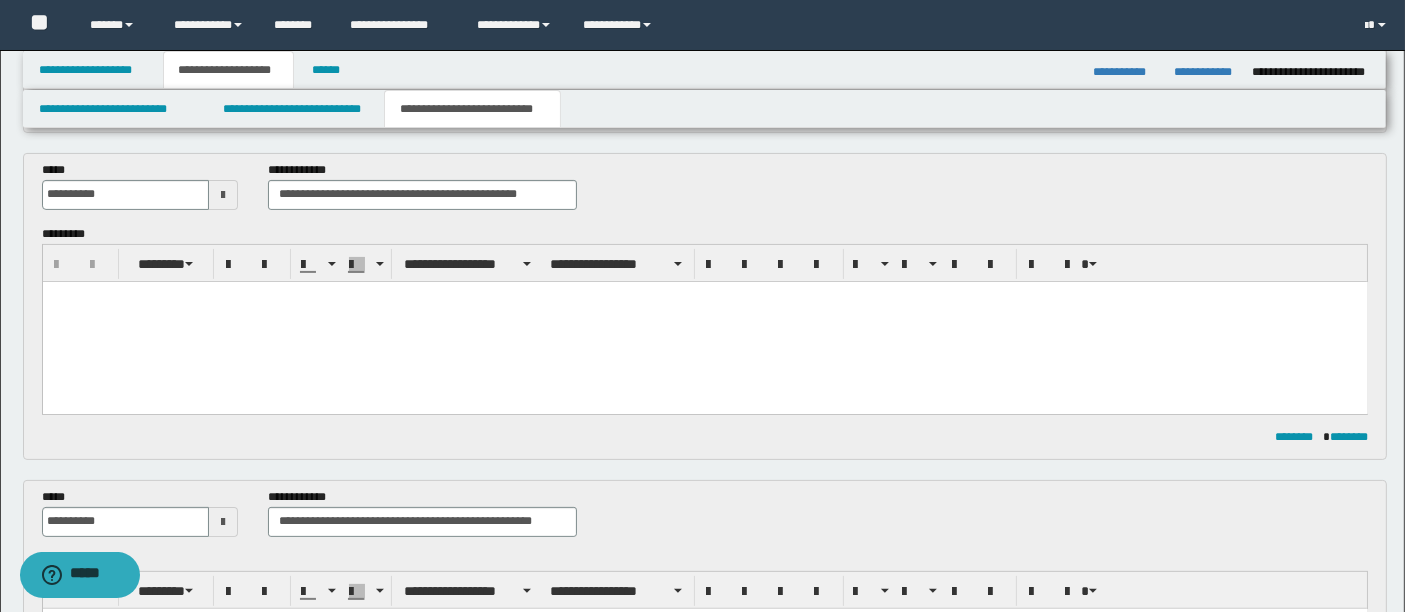 paste 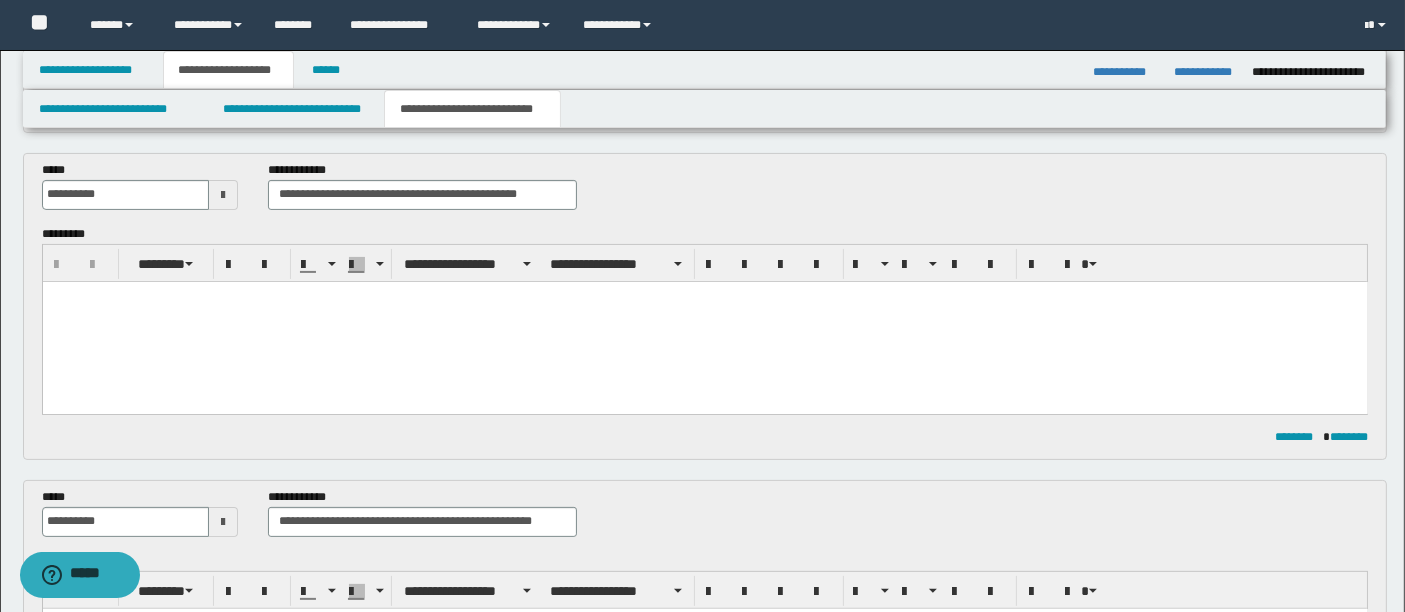 type 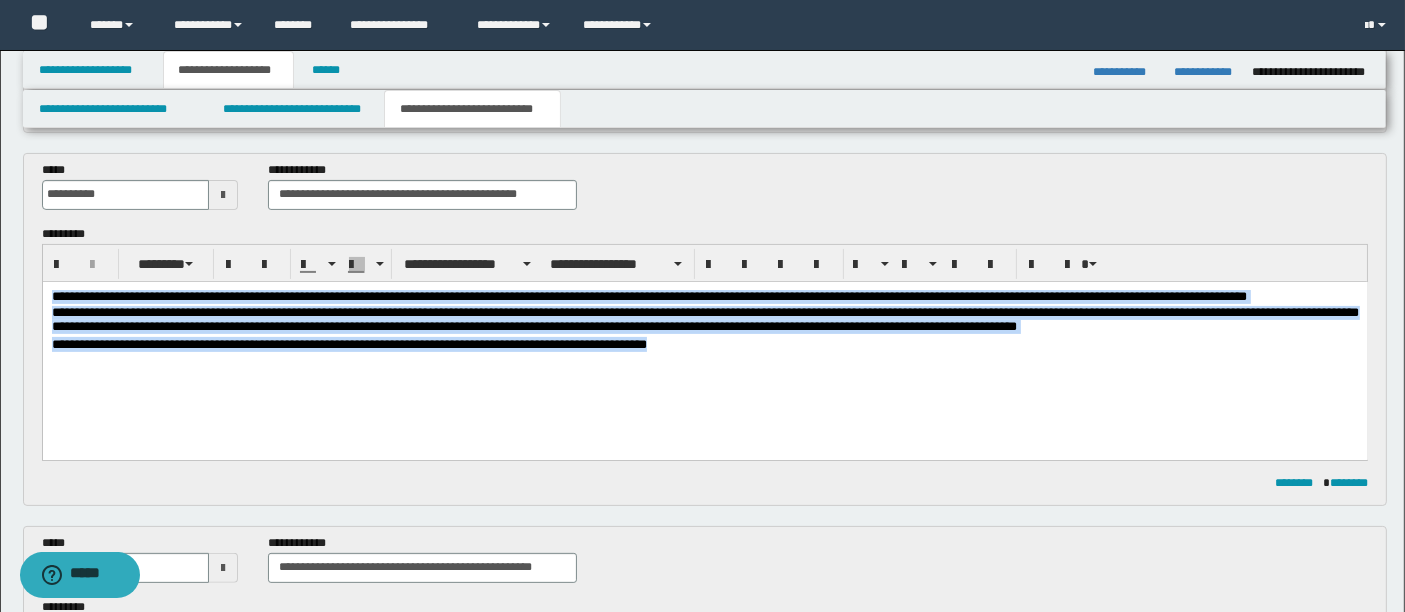 drag, startPoint x: 52, startPoint y: 296, endPoint x: 883, endPoint y: 359, distance: 833.38464 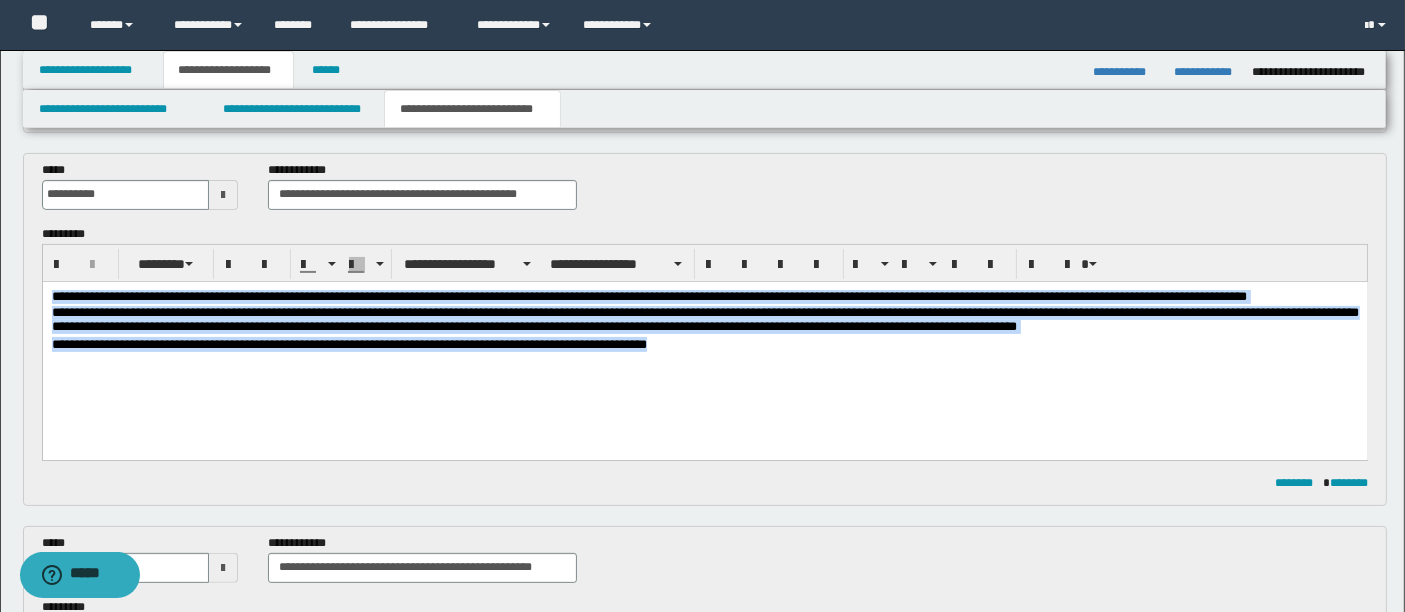 click on "**********" at bounding box center [704, 345] 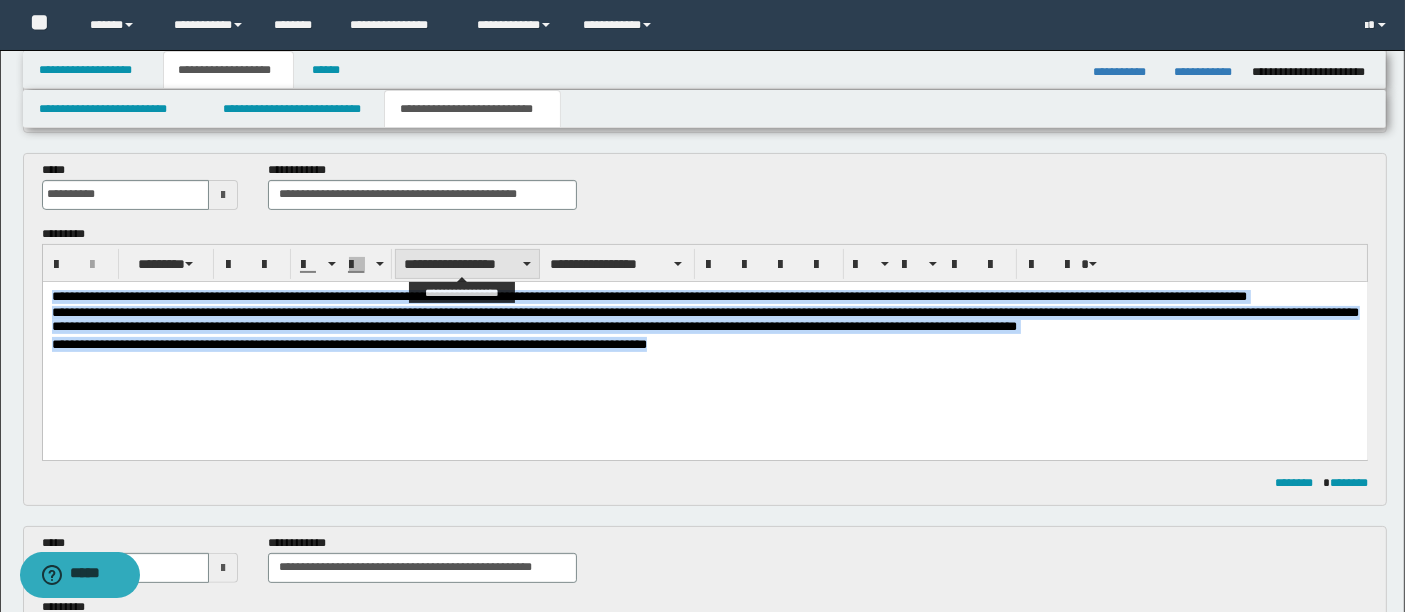 click on "**********" at bounding box center [467, 264] 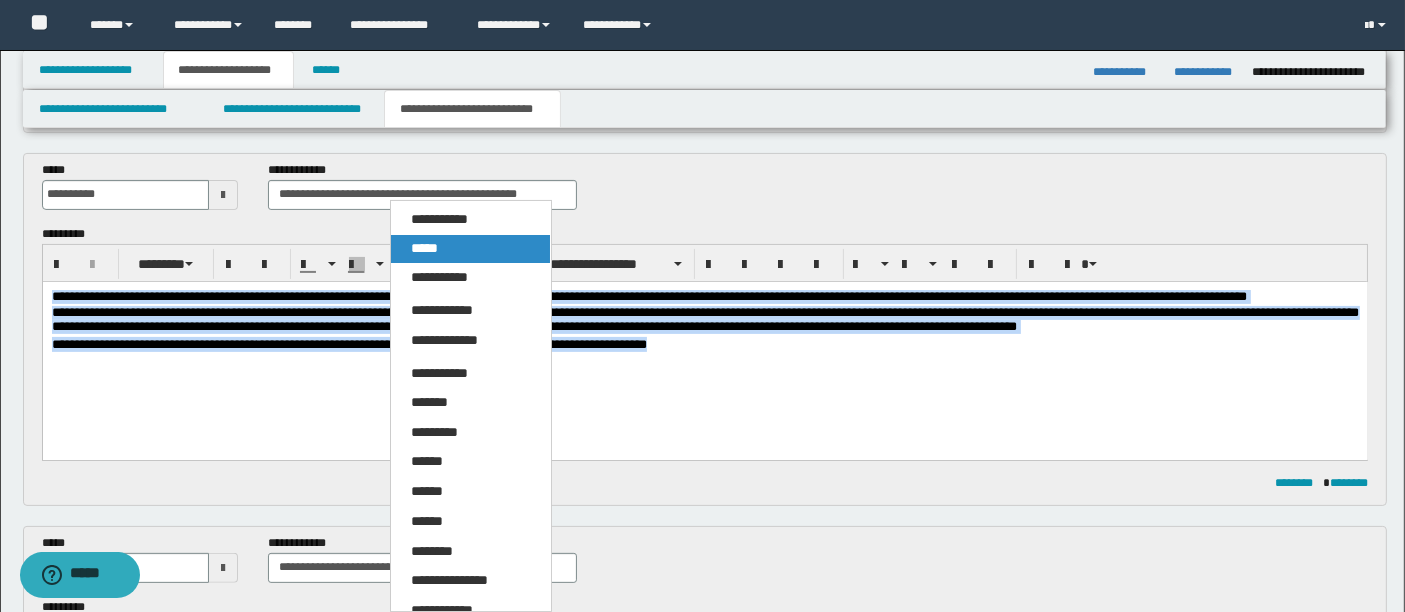 click on "*****" at bounding box center (470, 249) 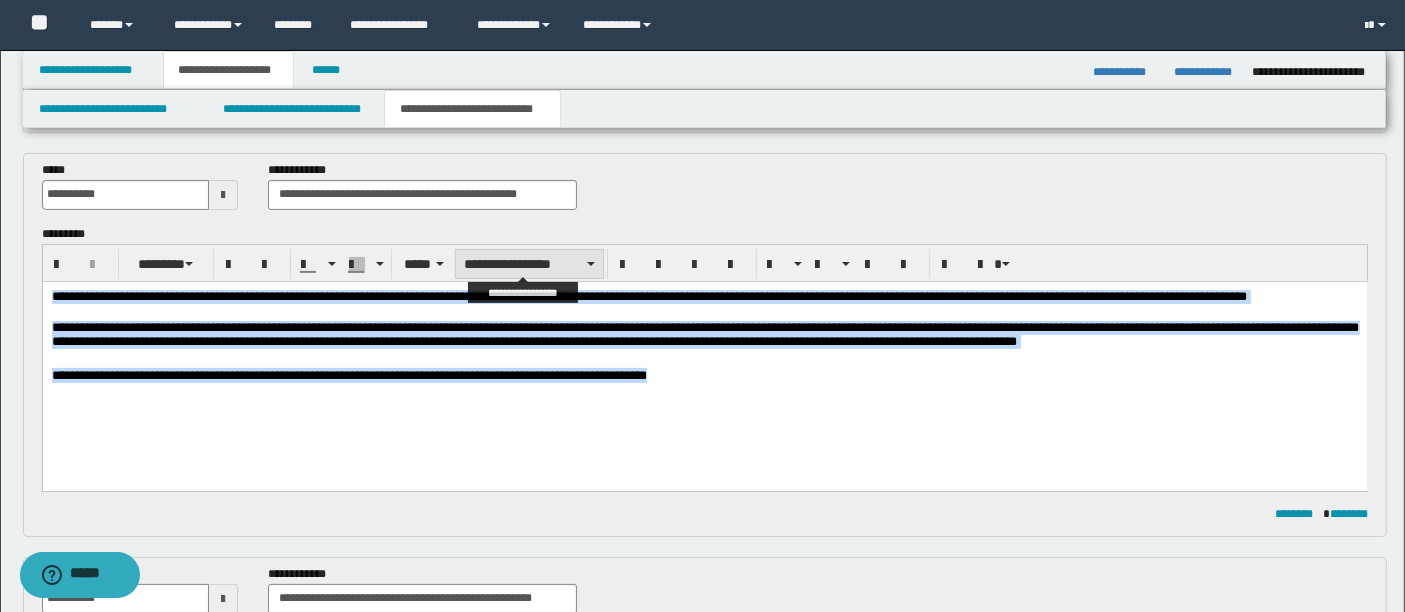 click on "**********" at bounding box center (529, 264) 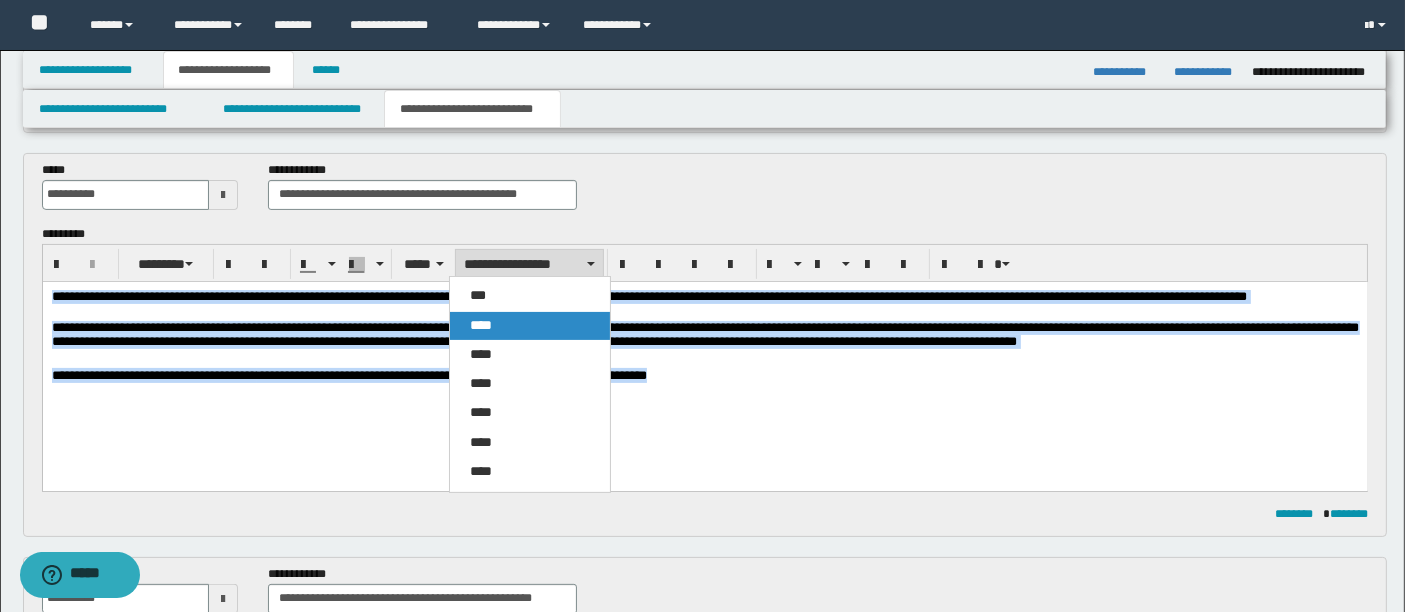 click on "****" at bounding box center (529, 326) 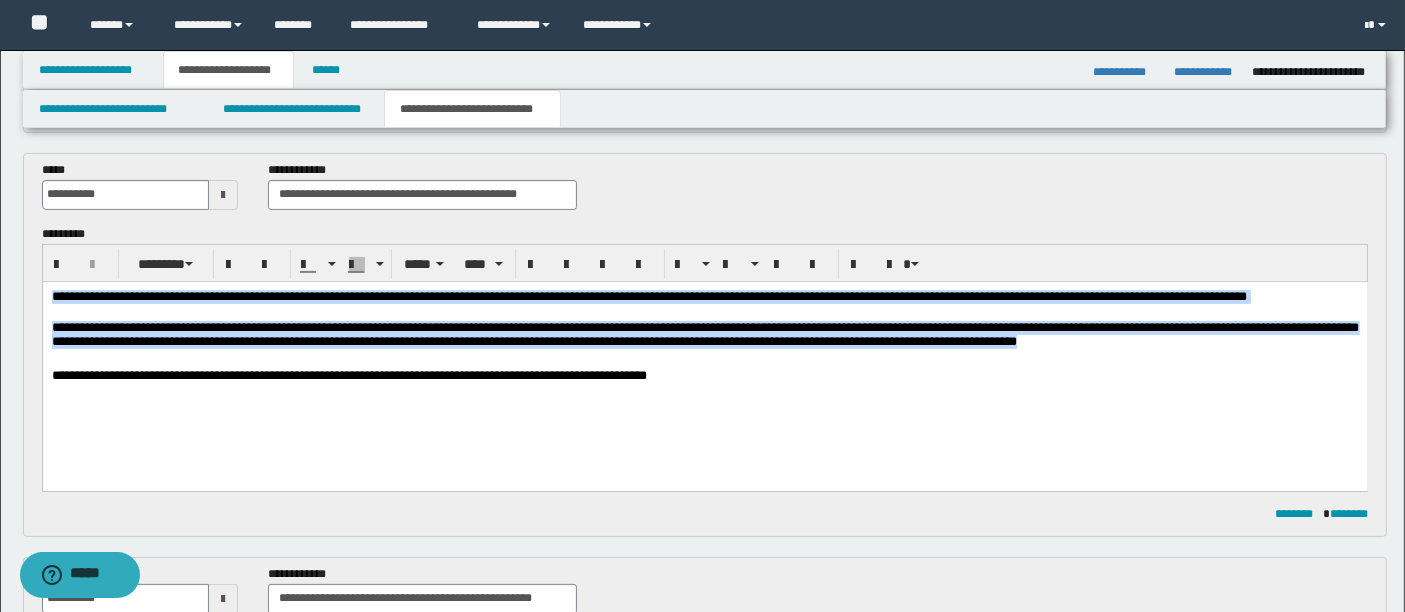 click on "**********" at bounding box center [704, 360] 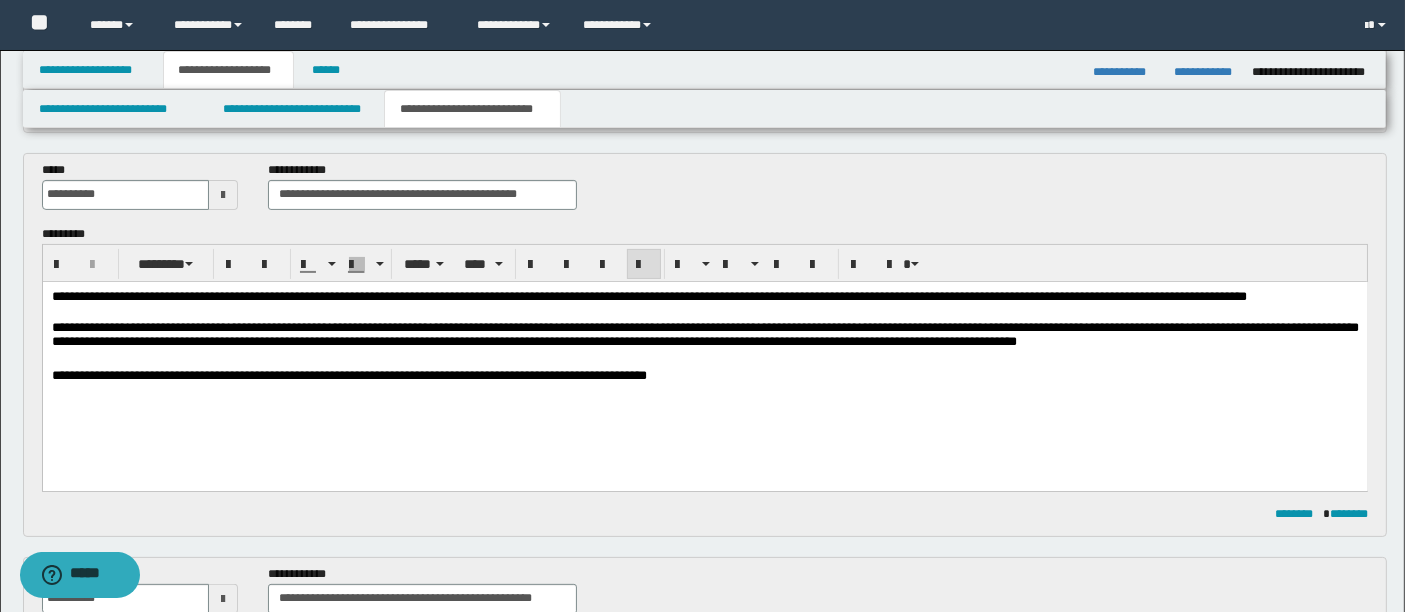 click on "**********" at bounding box center (704, 375) 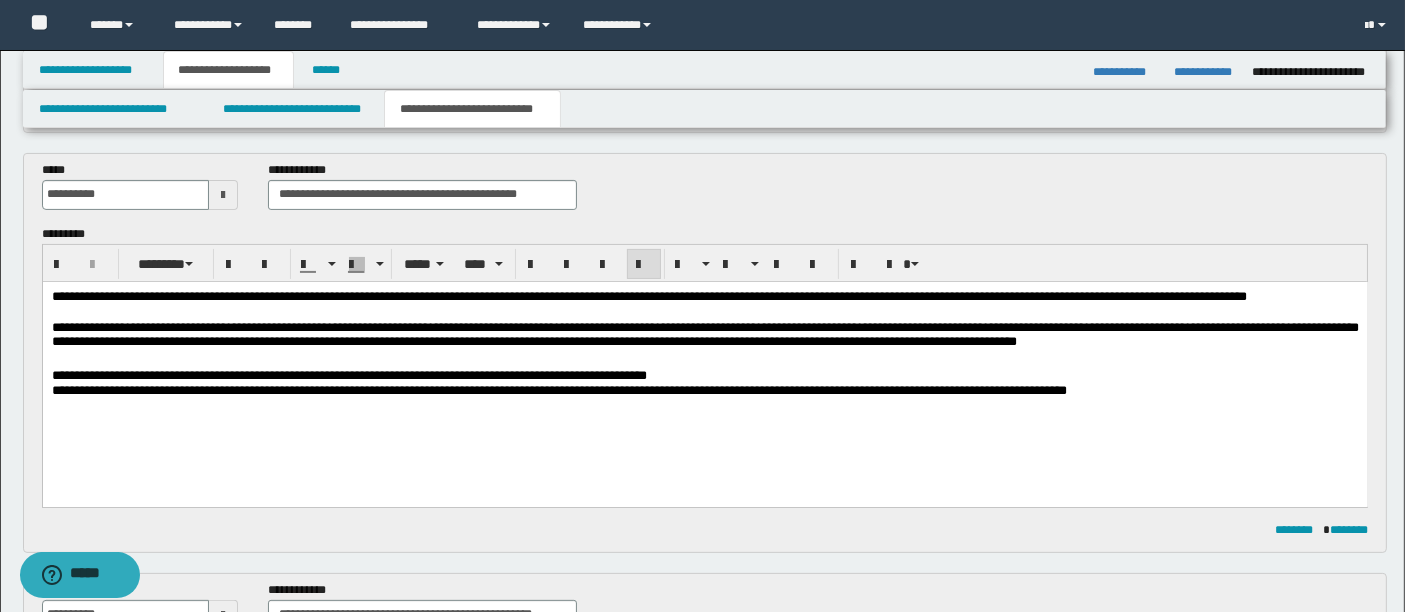 click on "**********" at bounding box center [558, 389] 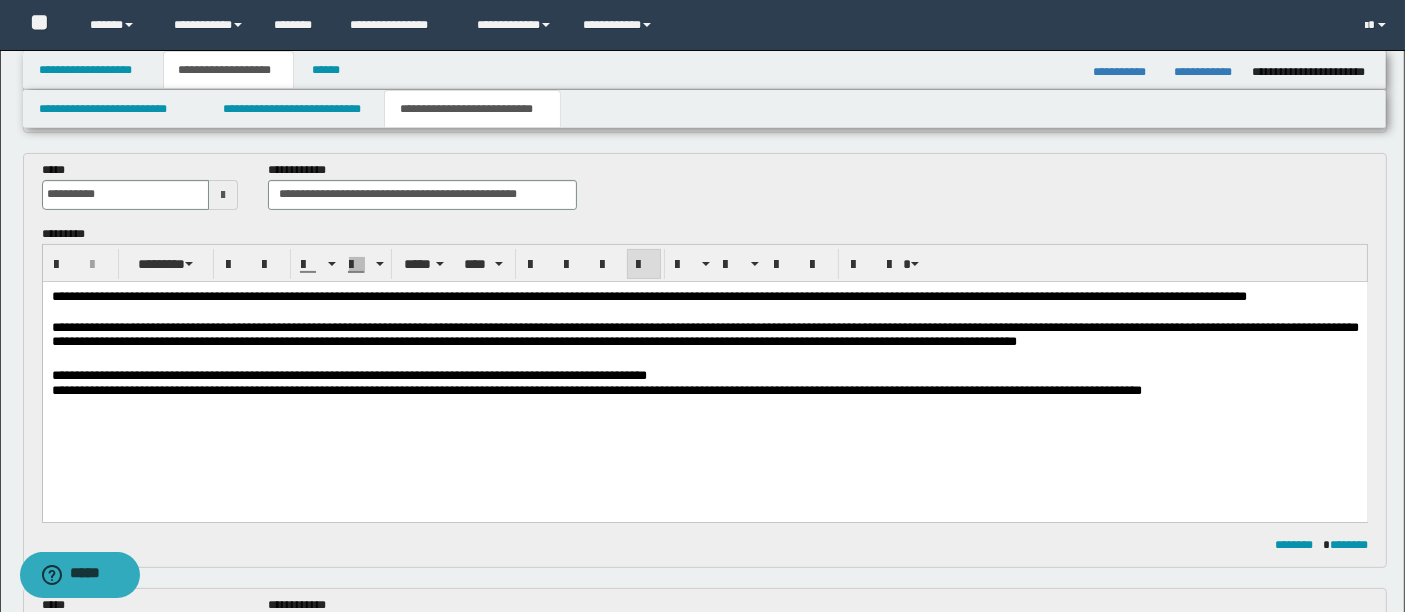 click on "**********" at bounding box center [596, 389] 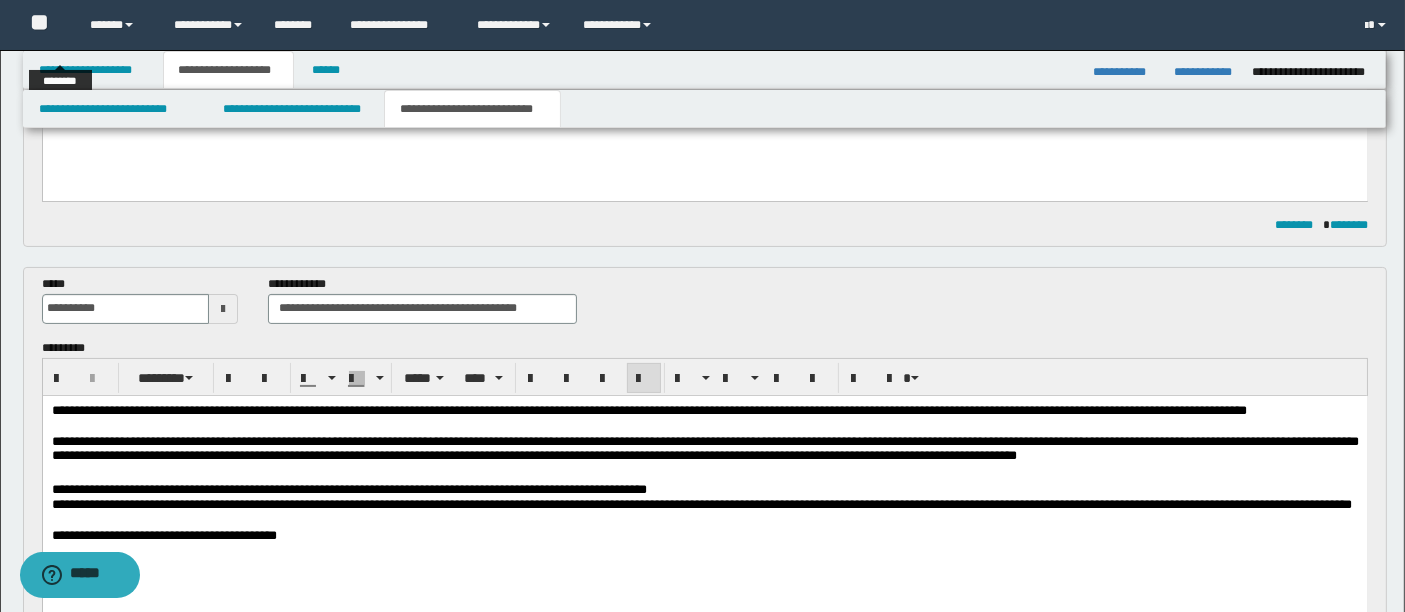 scroll, scrollTop: 317, scrollLeft: 0, axis: vertical 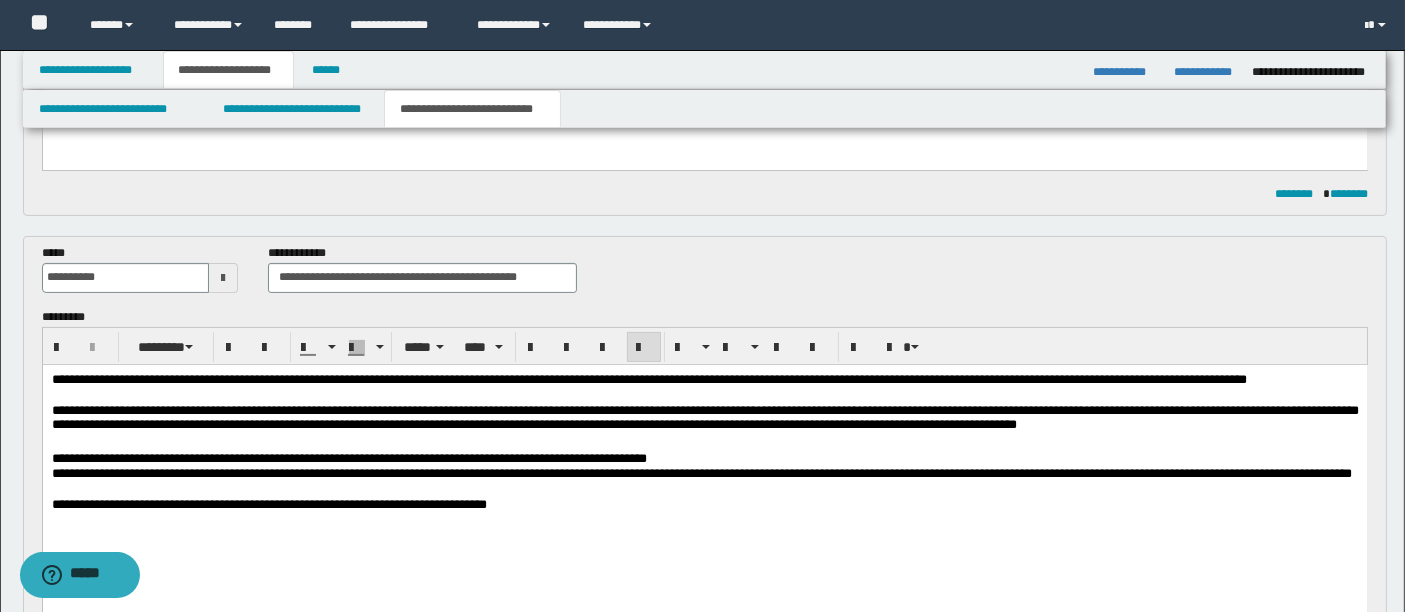 click on "**********" at bounding box center [704, 503] 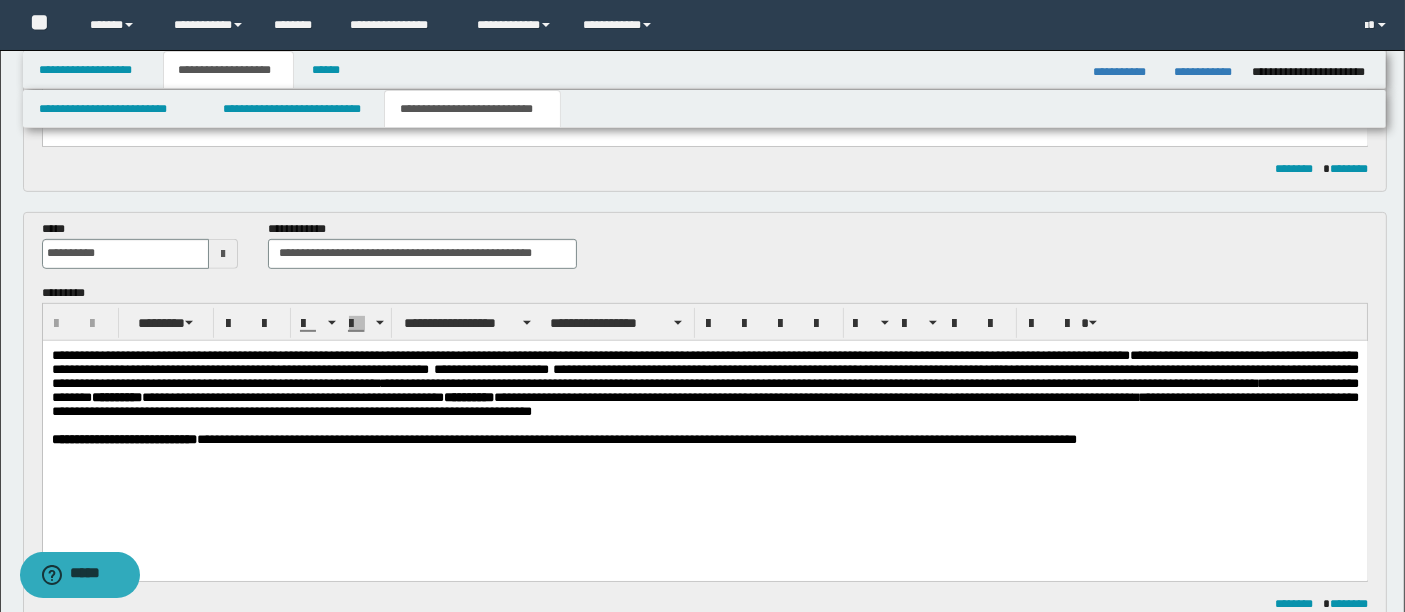 scroll, scrollTop: 808, scrollLeft: 0, axis: vertical 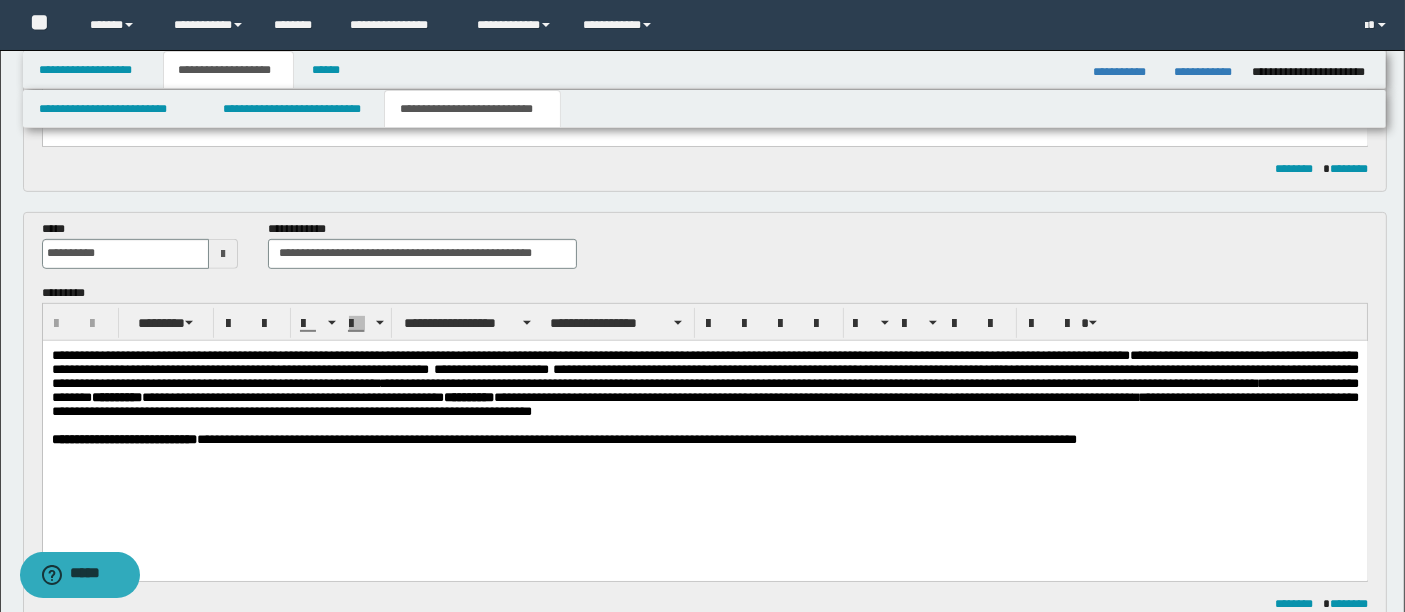 click on "**********" at bounding box center [123, 438] 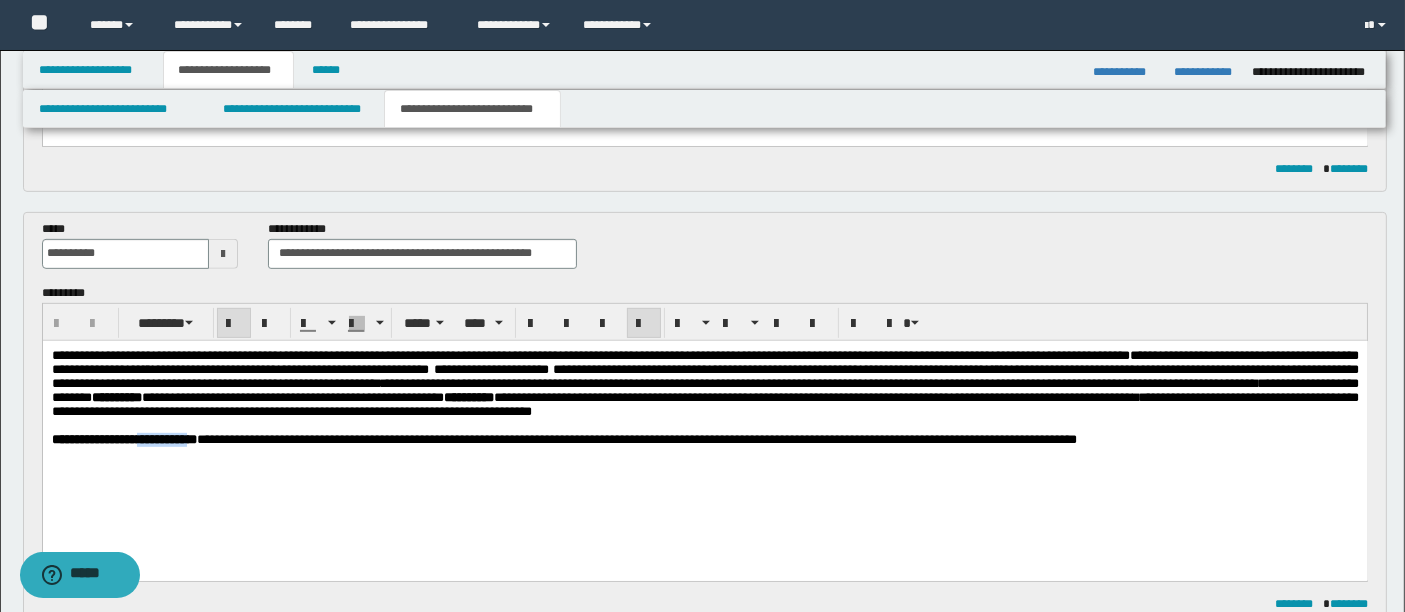 drag, startPoint x: 175, startPoint y: 466, endPoint x: 243, endPoint y: 469, distance: 68.06615 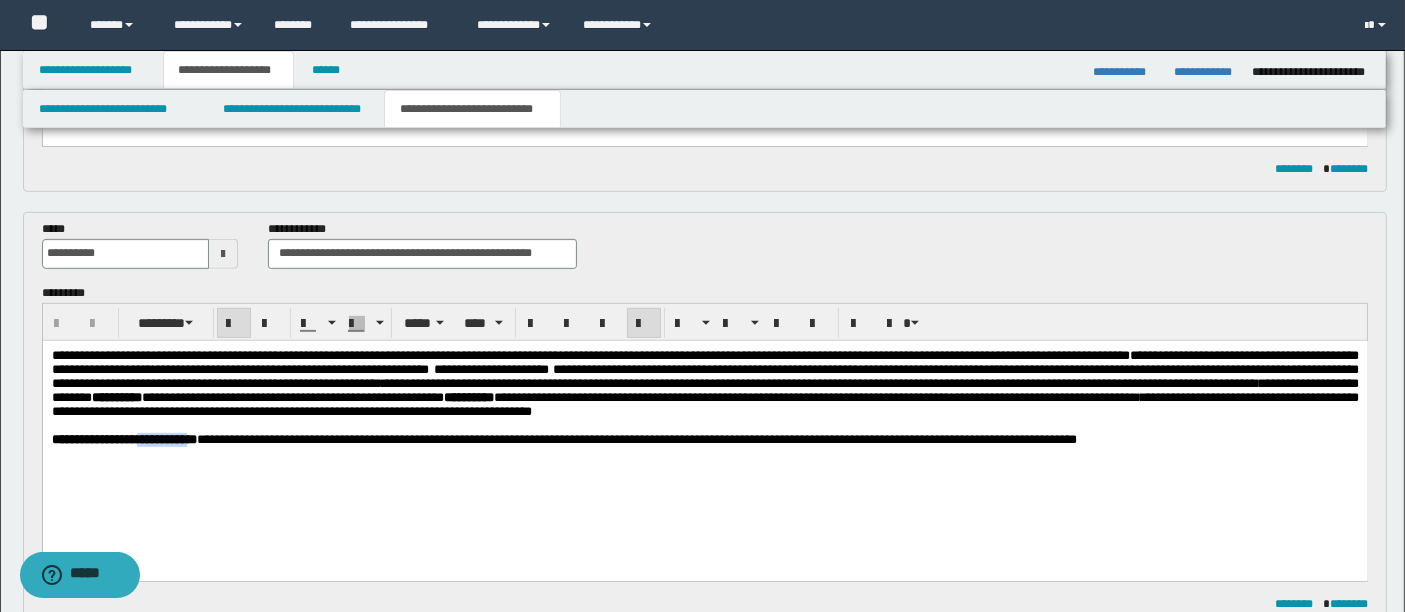 click on "**********" at bounding box center (123, 438) 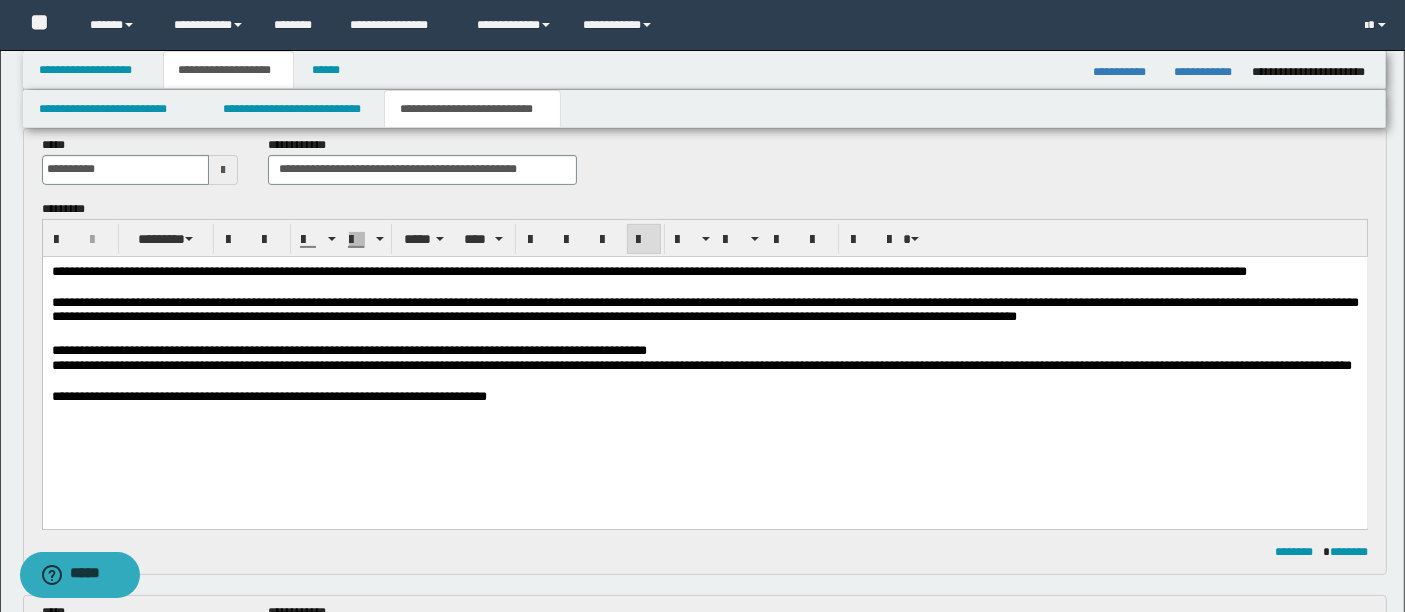 scroll, scrollTop: 417, scrollLeft: 0, axis: vertical 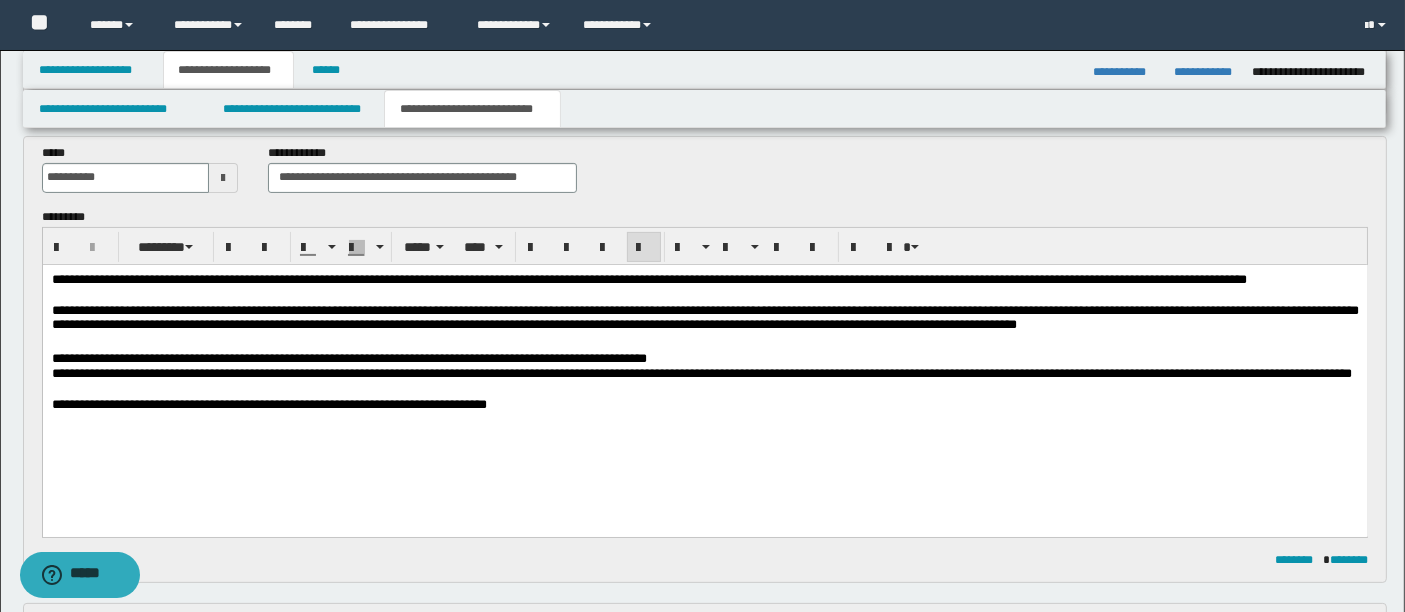 click at bounding box center (704, 388) 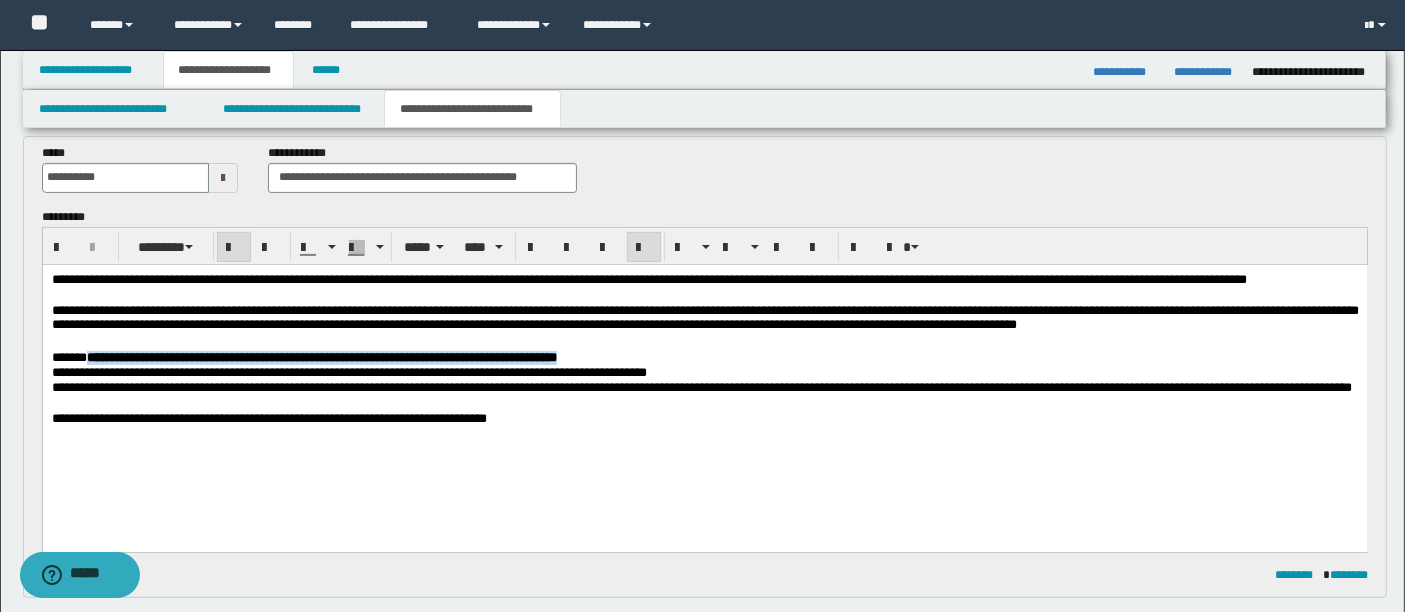 drag, startPoint x: 696, startPoint y: 356, endPoint x: 88, endPoint y: 356, distance: 608 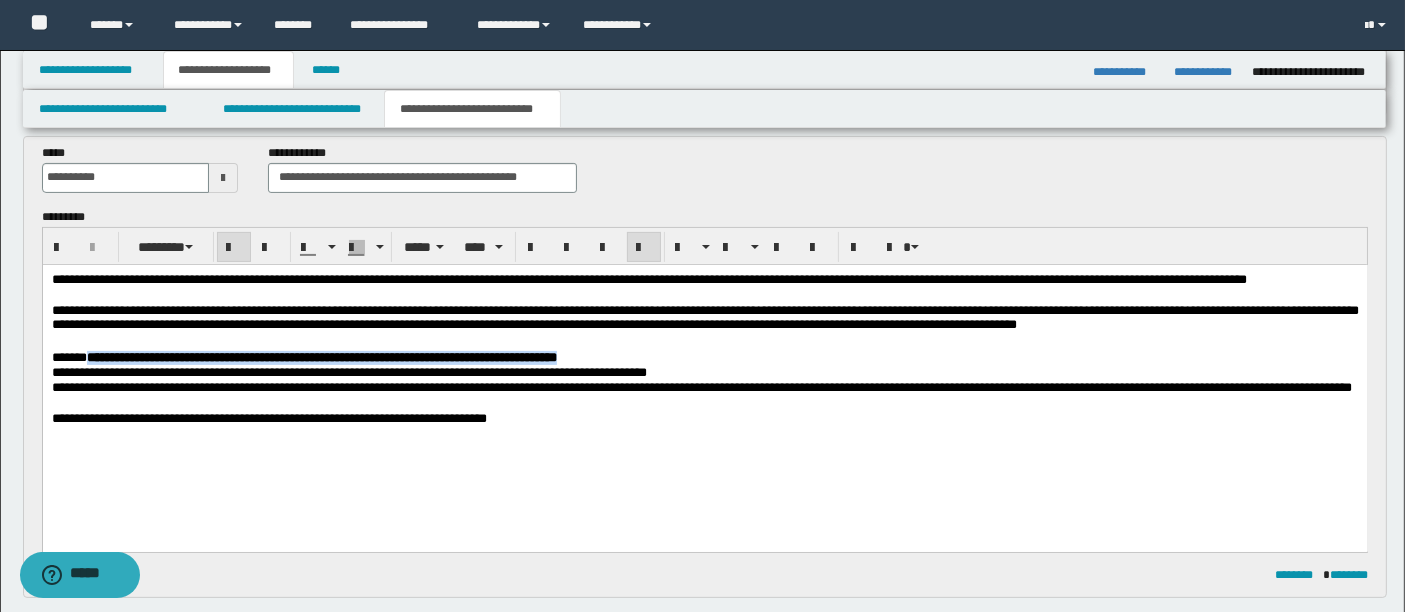 click on "**********" at bounding box center [704, 357] 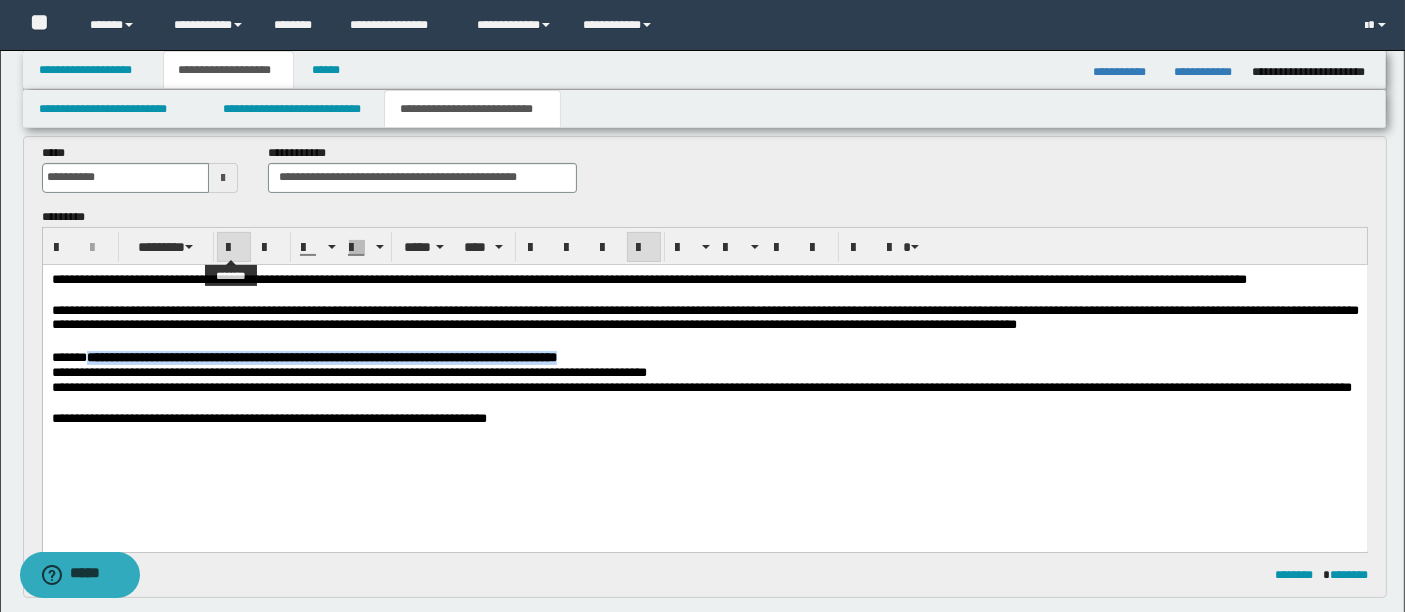 click at bounding box center (234, 248) 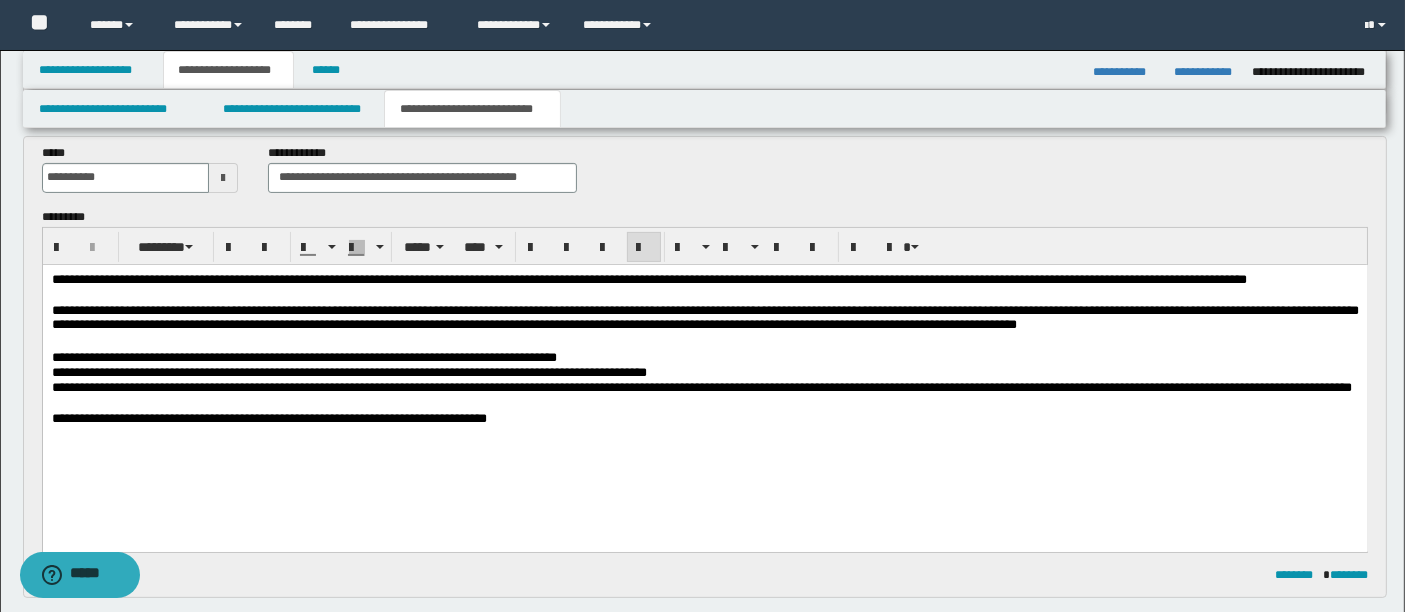 click on "**********" at bounding box center (704, 373) 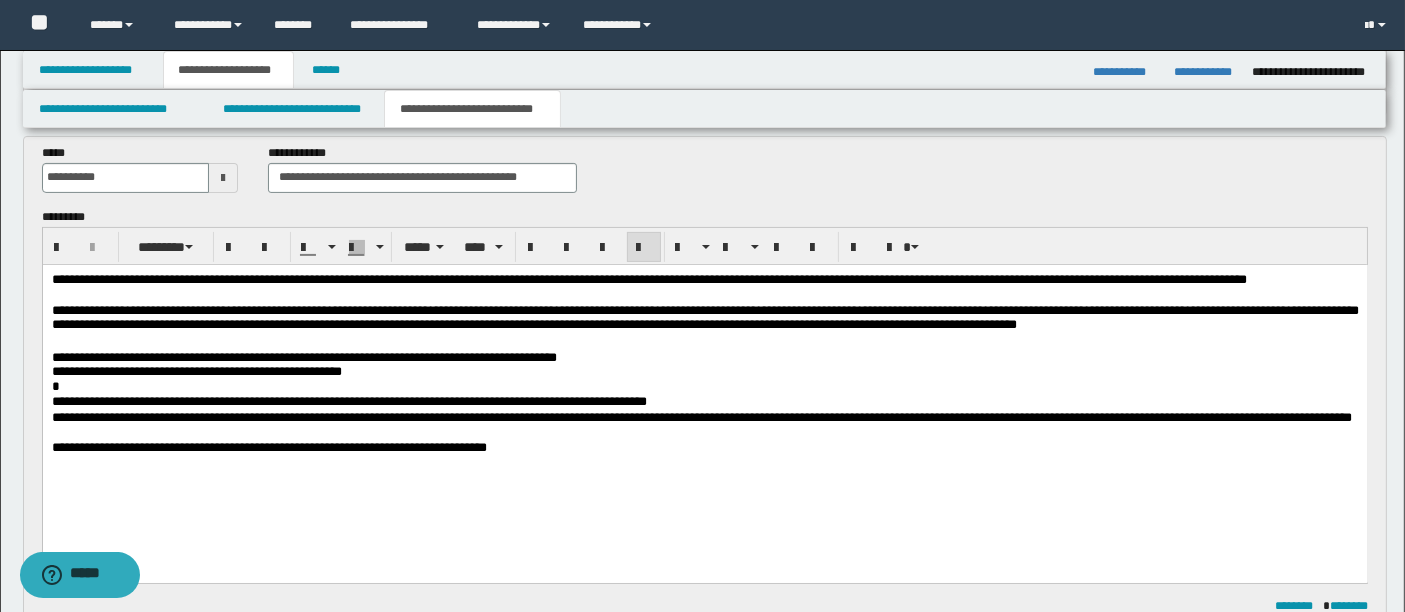 click at bounding box center (704, 431) 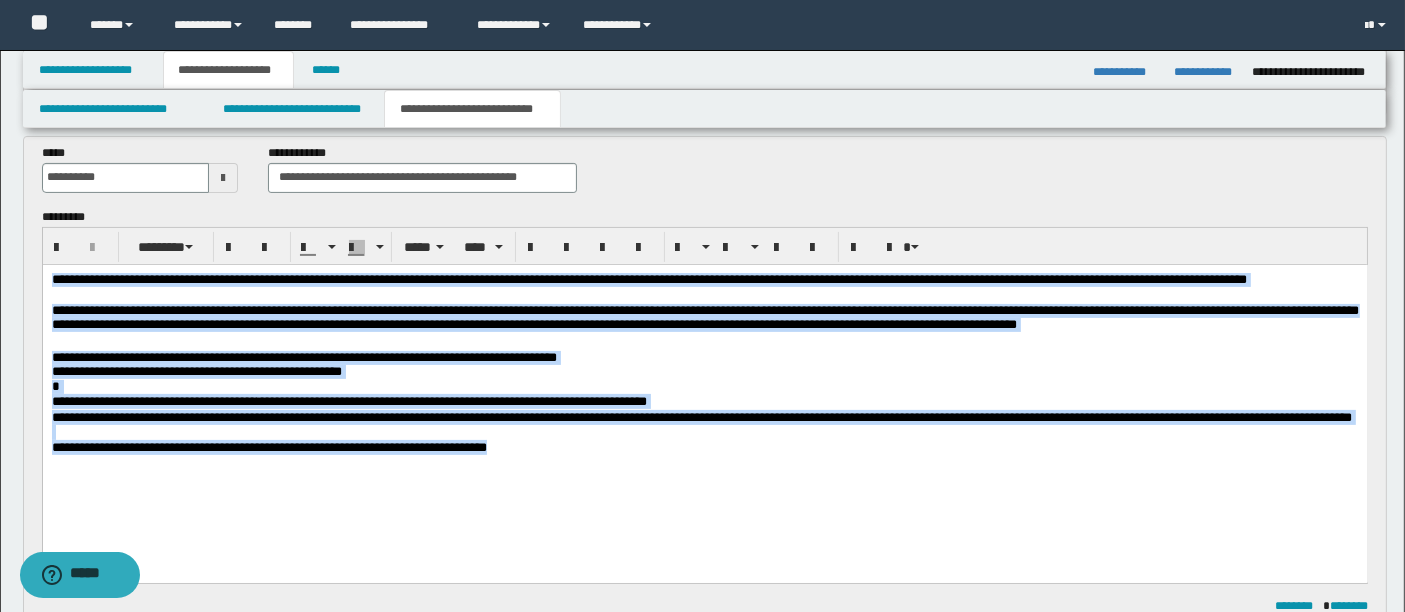 drag, startPoint x: 681, startPoint y: 459, endPoint x: 68, endPoint y: 535, distance: 617.6933 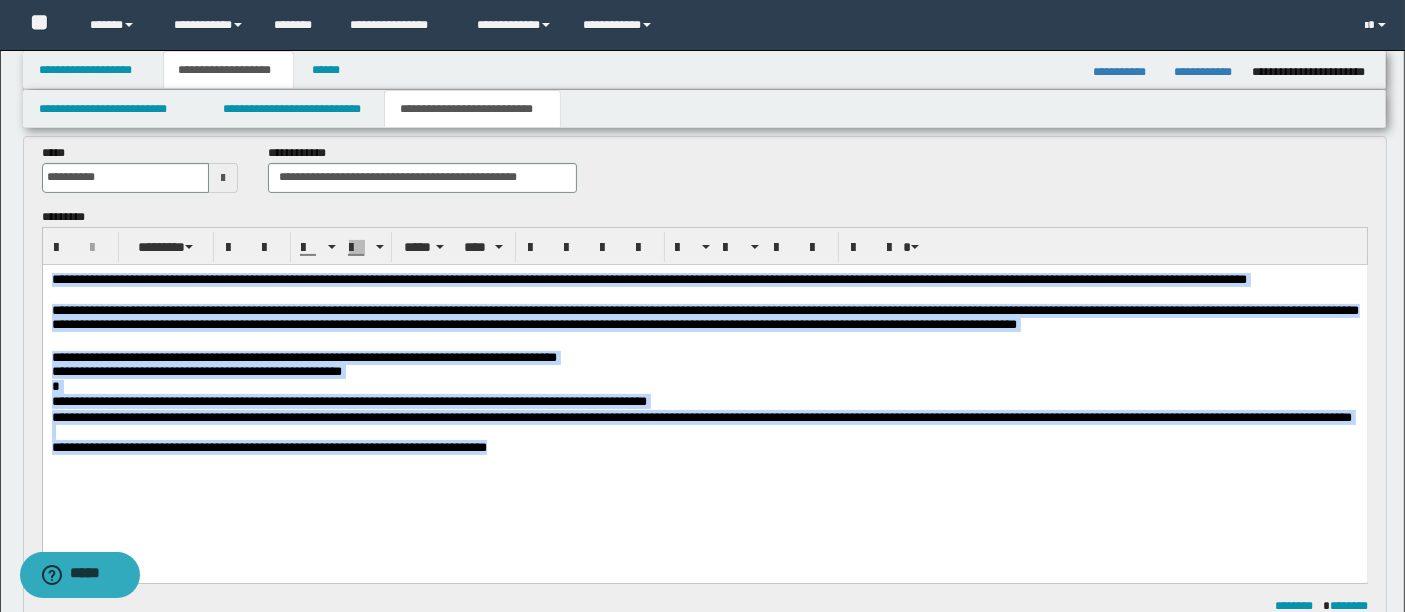 click on "**********" at bounding box center (704, 388) 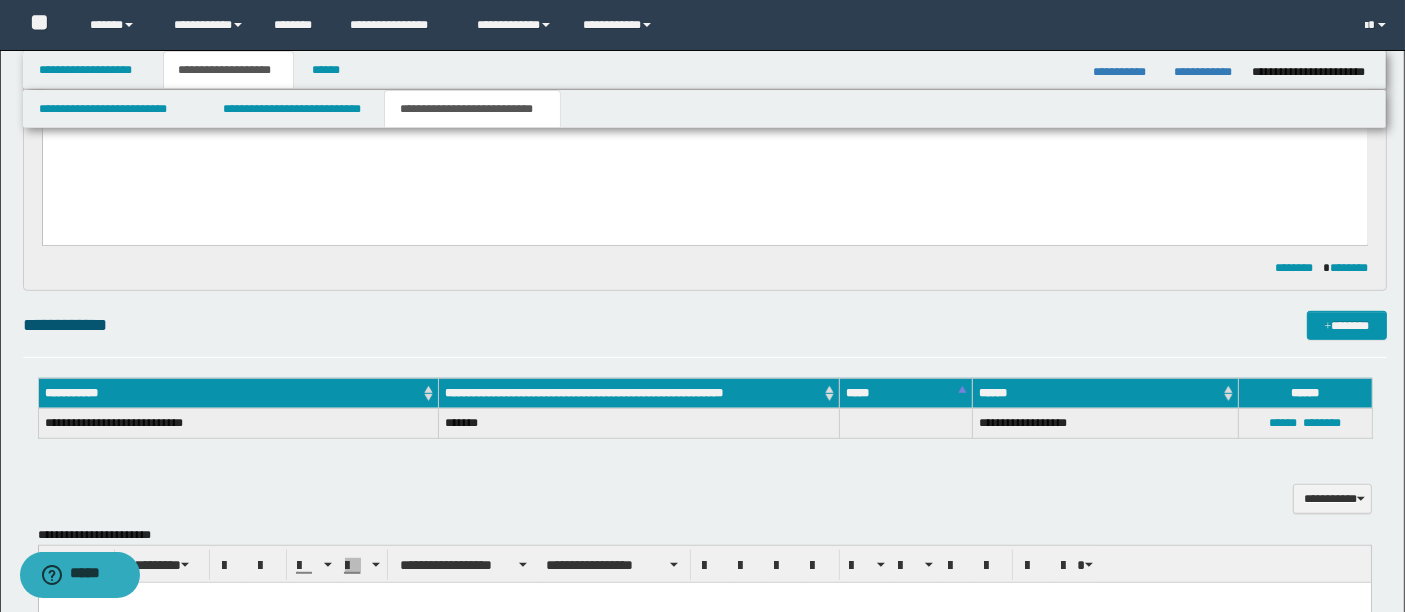 scroll, scrollTop: 1200, scrollLeft: 0, axis: vertical 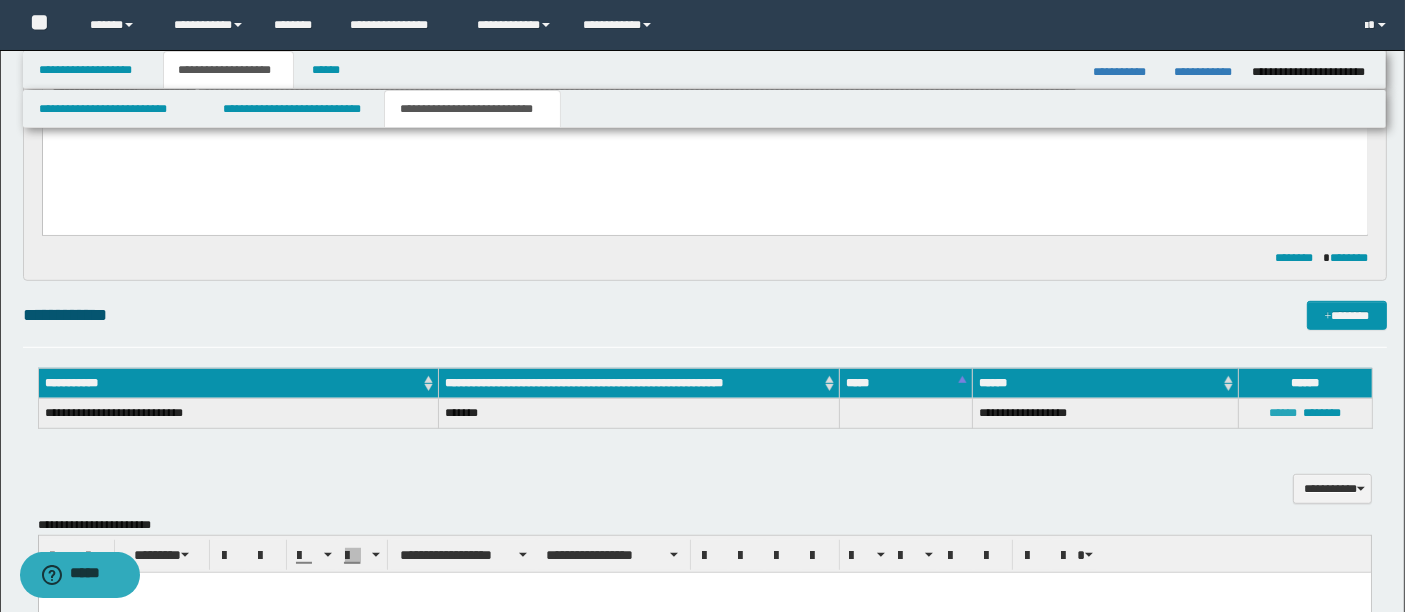 click on "******" at bounding box center (1284, 413) 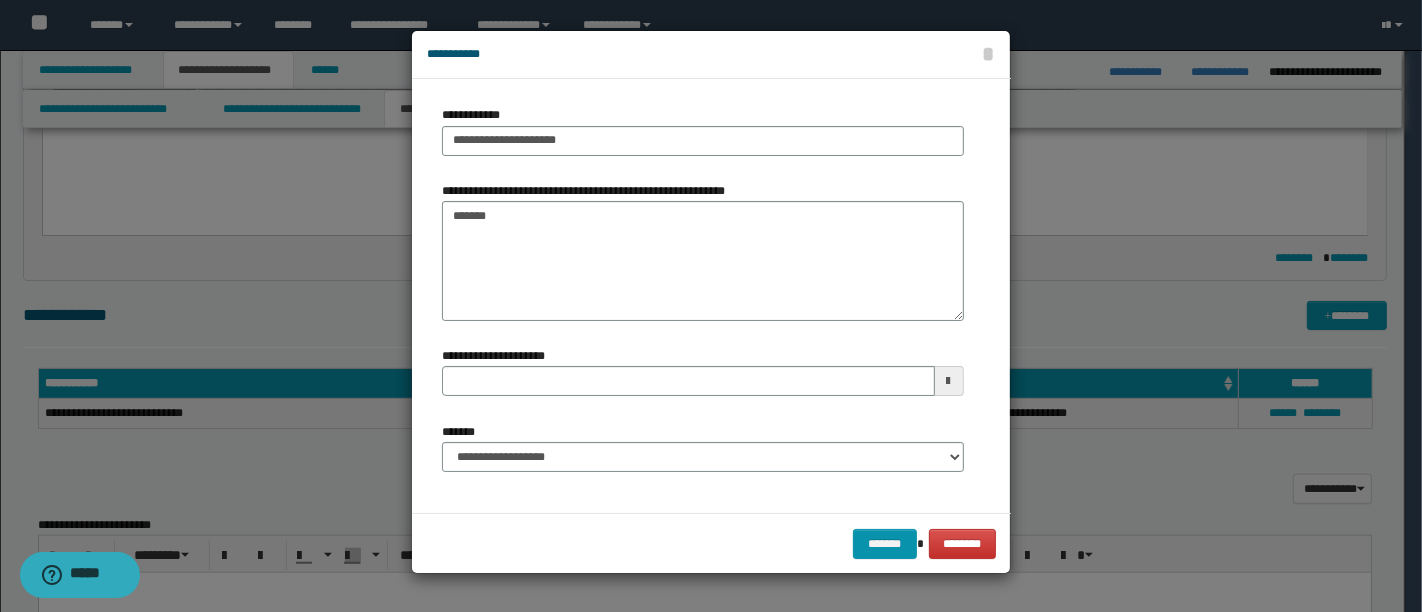 click at bounding box center (711, 306) 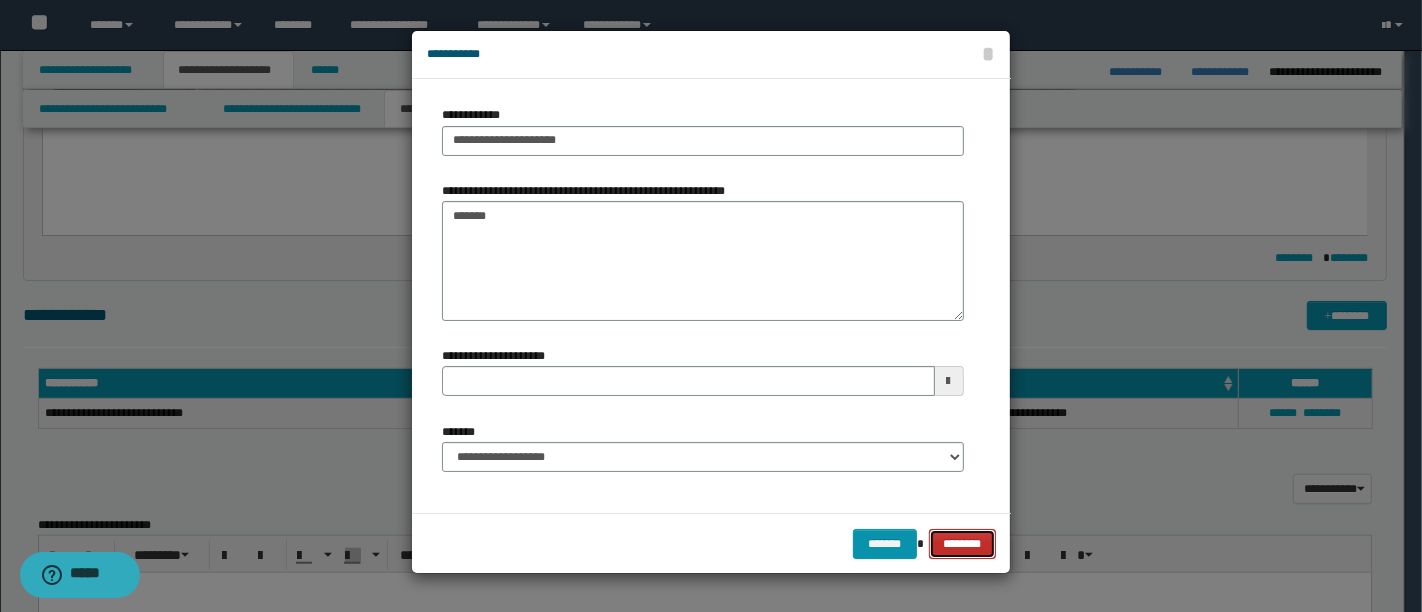 click on "********" at bounding box center [962, 543] 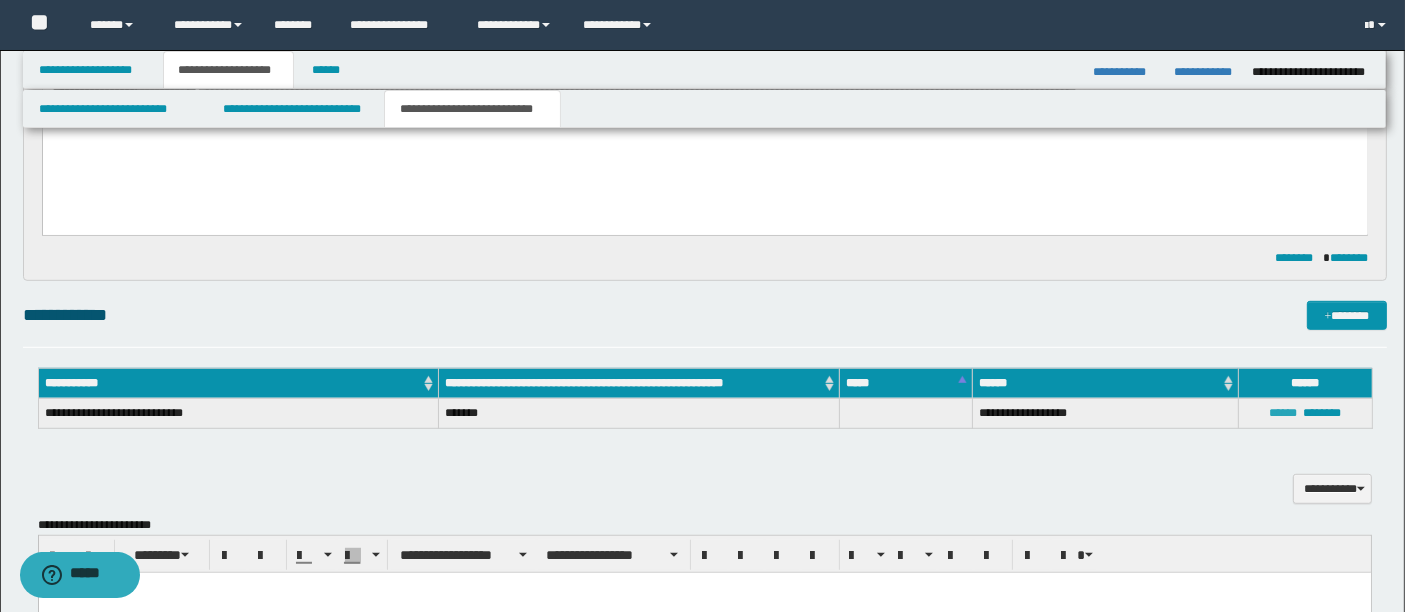 click on "******" at bounding box center [1284, 413] 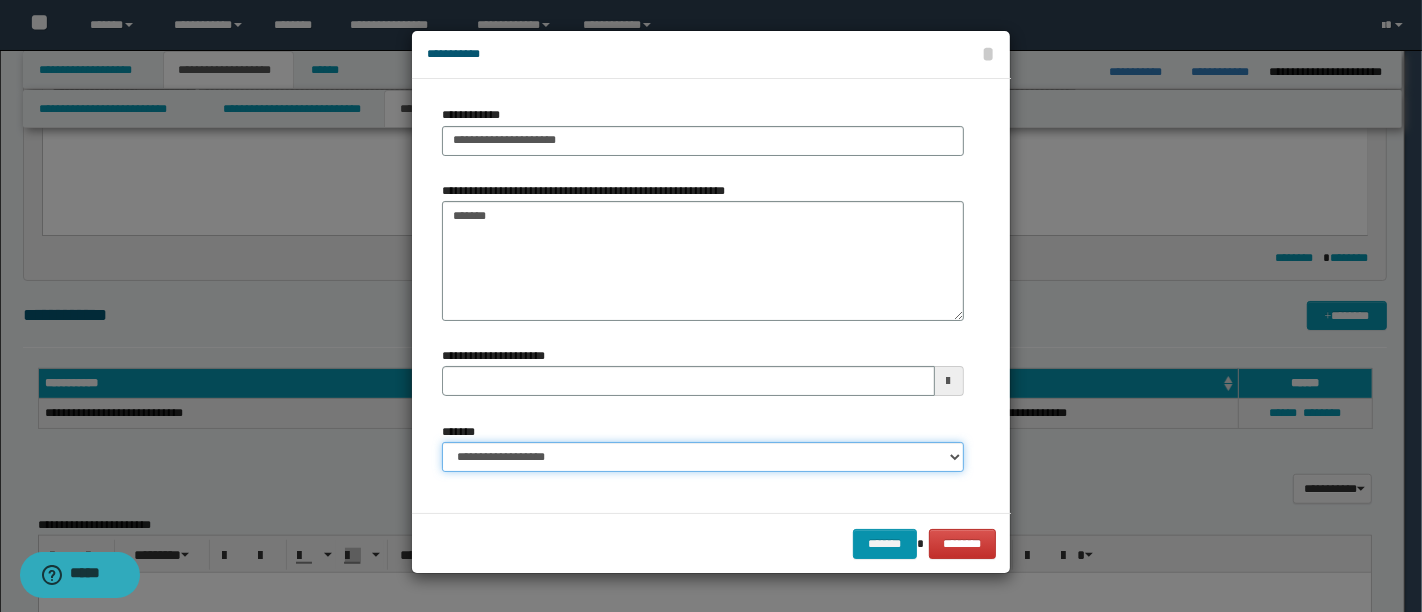 click on "**********" at bounding box center (703, 457) 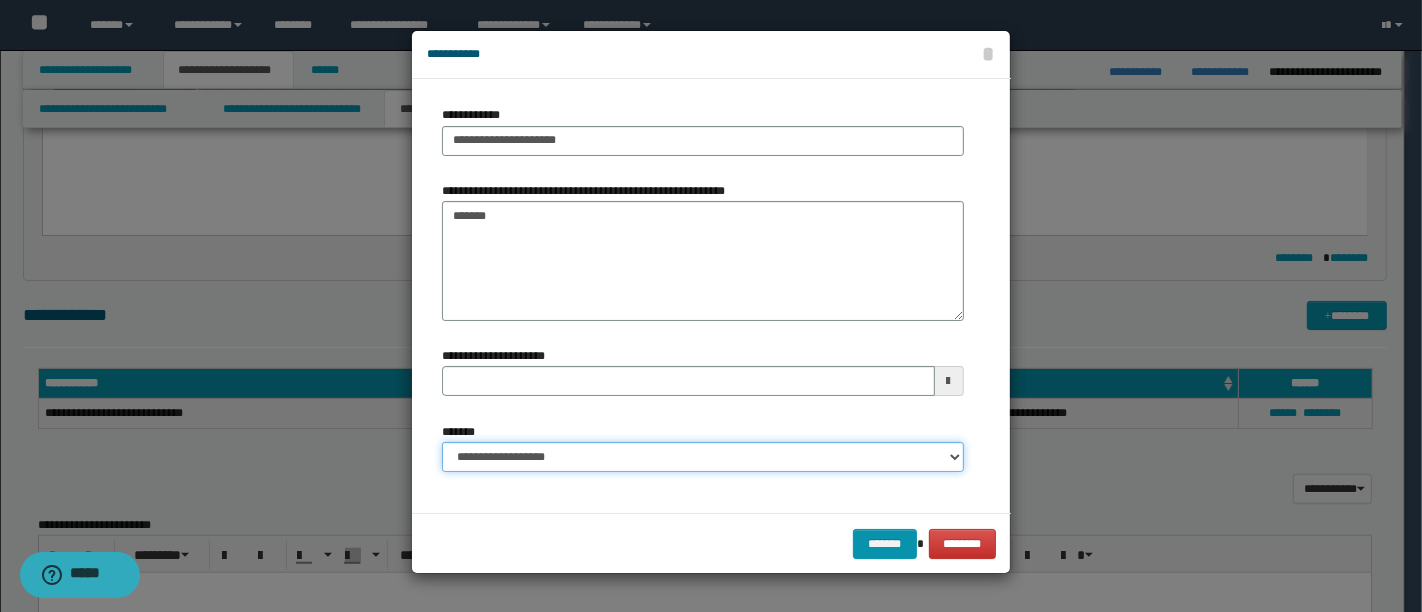 select on "*" 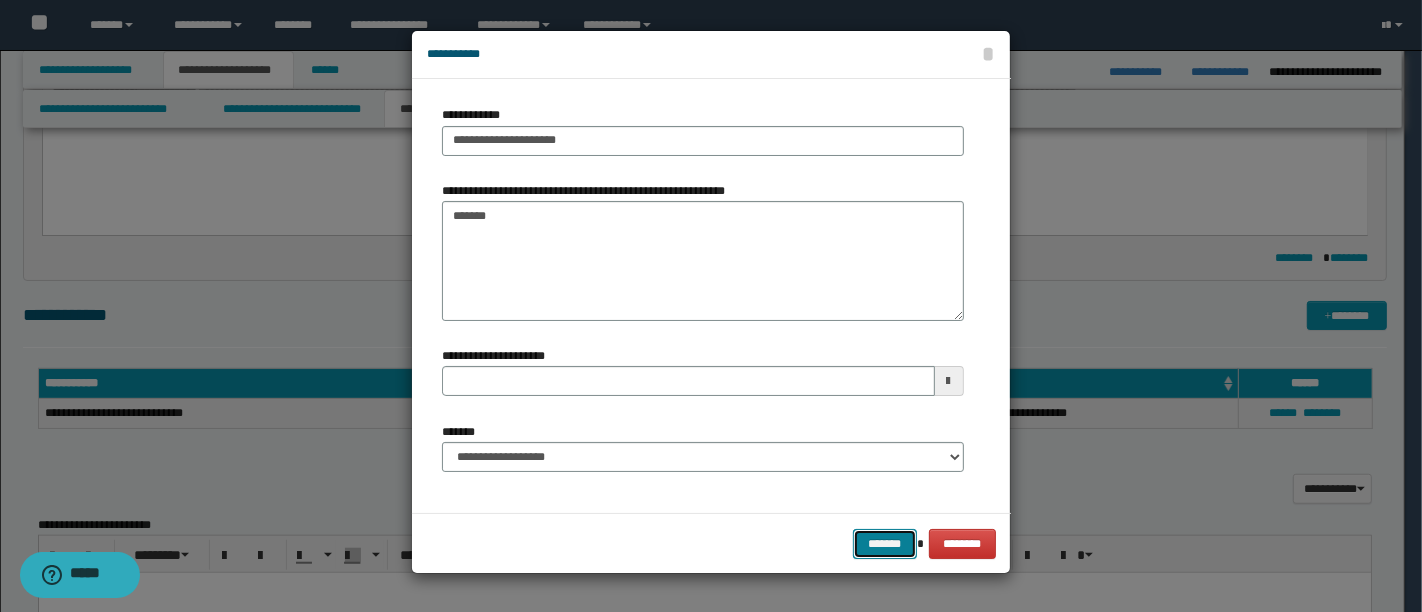 click on "*******" at bounding box center [885, 543] 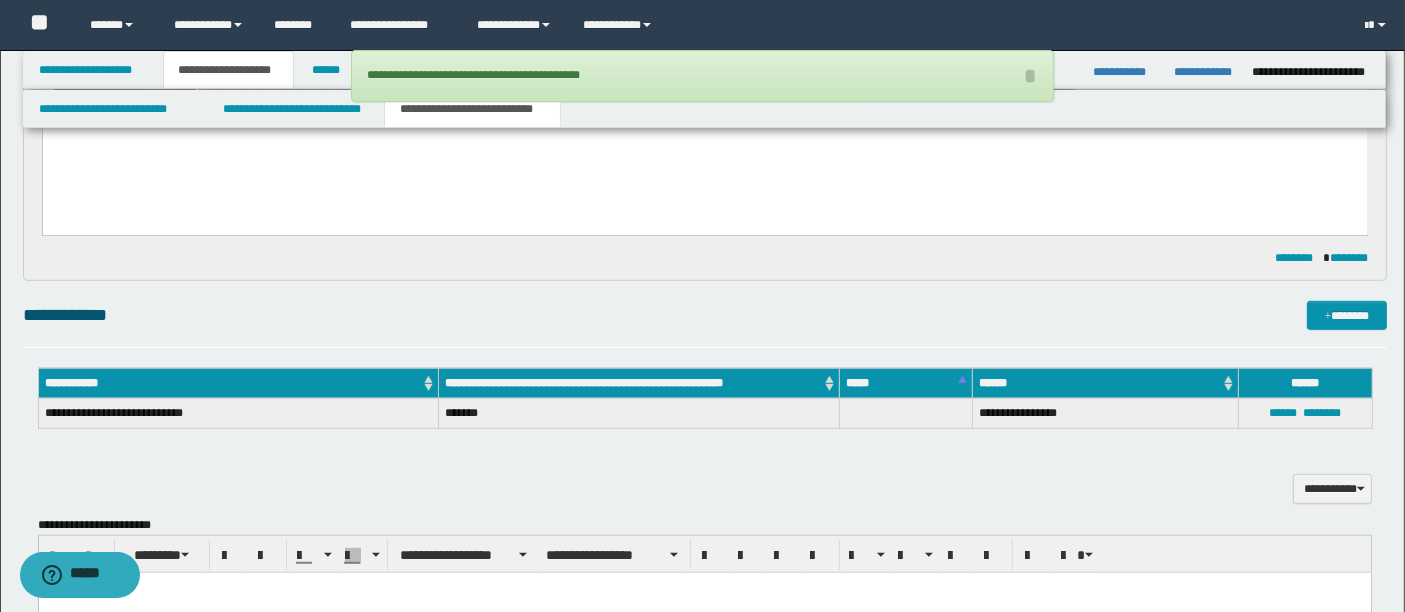 click on "**********" at bounding box center [705, 478] 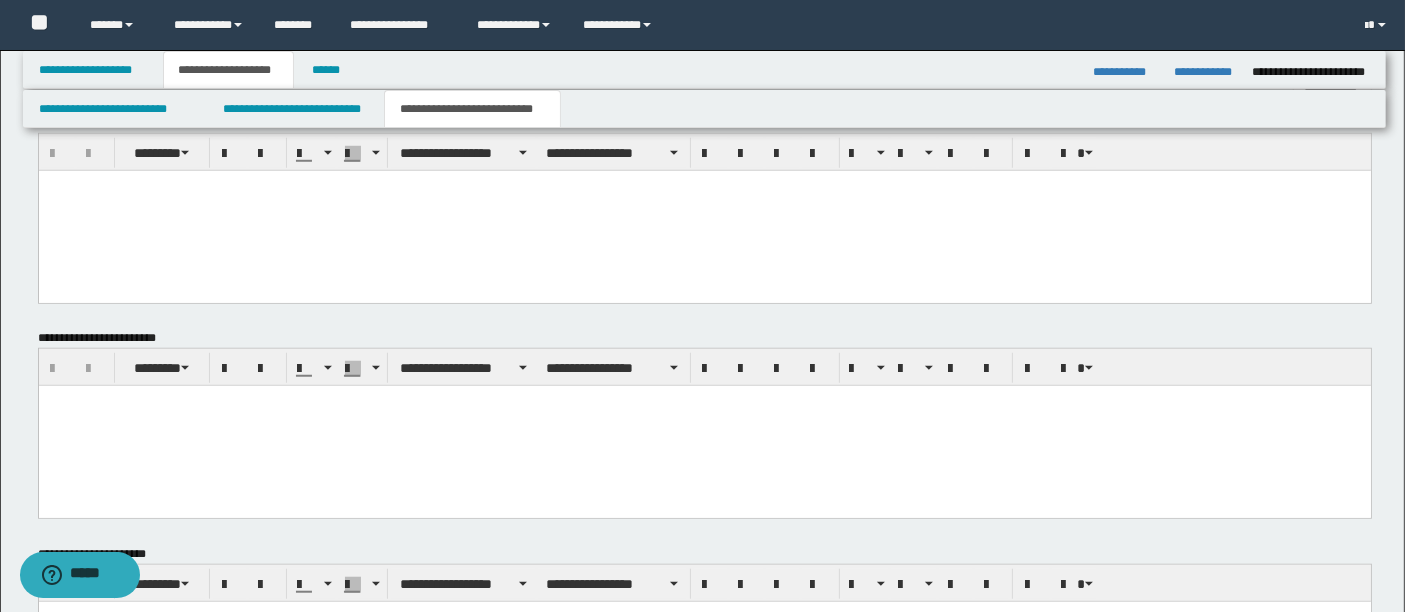 scroll, scrollTop: 1604, scrollLeft: 0, axis: vertical 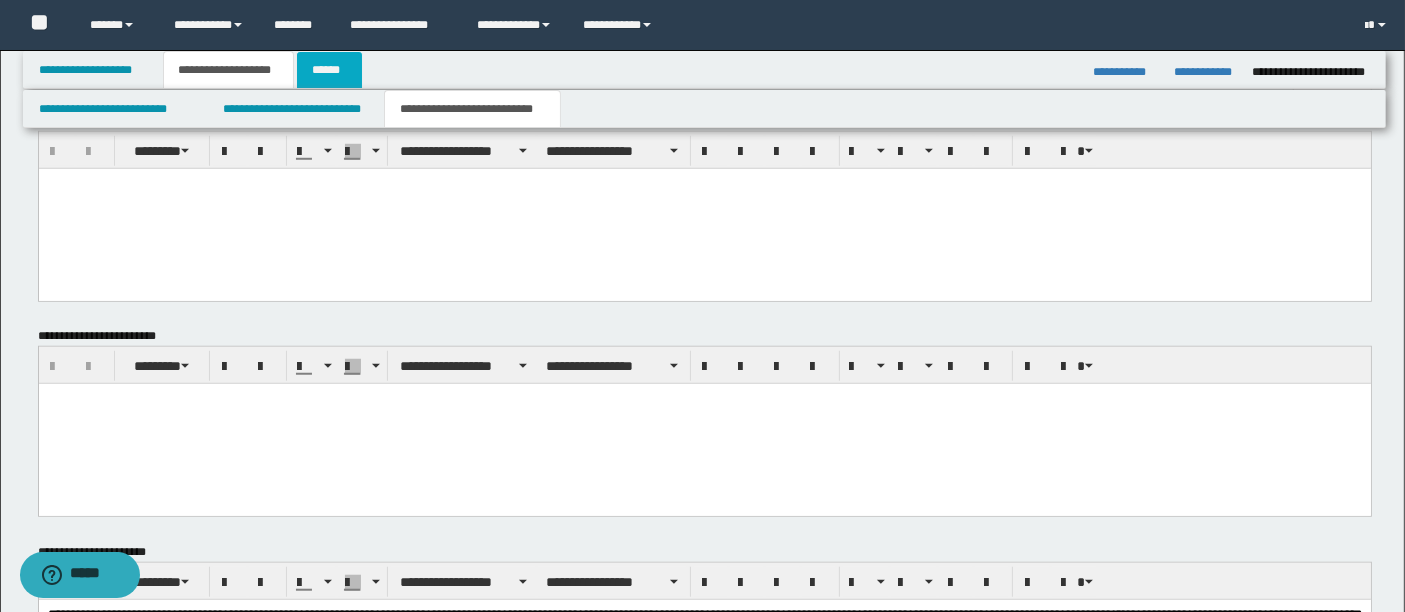 click on "******" at bounding box center (330, 70) 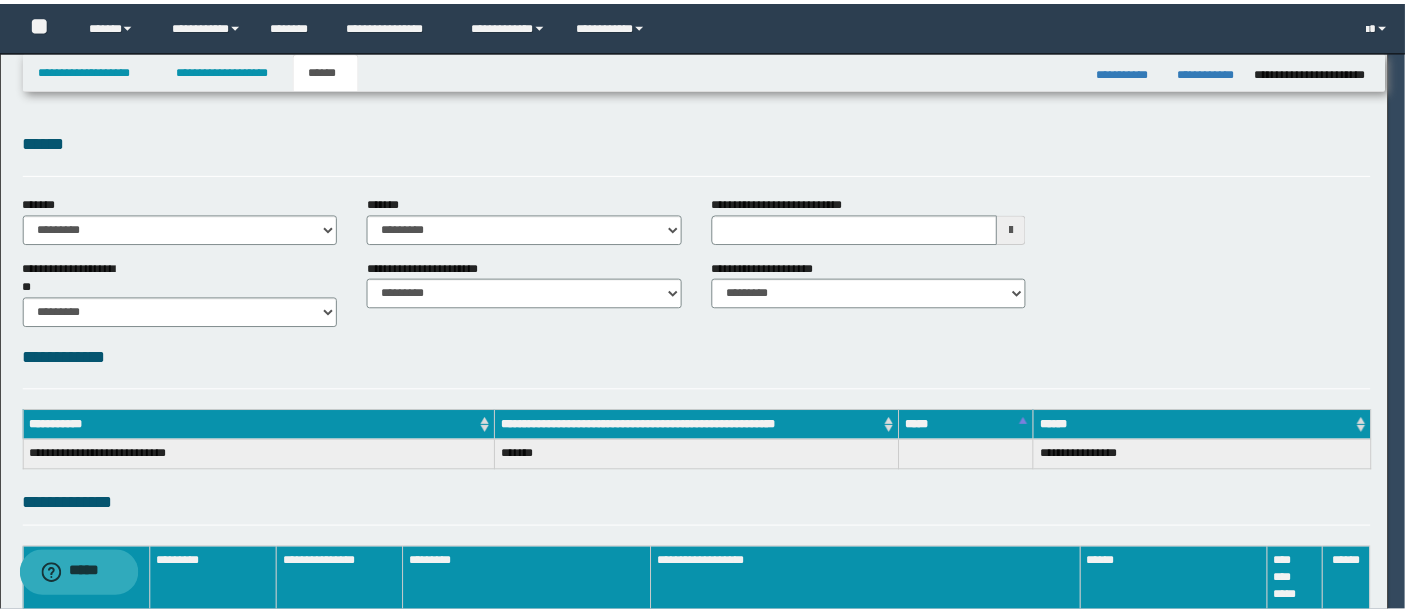 scroll, scrollTop: 0, scrollLeft: 0, axis: both 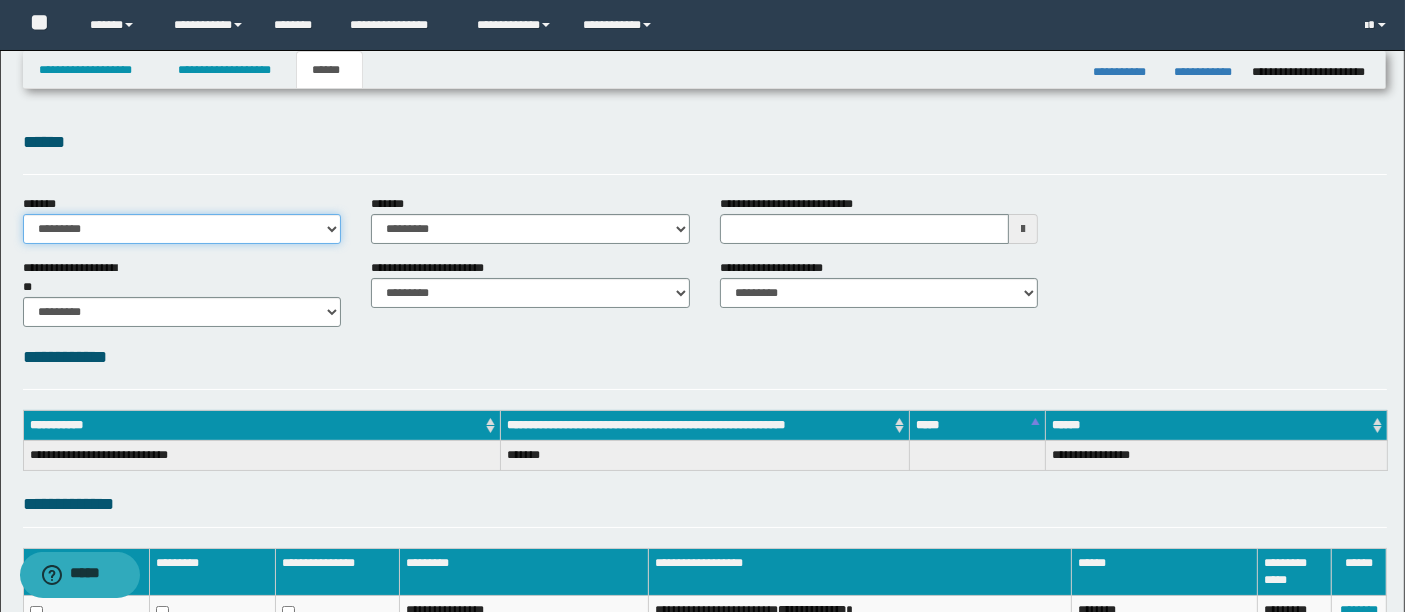 click on "**********" at bounding box center (182, 229) 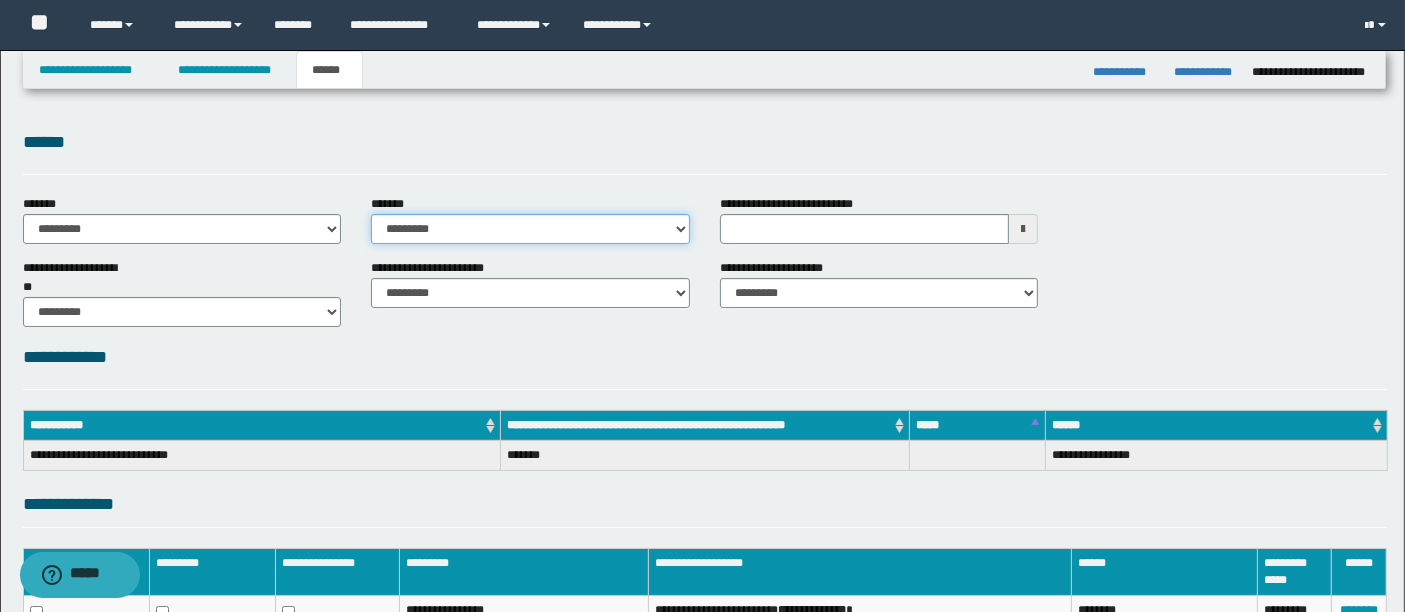 click on "**********" at bounding box center (530, 229) 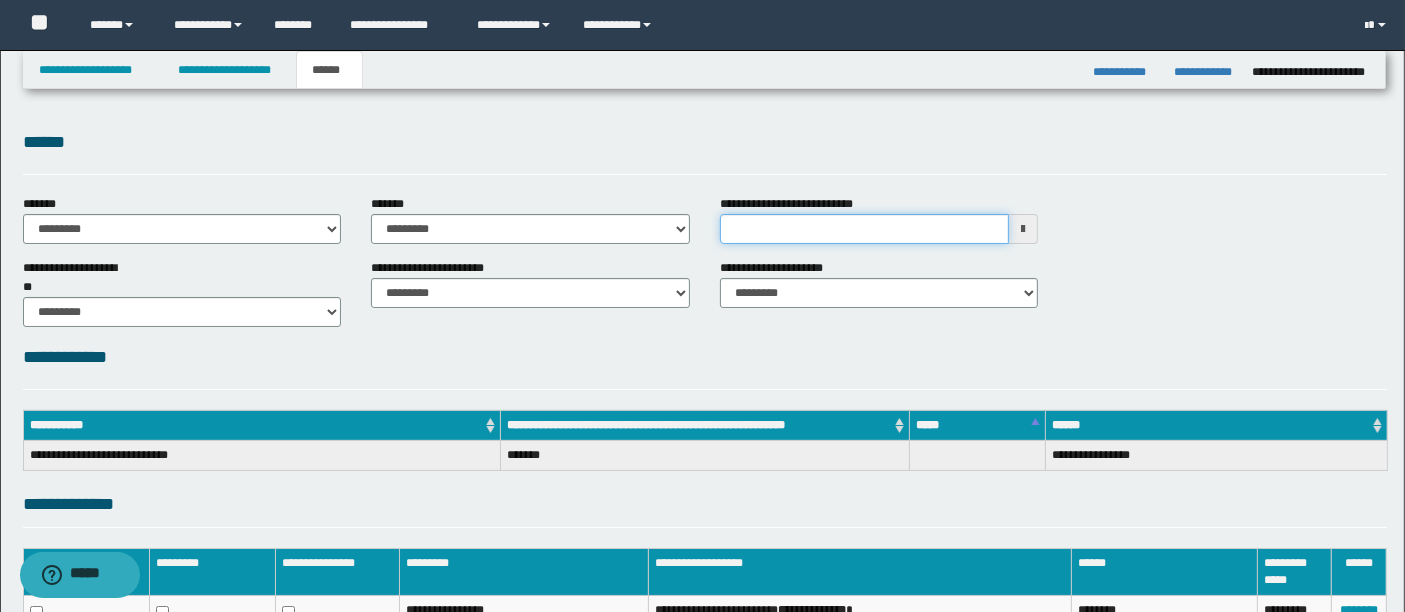 click on "**********" at bounding box center [865, 229] 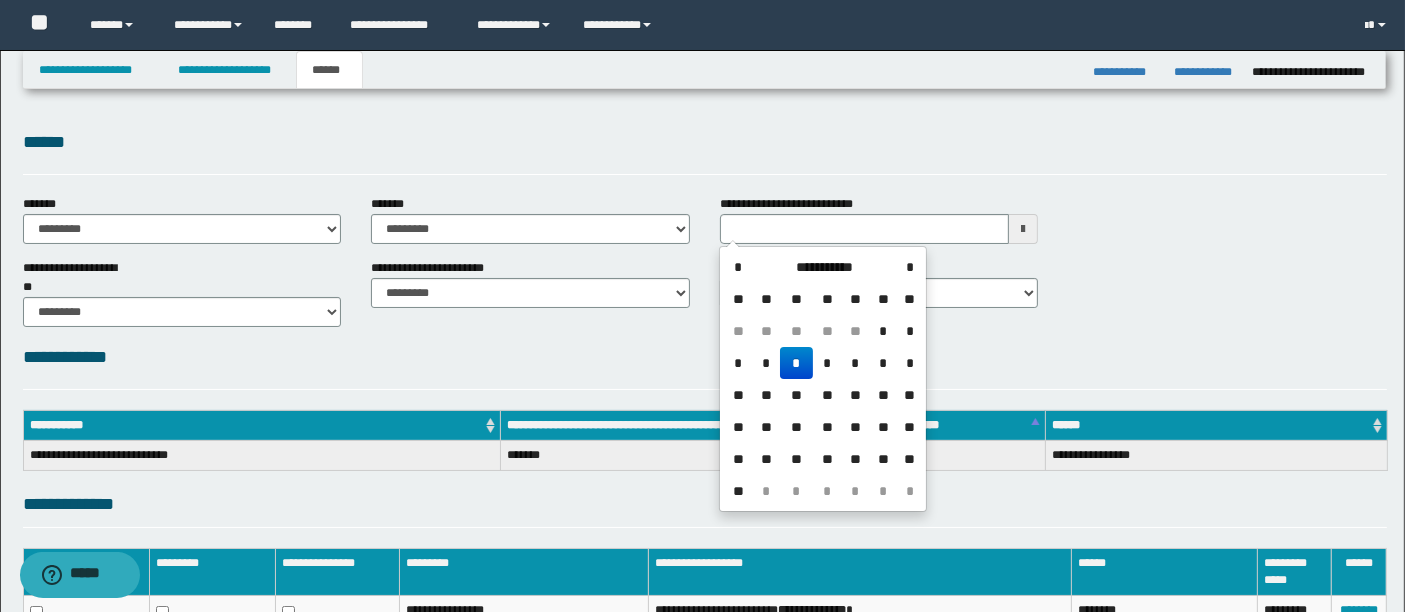 click on "*" at bounding box center [796, 363] 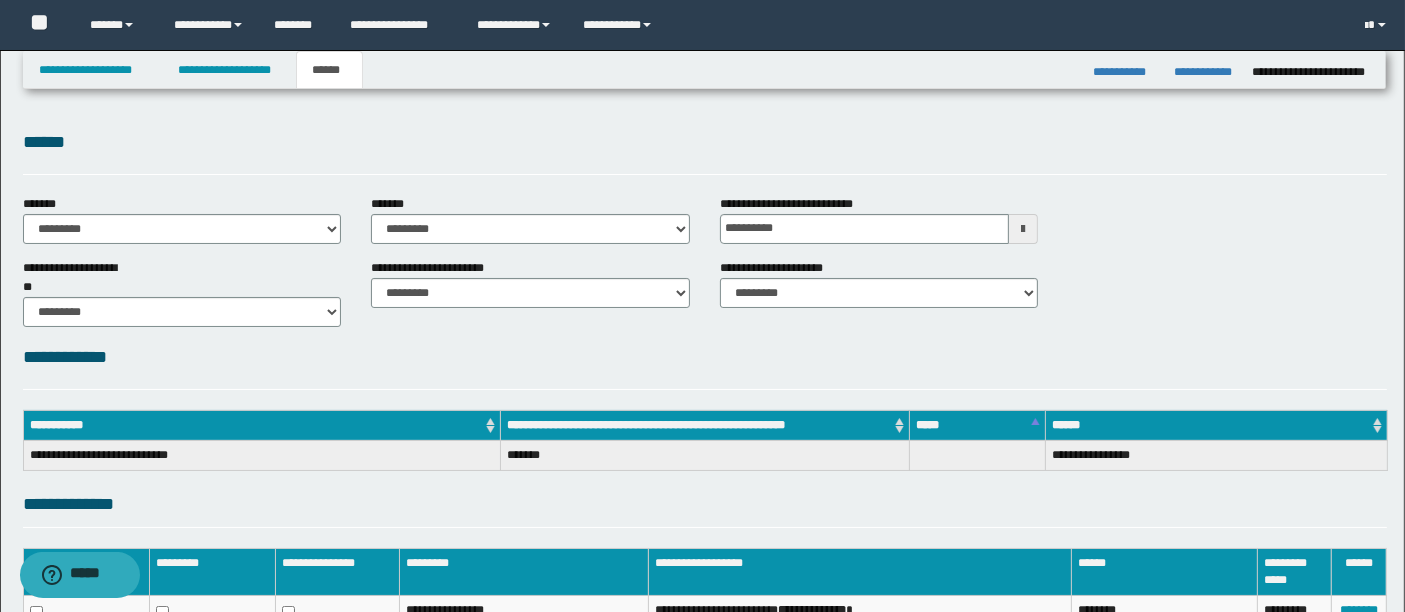 click on "**********" at bounding box center (705, 357) 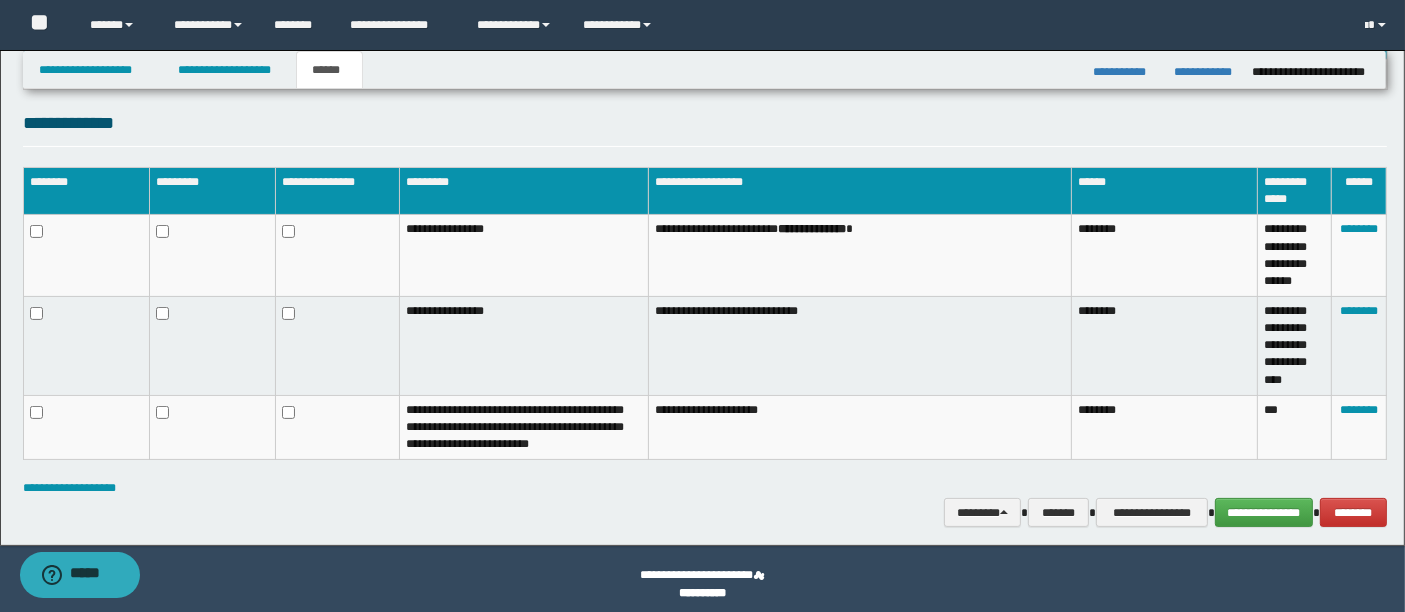 scroll, scrollTop: 391, scrollLeft: 0, axis: vertical 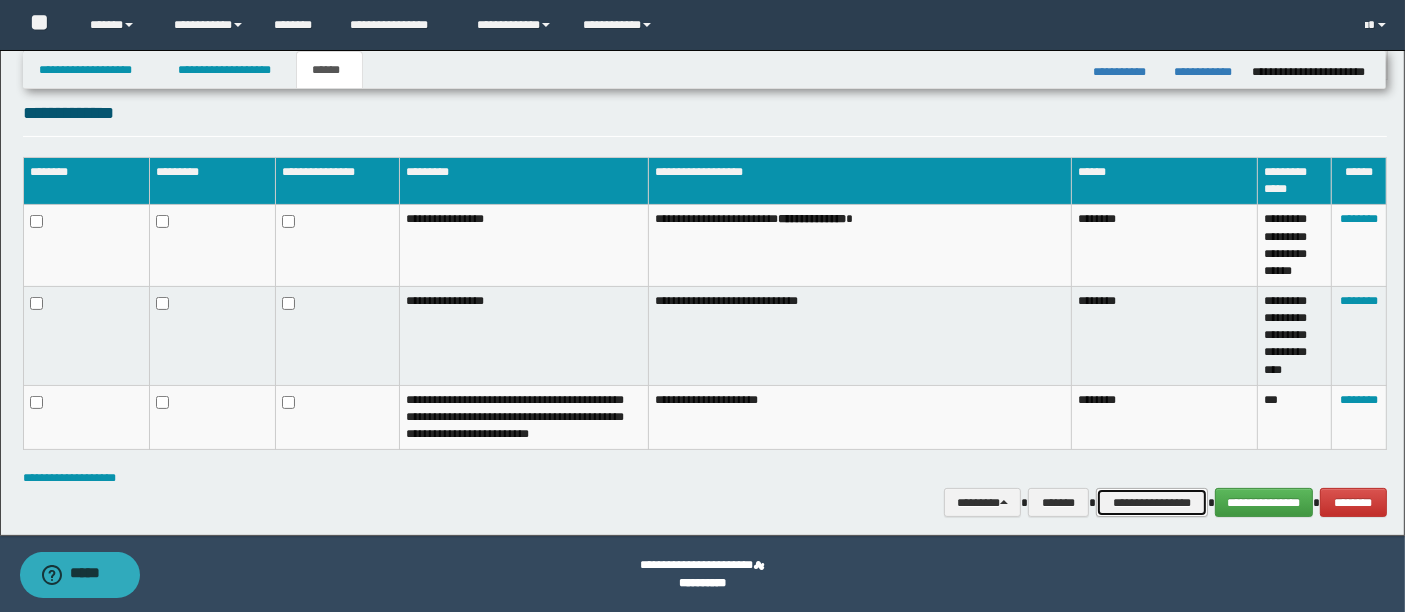 click on "**********" at bounding box center (1152, 502) 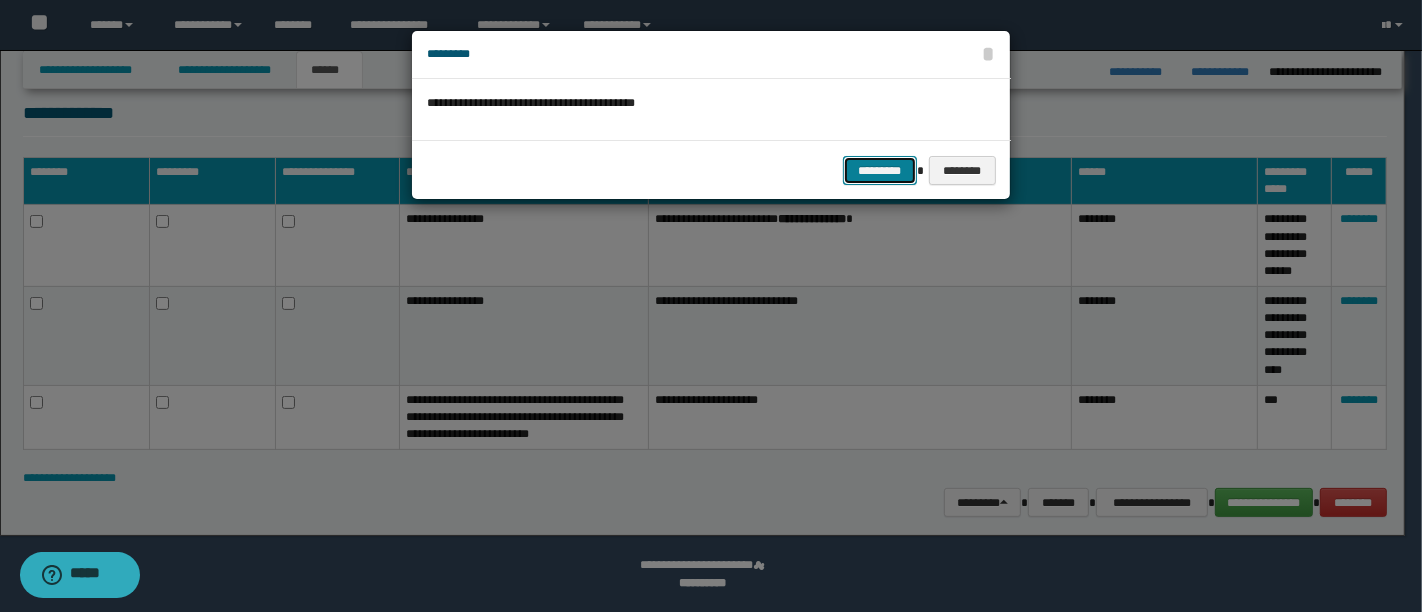 click on "*********" at bounding box center [880, 170] 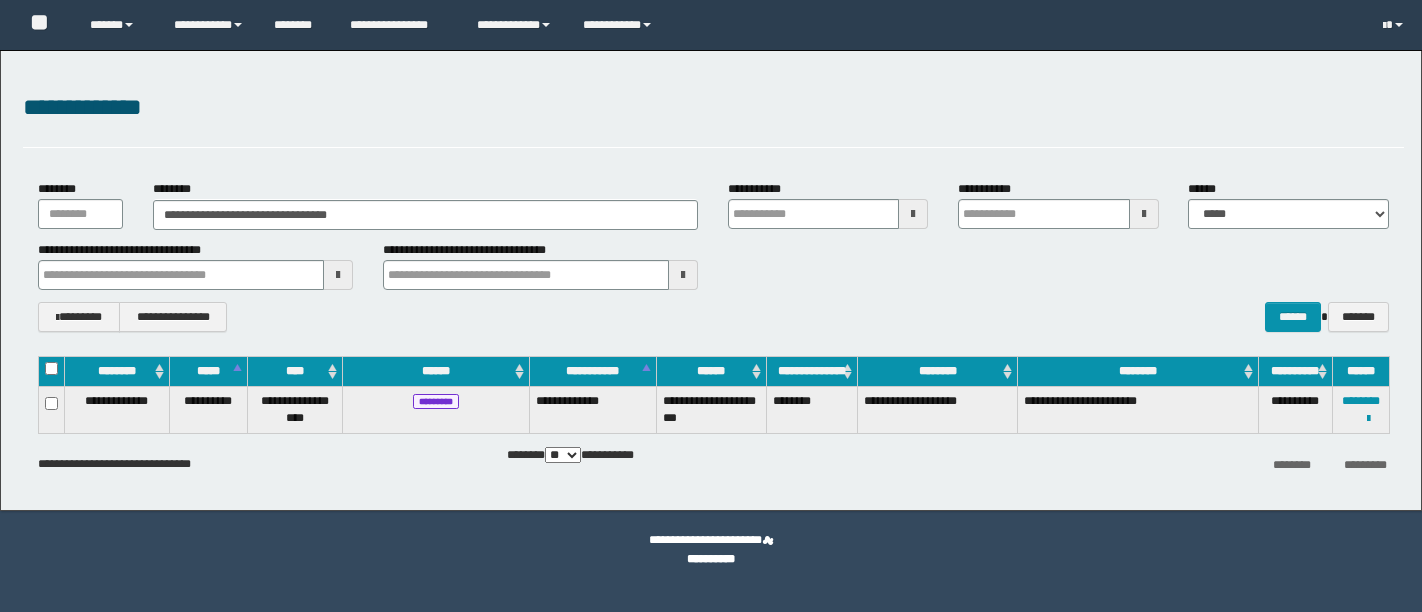 scroll, scrollTop: 0, scrollLeft: 0, axis: both 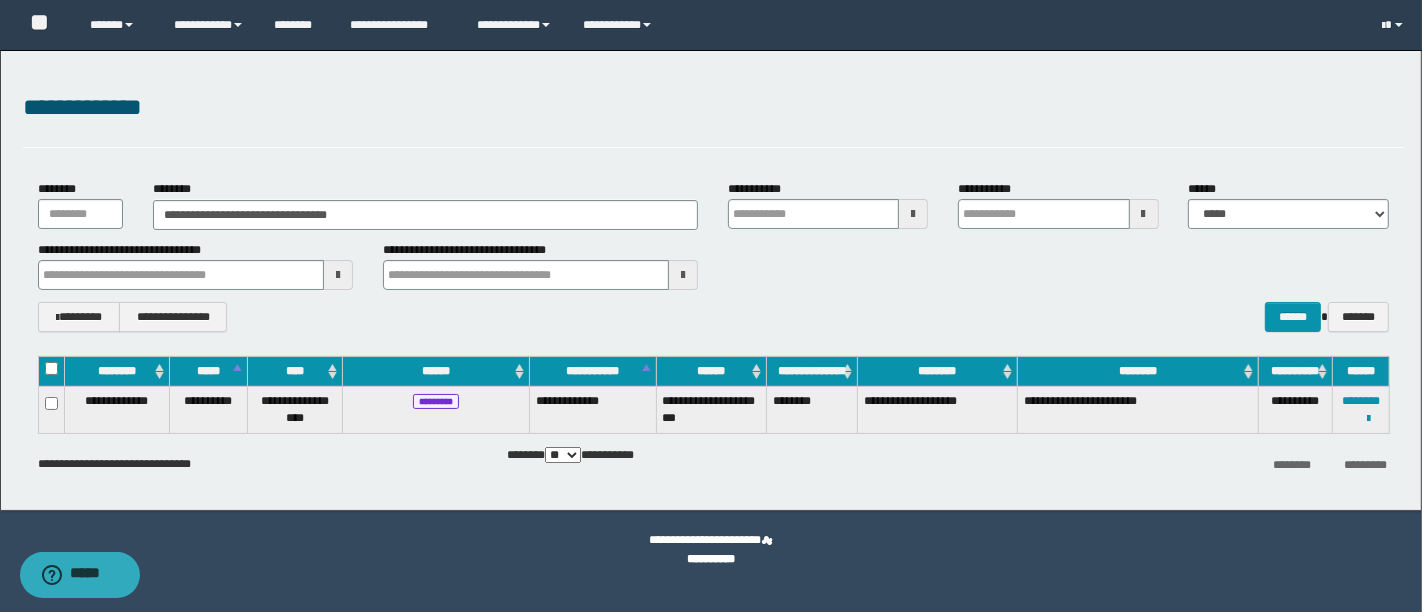 click on "**********" at bounding box center [713, 316] 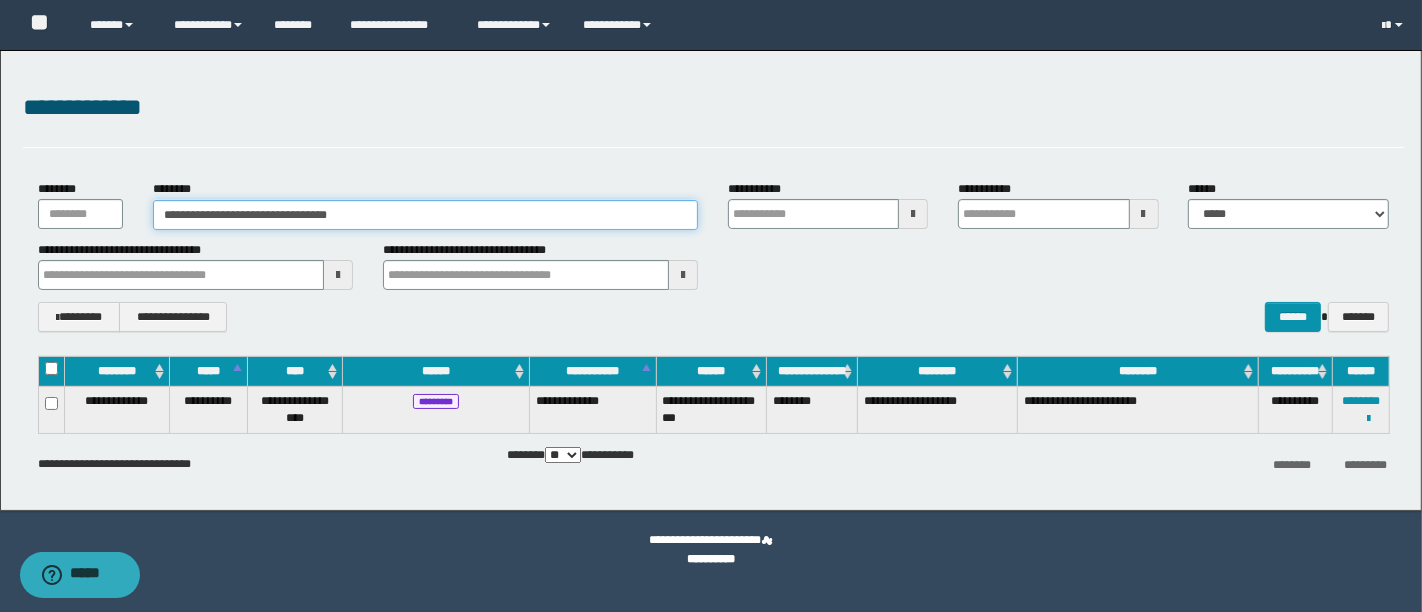 drag, startPoint x: 365, startPoint y: 212, endPoint x: 240, endPoint y: 209, distance: 125.035995 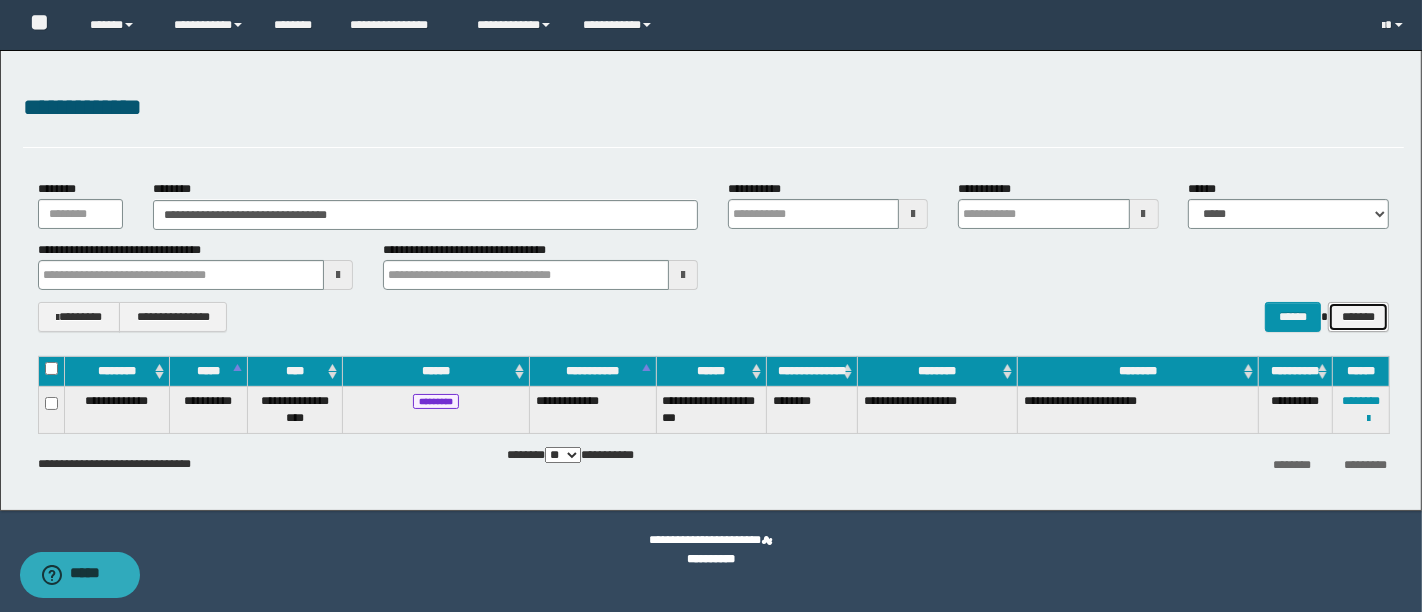 click on "*******" at bounding box center (1358, 316) 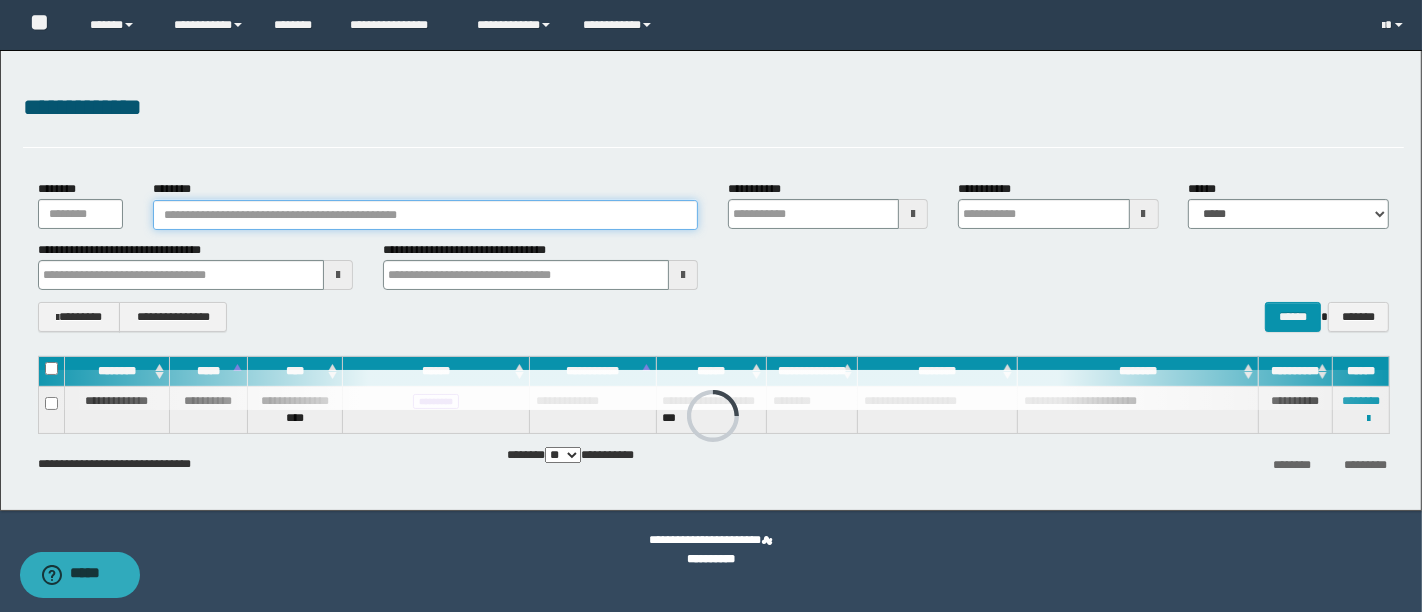 click on "********" at bounding box center [425, 215] 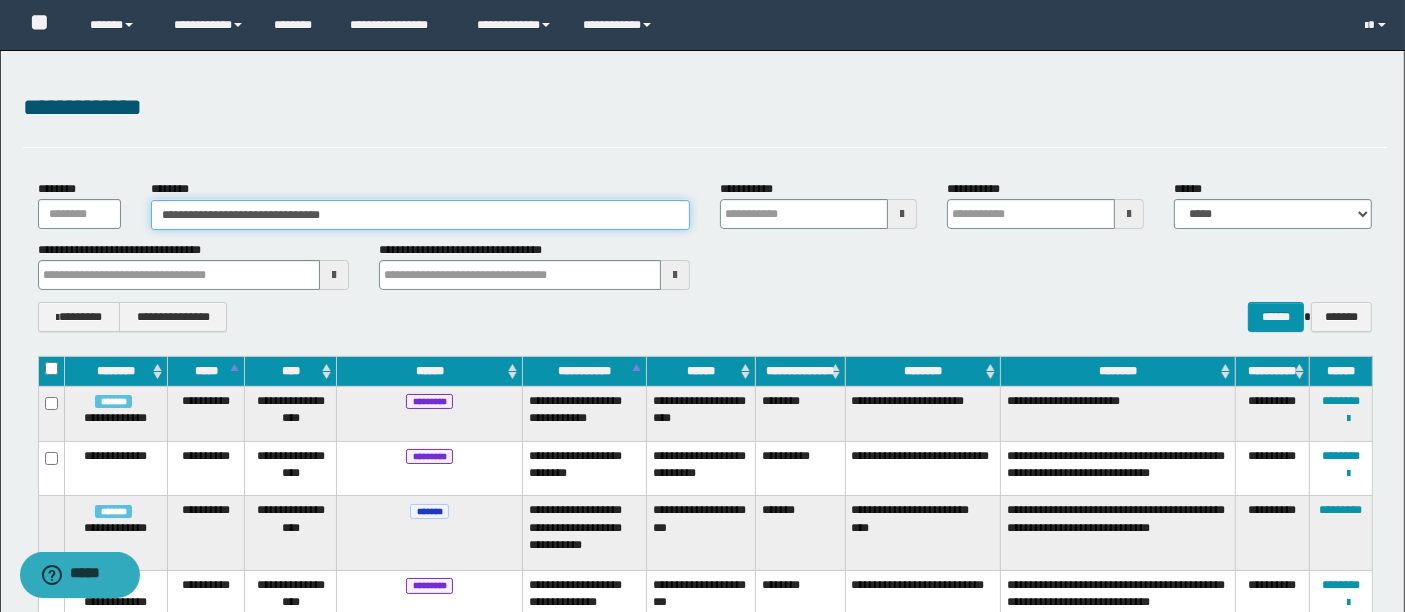 type on "**********" 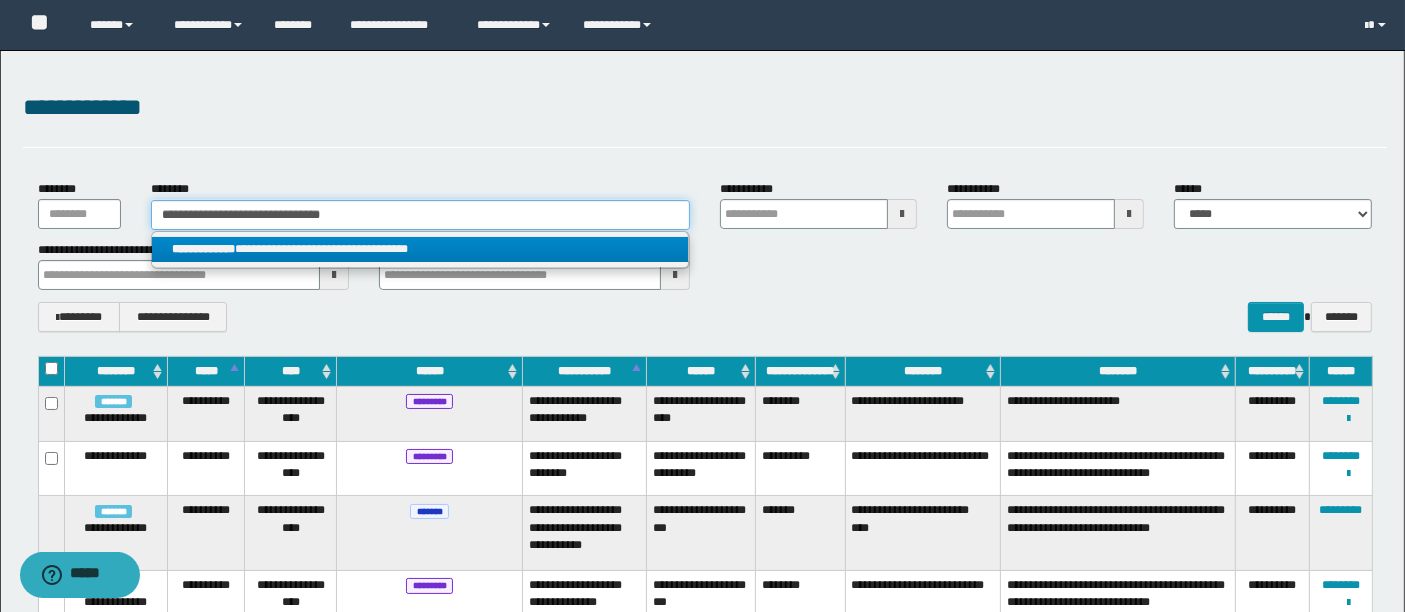 type on "**********" 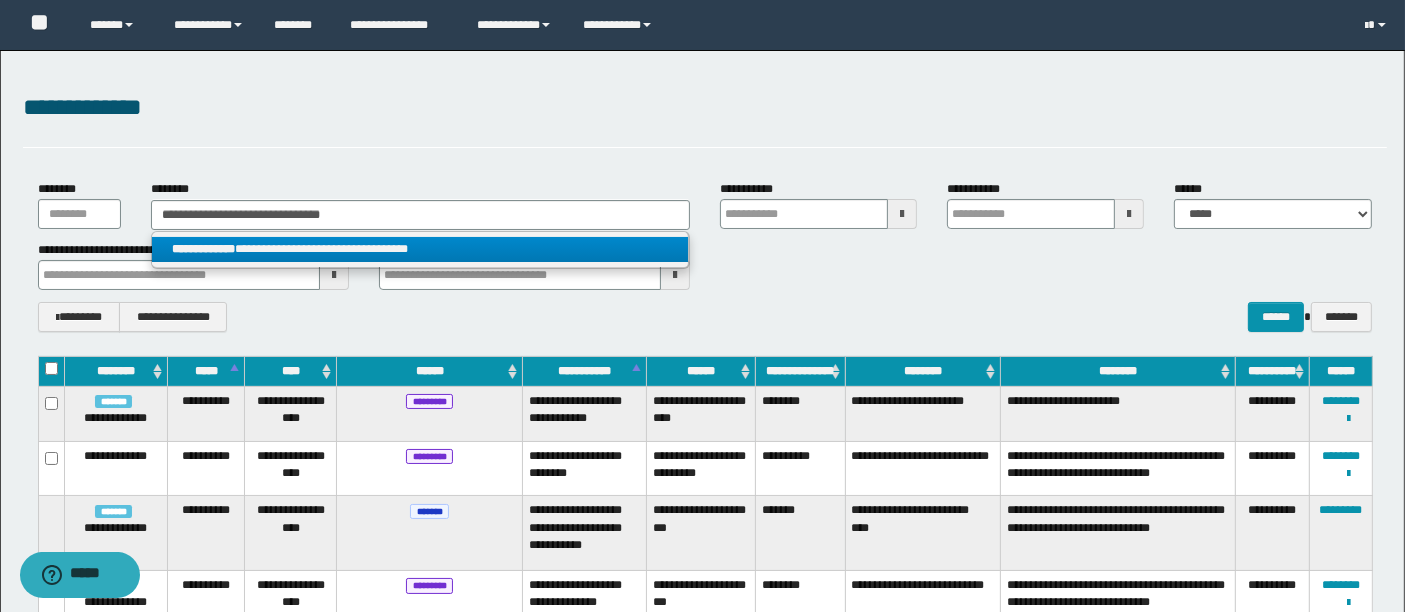 click on "**********" at bounding box center (420, 249) 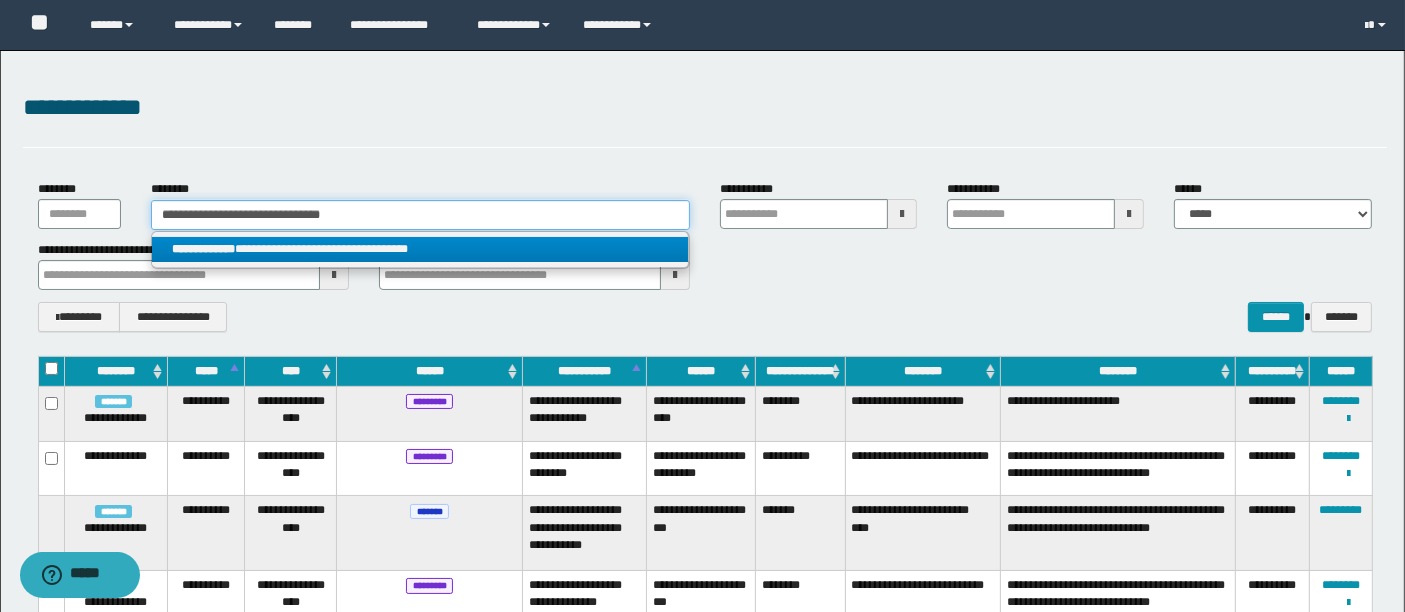 type 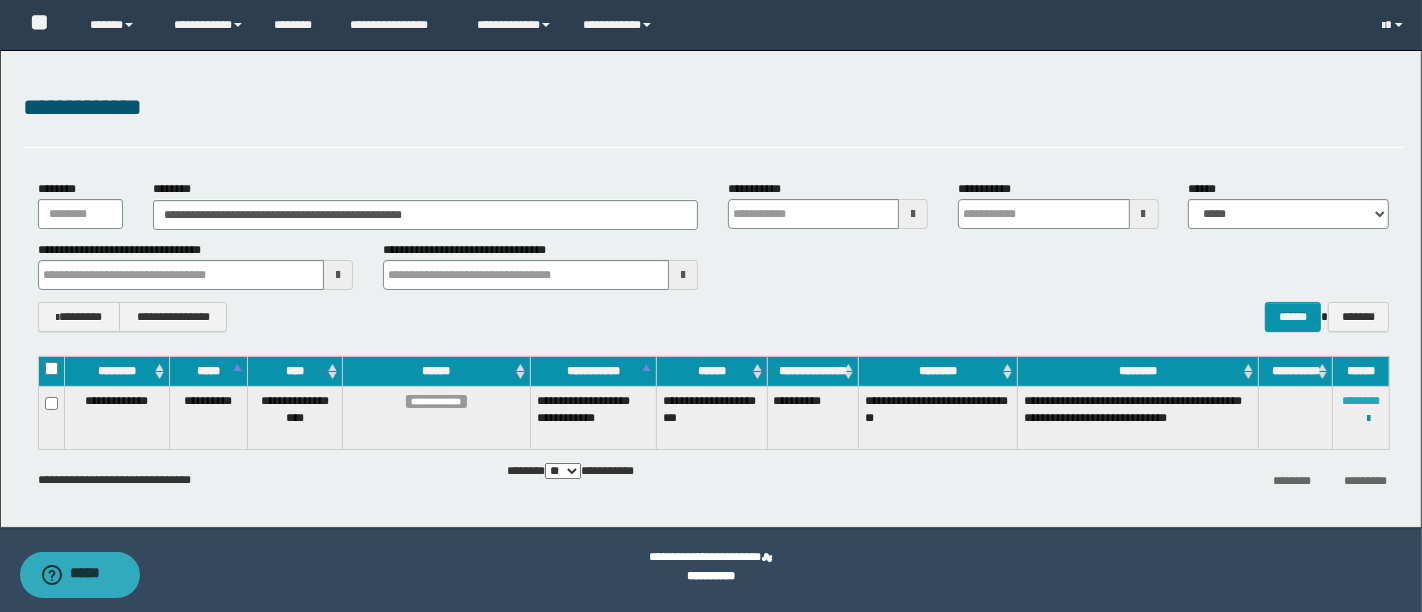 click on "********" at bounding box center [1361, 401] 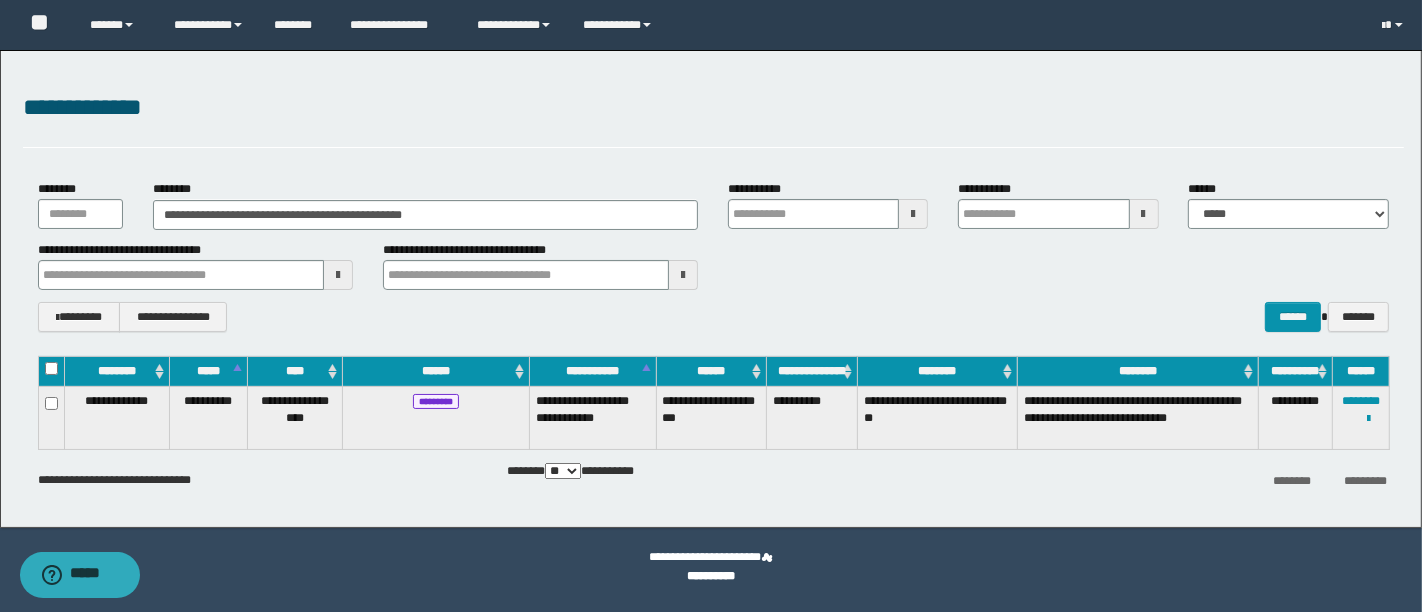 click at bounding box center [1407, 597] 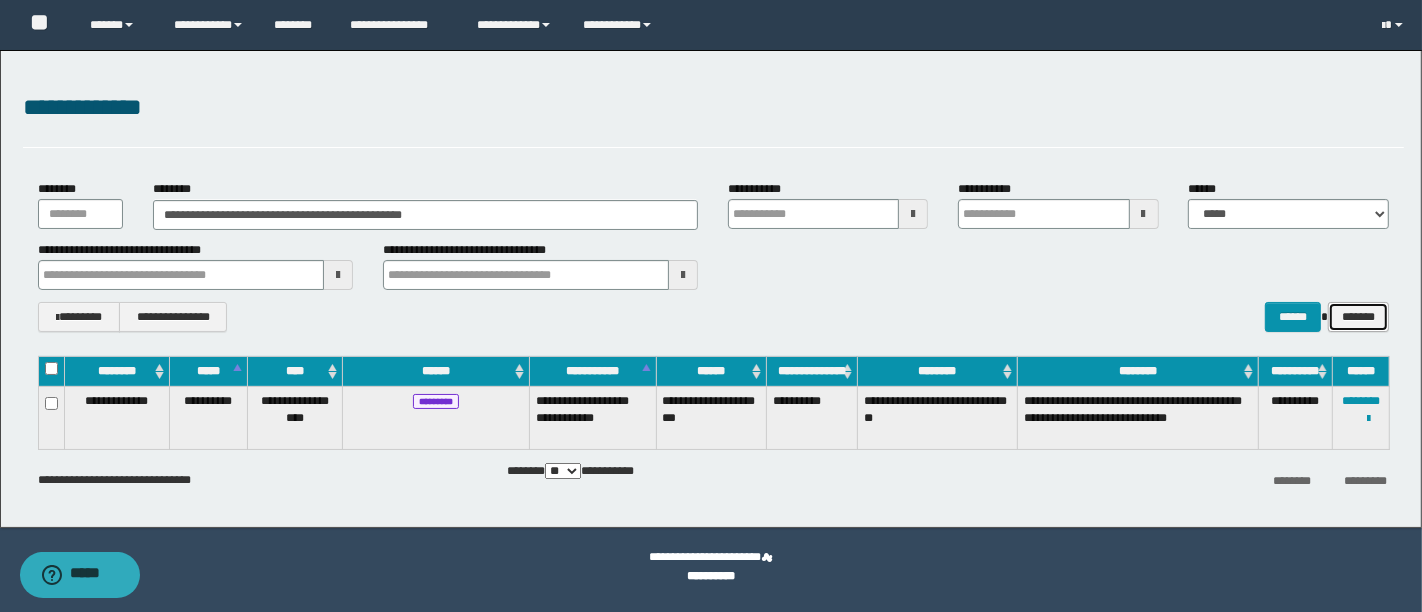 click on "*******" at bounding box center [1358, 316] 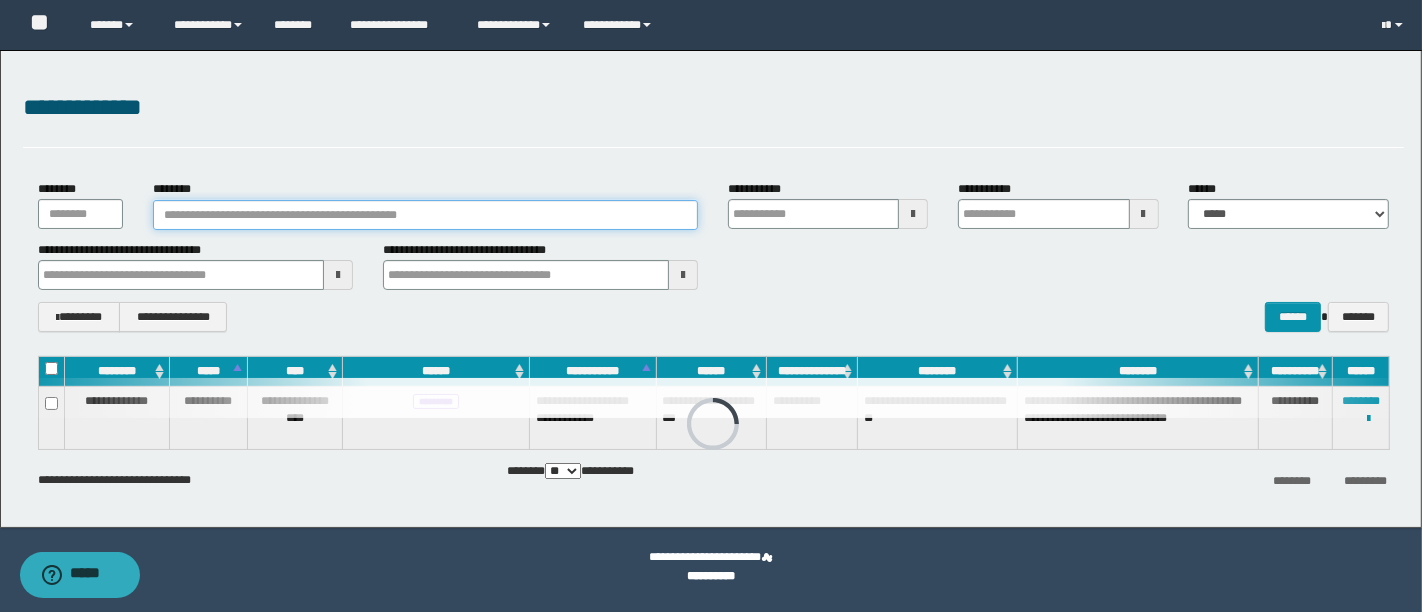 click on "********" at bounding box center (425, 215) 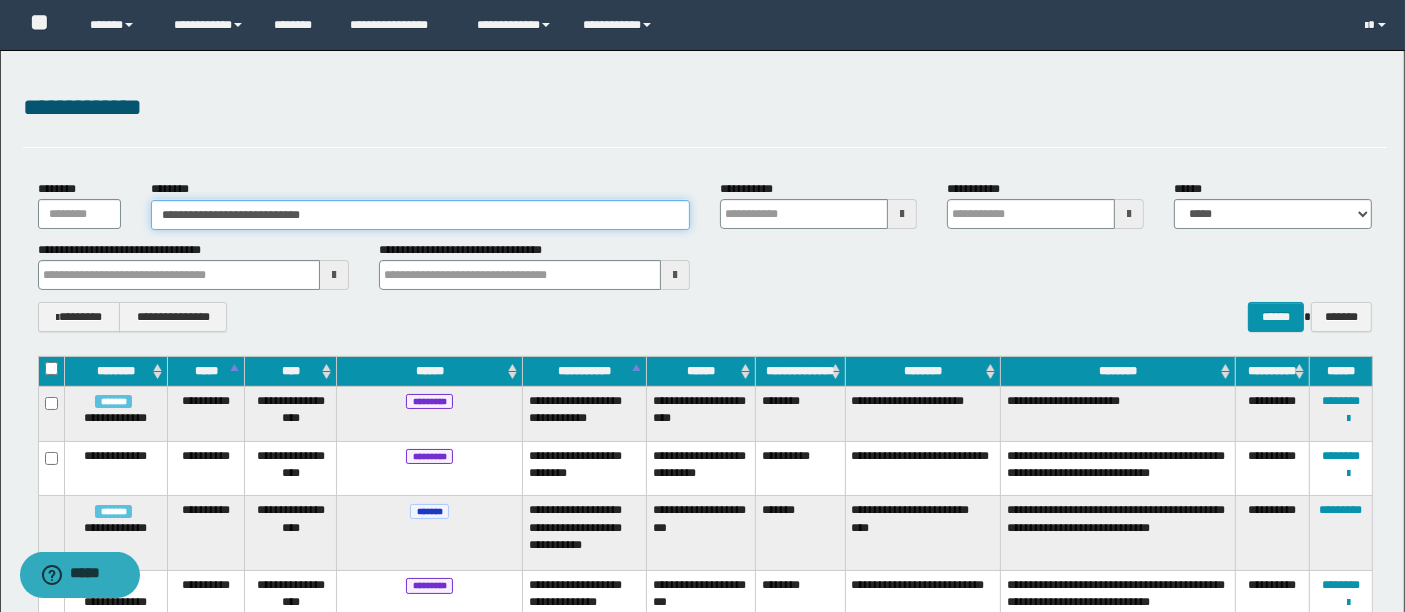 type on "**********" 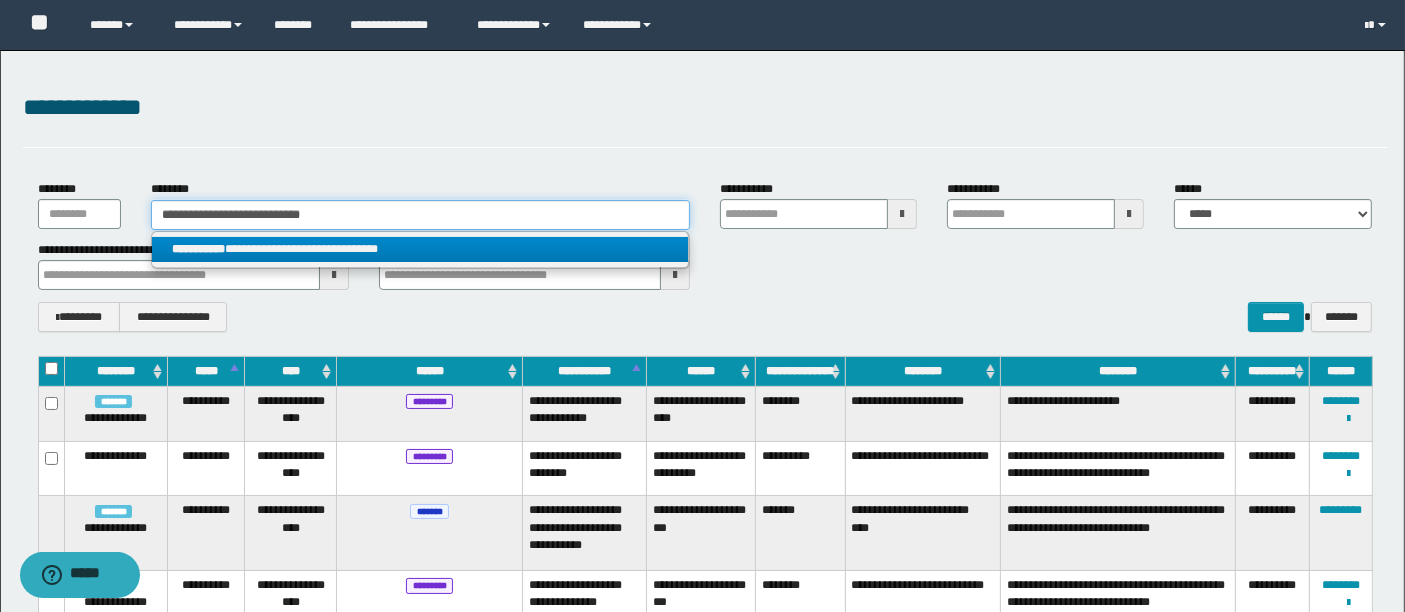 type on "**********" 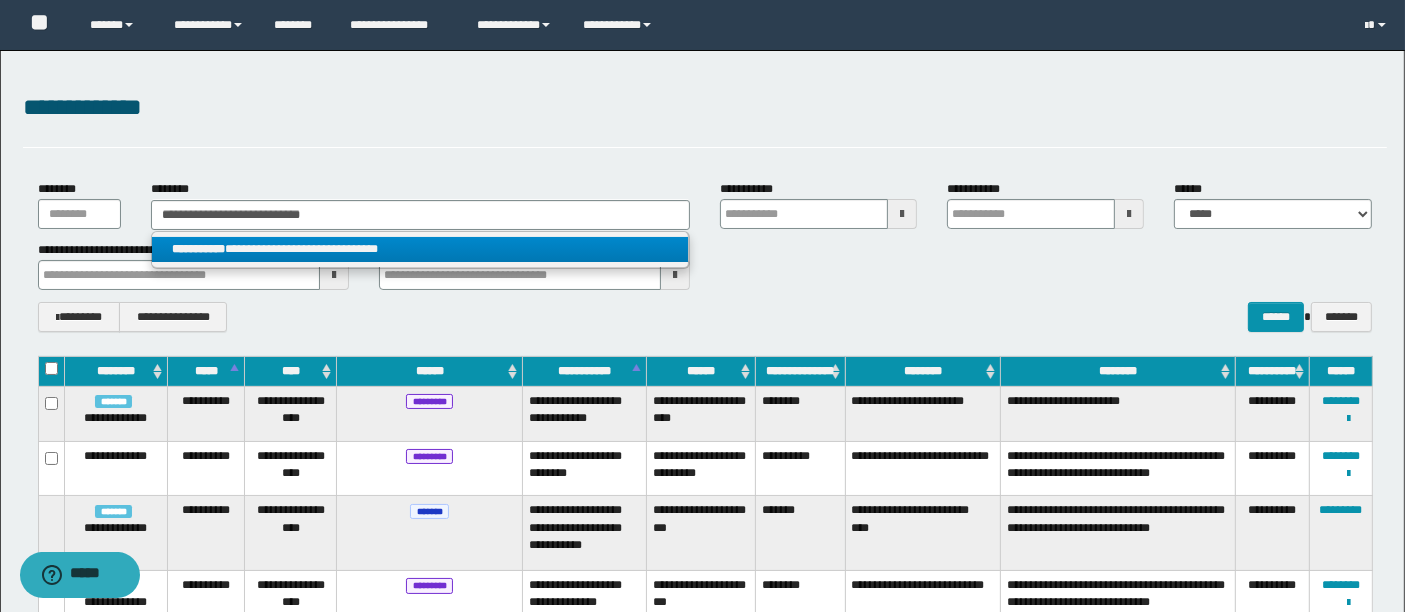 click on "**********" at bounding box center (420, 249) 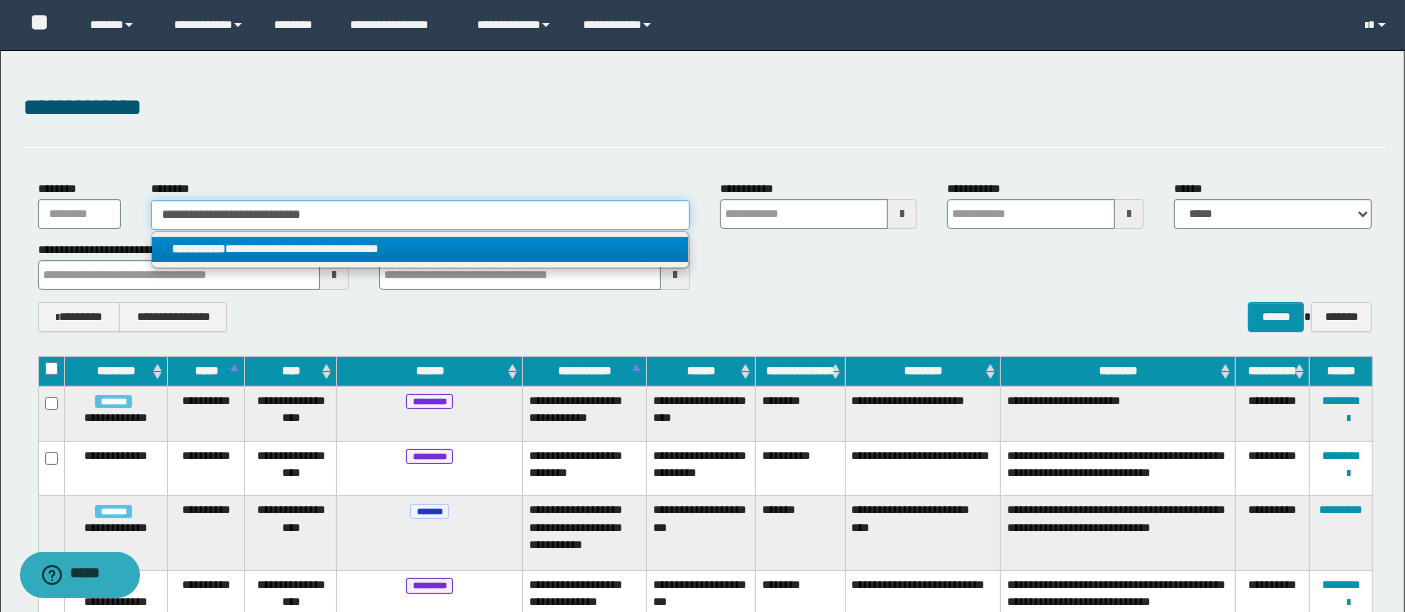 type 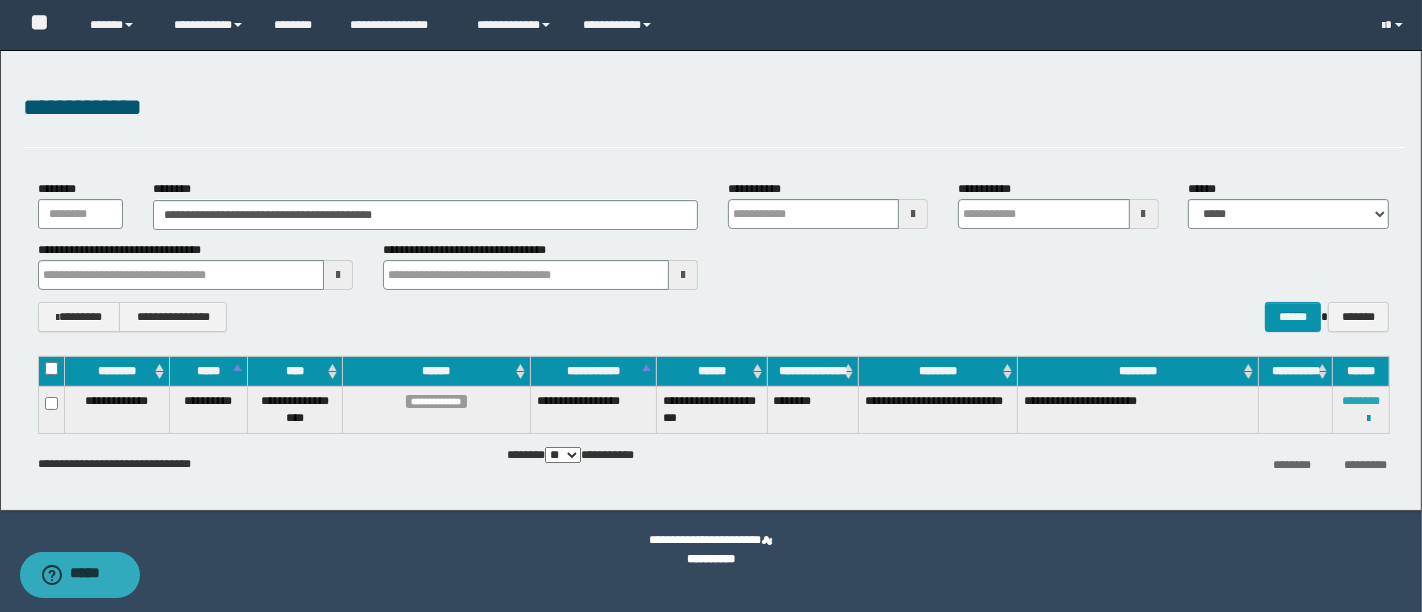 click on "********" at bounding box center [1361, 401] 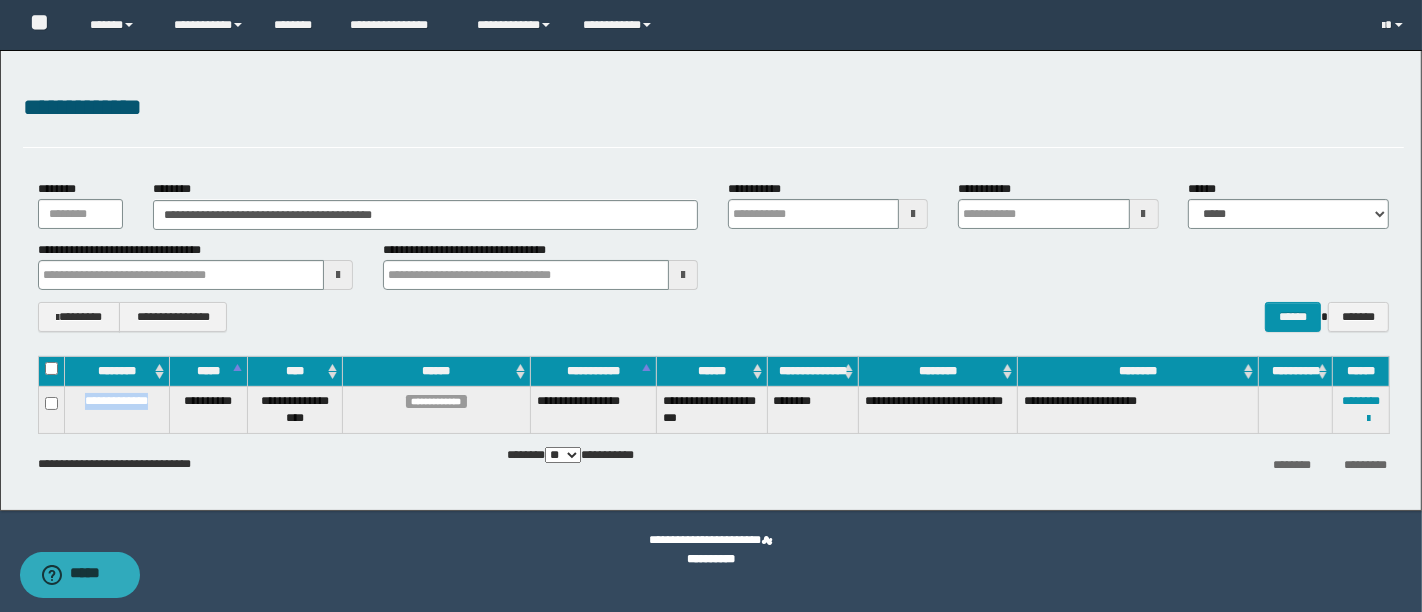 drag, startPoint x: 158, startPoint y: 400, endPoint x: 71, endPoint y: 412, distance: 87.823685 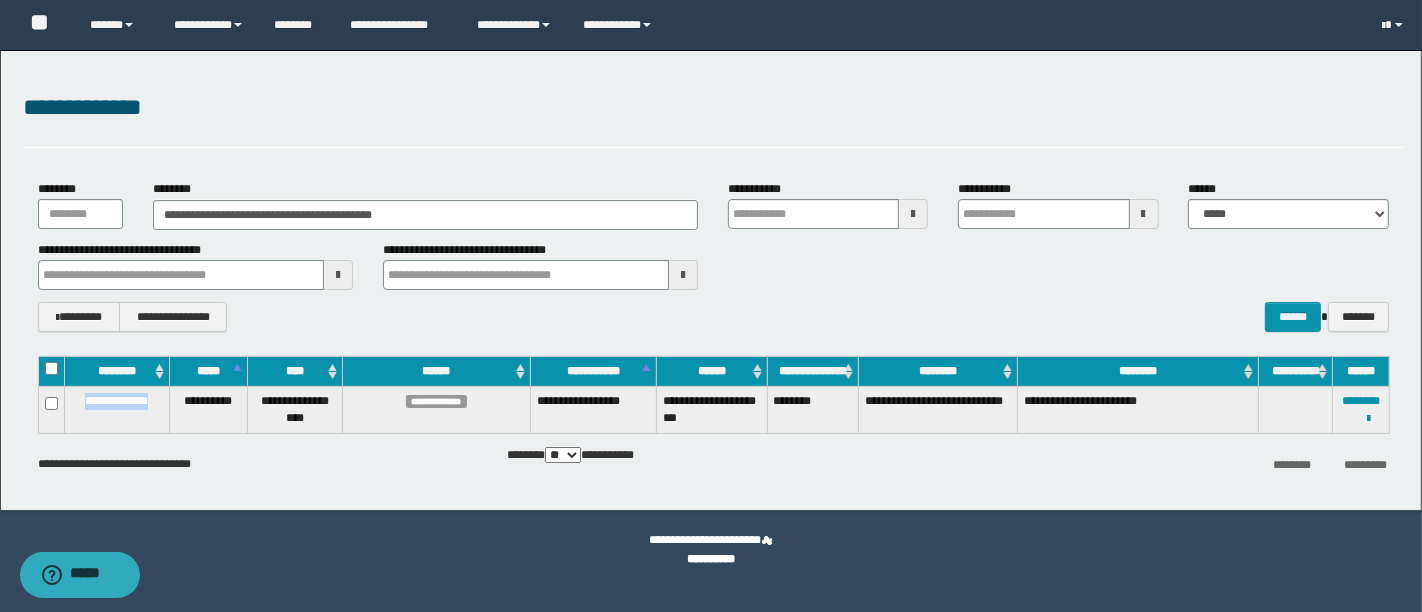 drag, startPoint x: 158, startPoint y: 398, endPoint x: 77, endPoint y: 399, distance: 81.00617 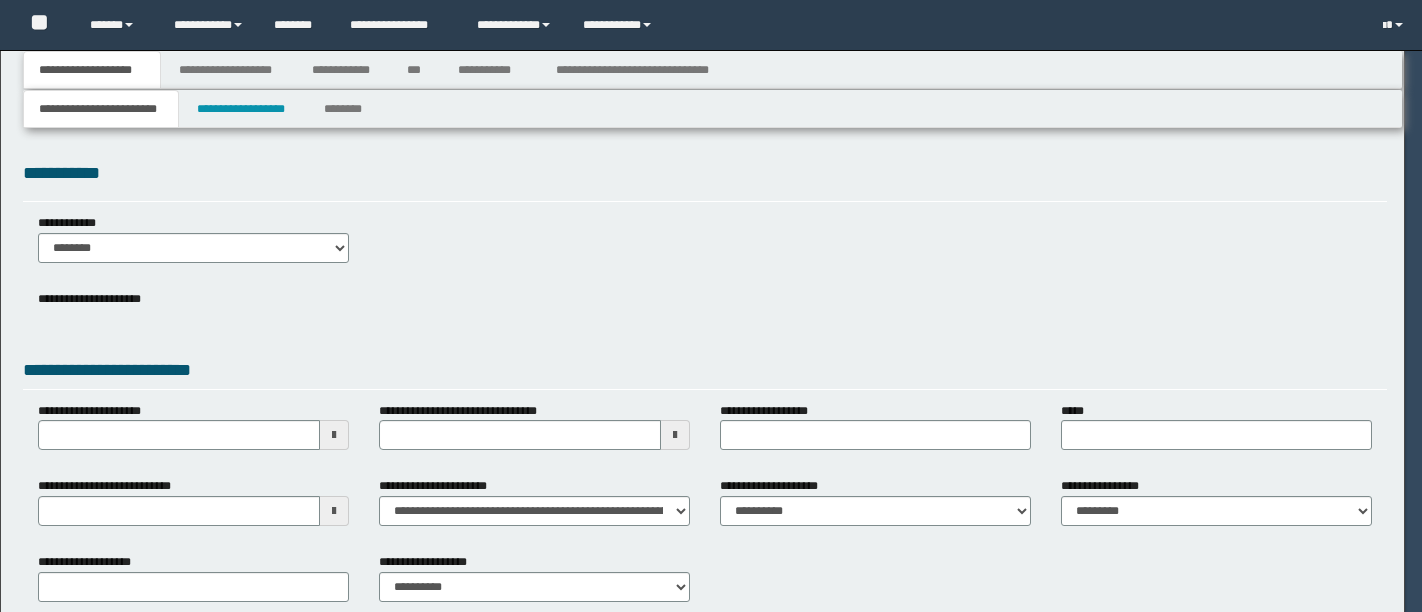 scroll, scrollTop: 0, scrollLeft: 0, axis: both 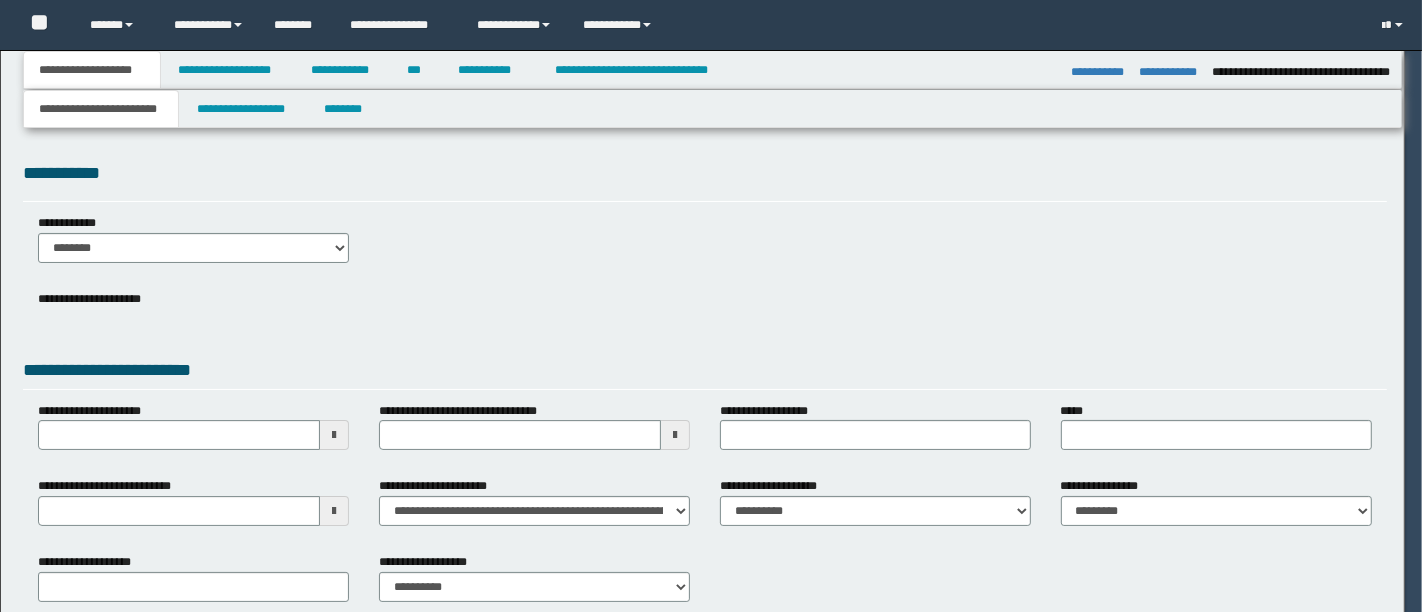 type on "**********" 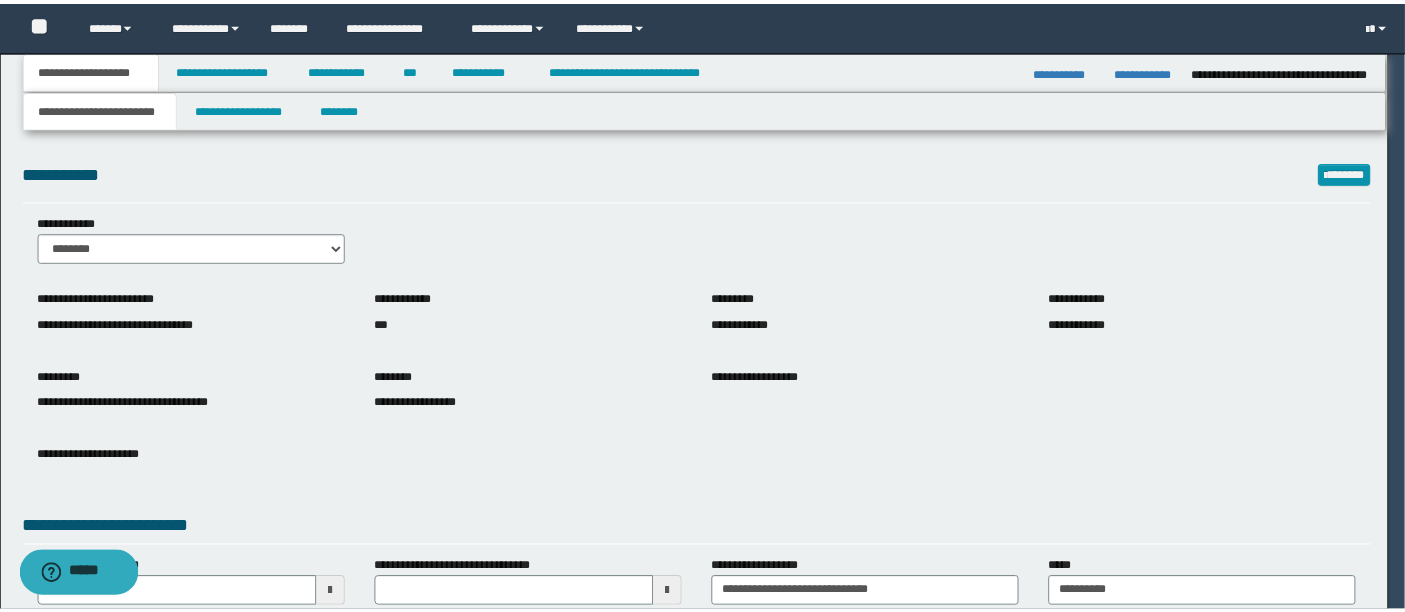 scroll, scrollTop: 0, scrollLeft: 0, axis: both 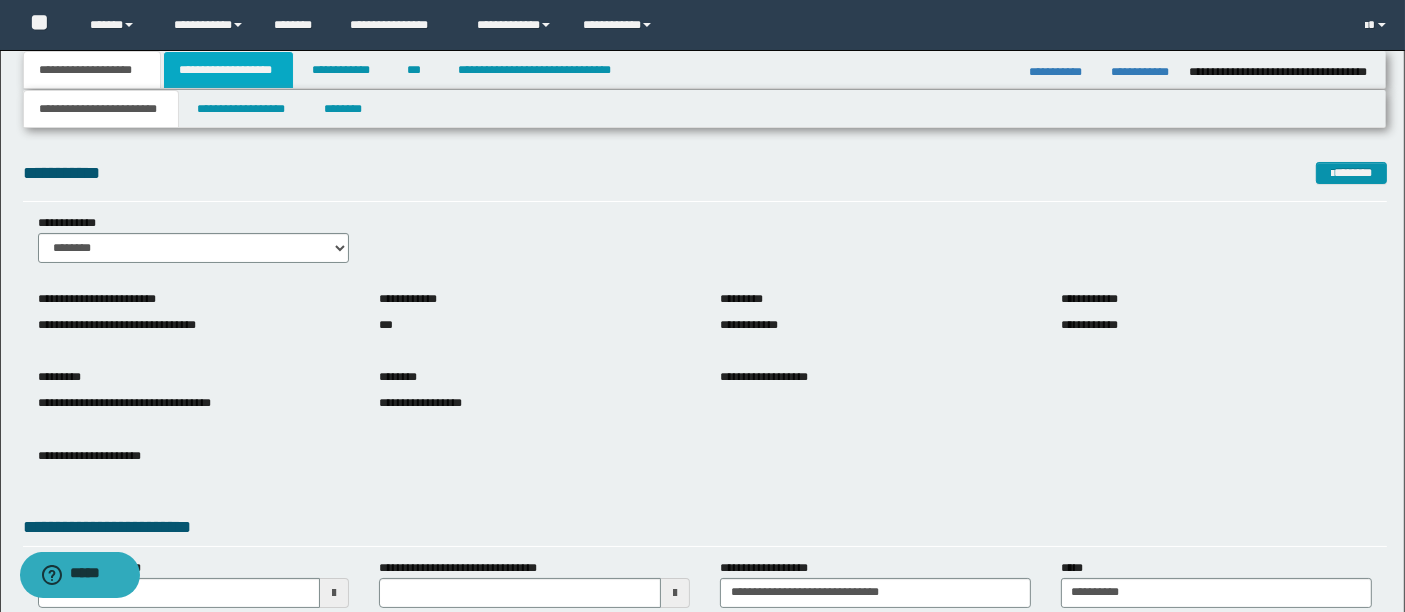 click on "**********" at bounding box center (228, 70) 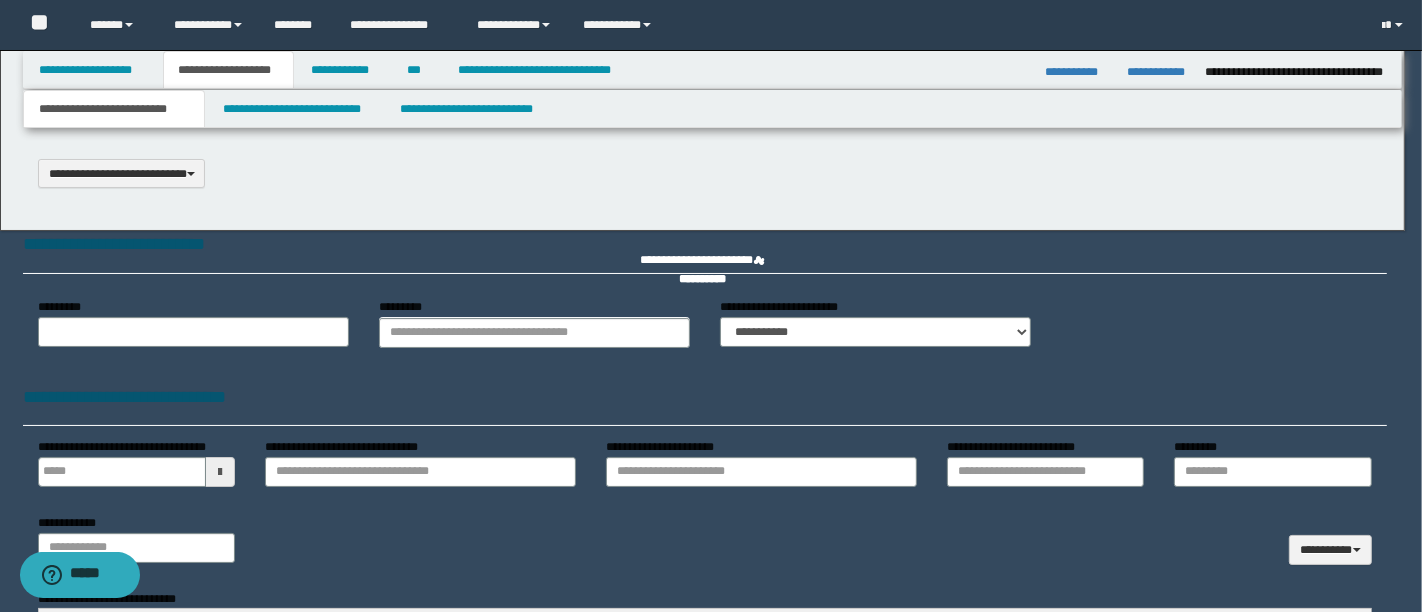type 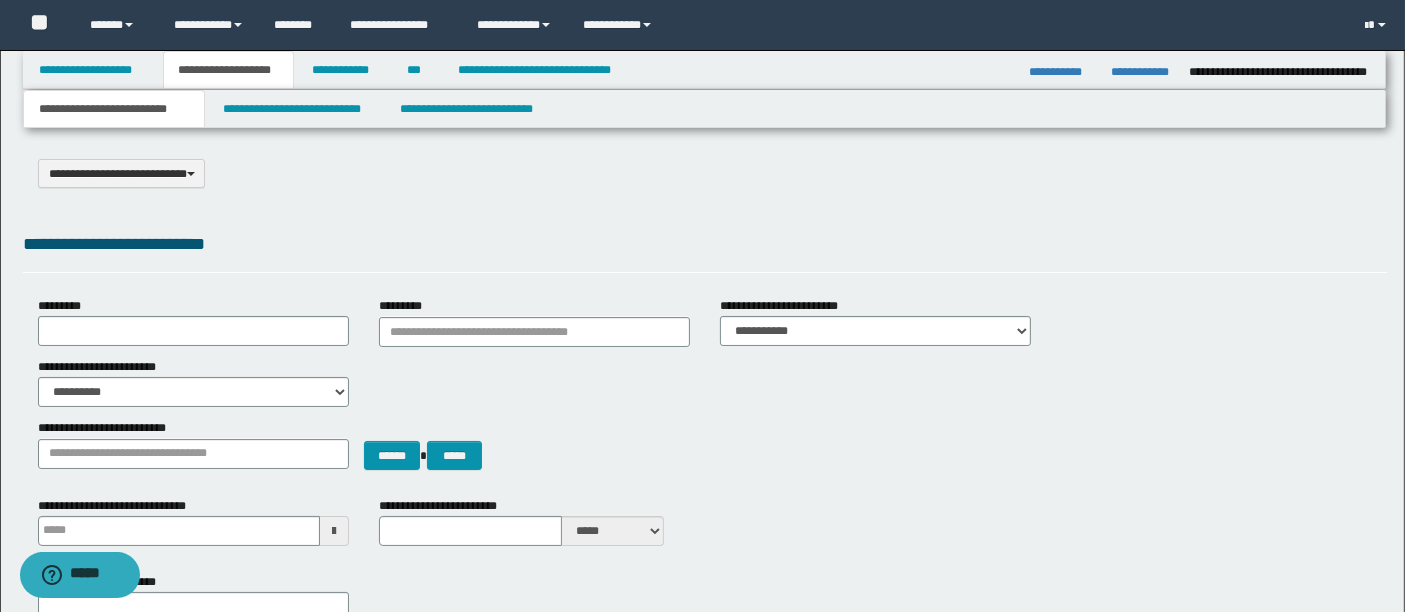 click on "**********" at bounding box center (705, 1022) 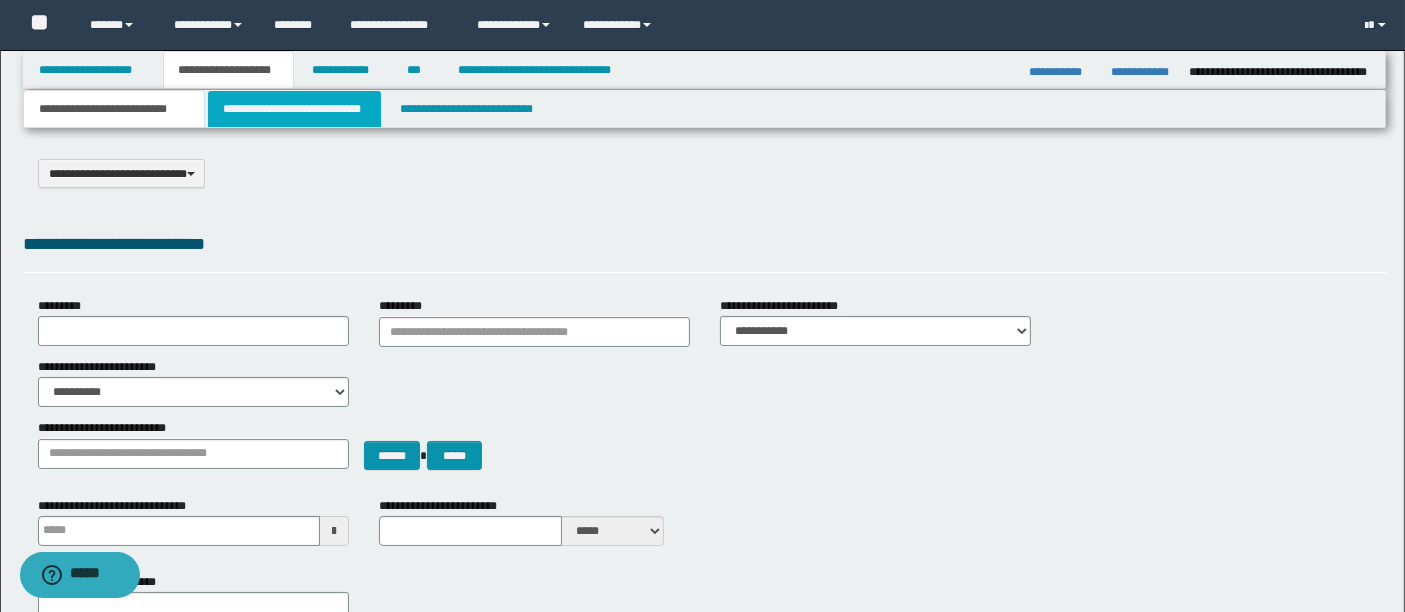 click on "**********" at bounding box center (294, 109) 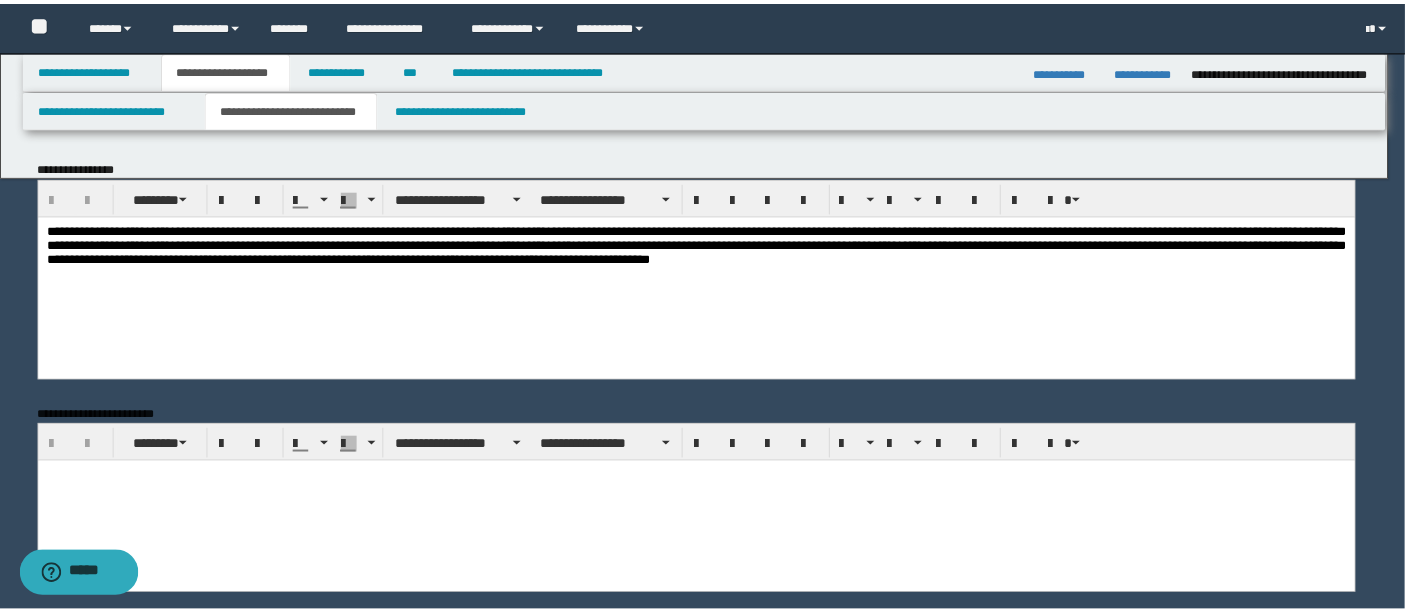 scroll, scrollTop: 0, scrollLeft: 0, axis: both 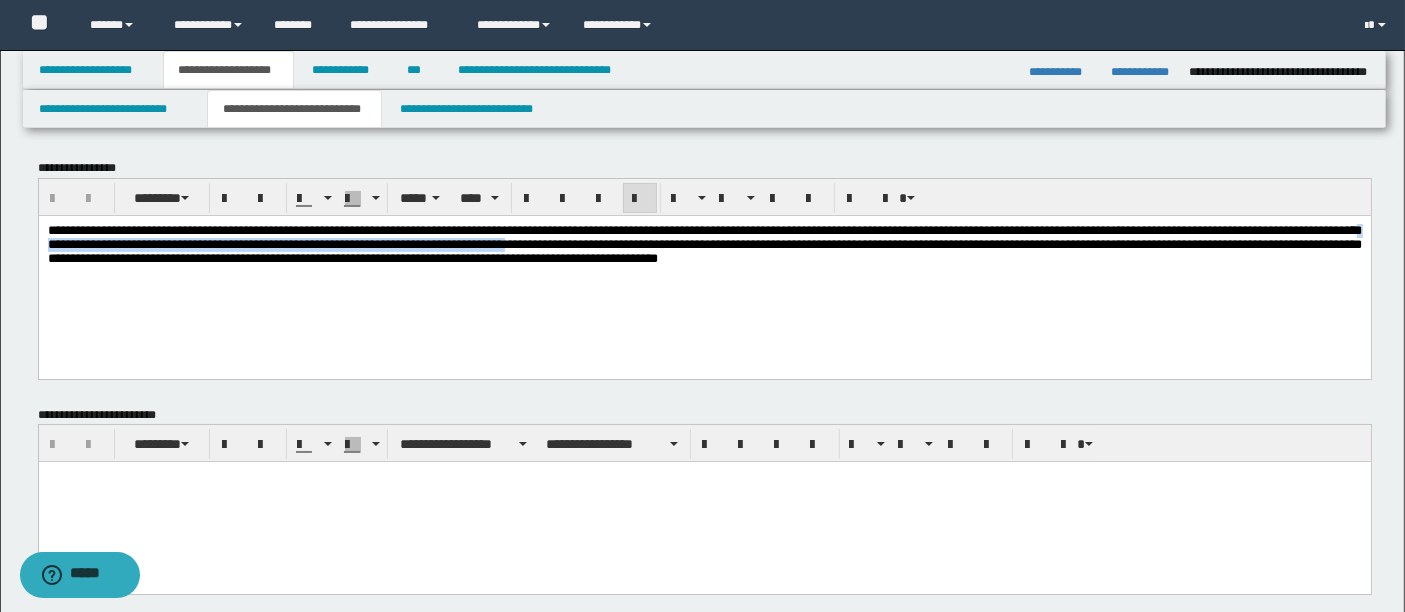 drag, startPoint x: 291, startPoint y: 247, endPoint x: 913, endPoint y: 249, distance: 622.00323 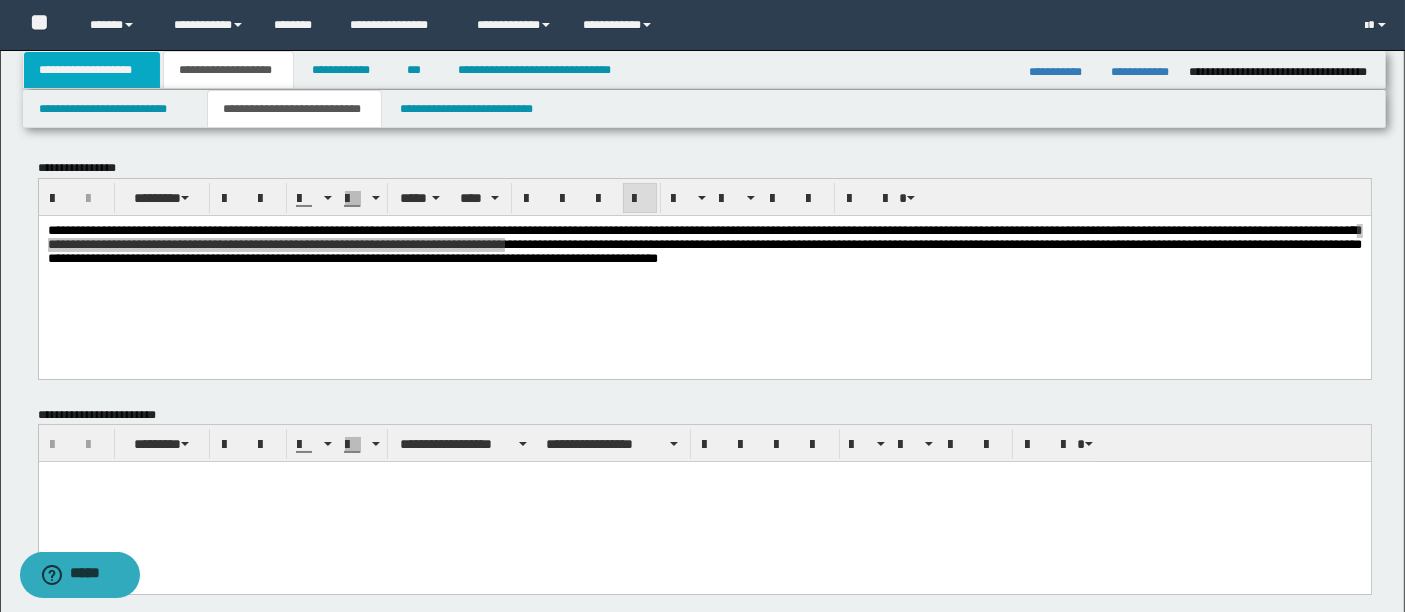 click on "**********" at bounding box center (92, 70) 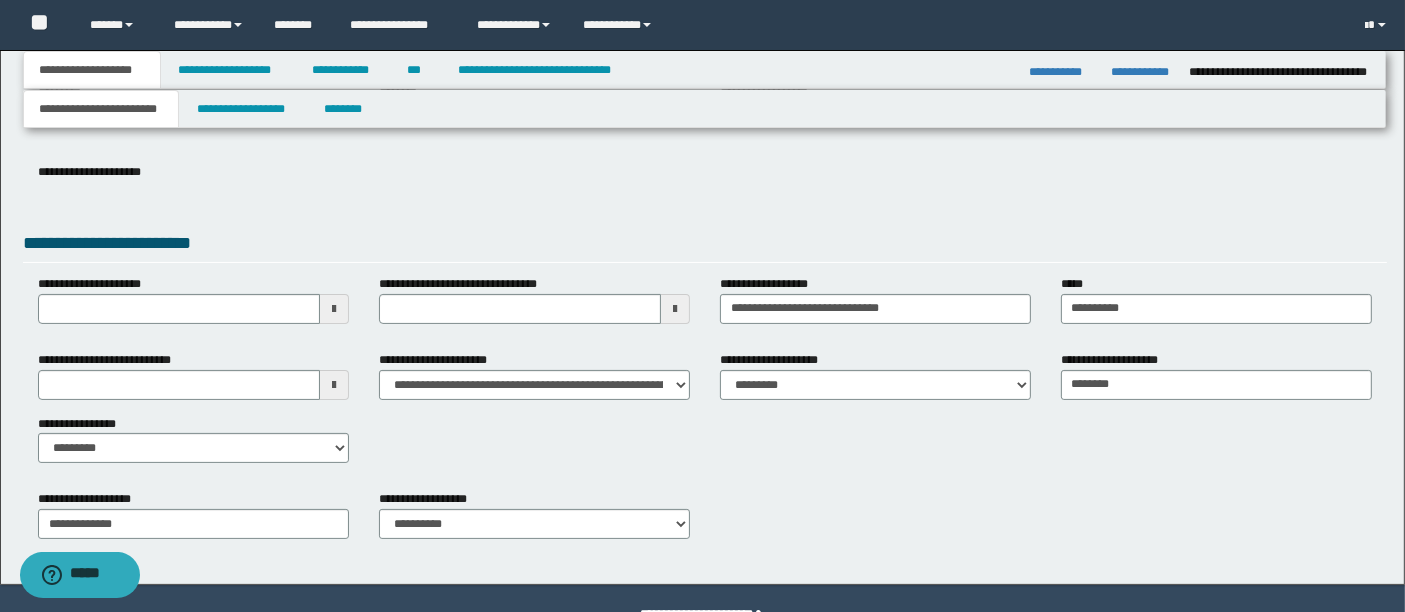 scroll, scrollTop: 283, scrollLeft: 0, axis: vertical 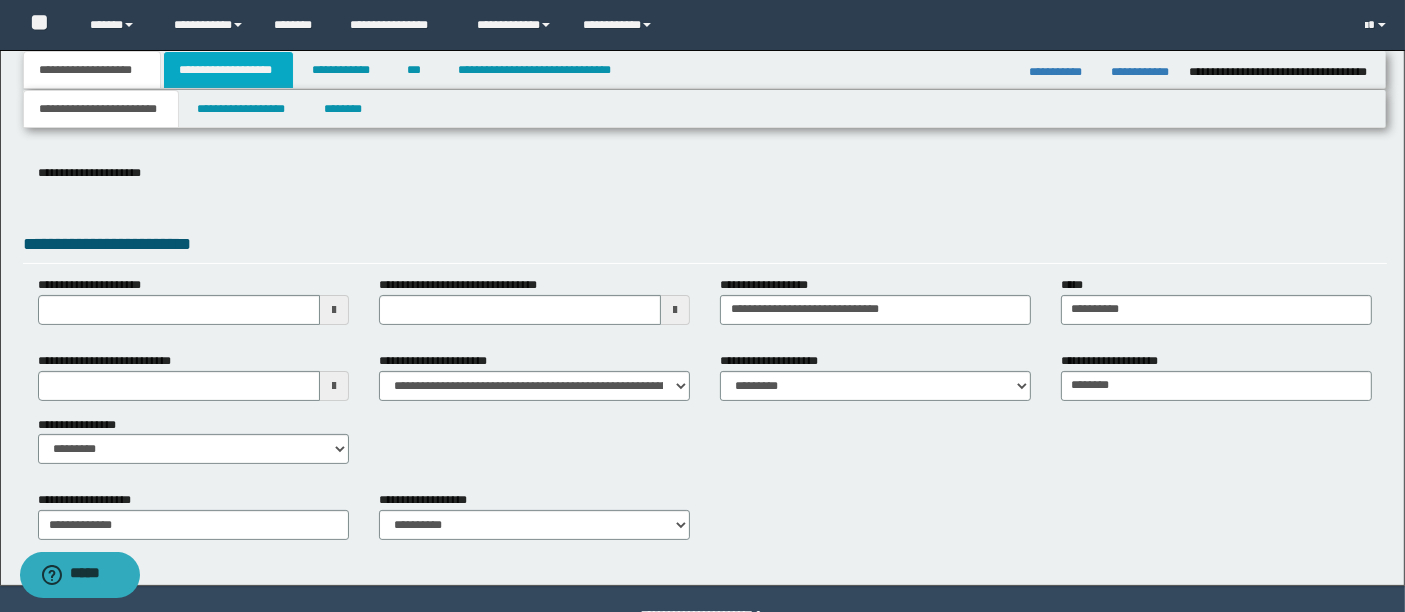 click on "**********" at bounding box center [228, 70] 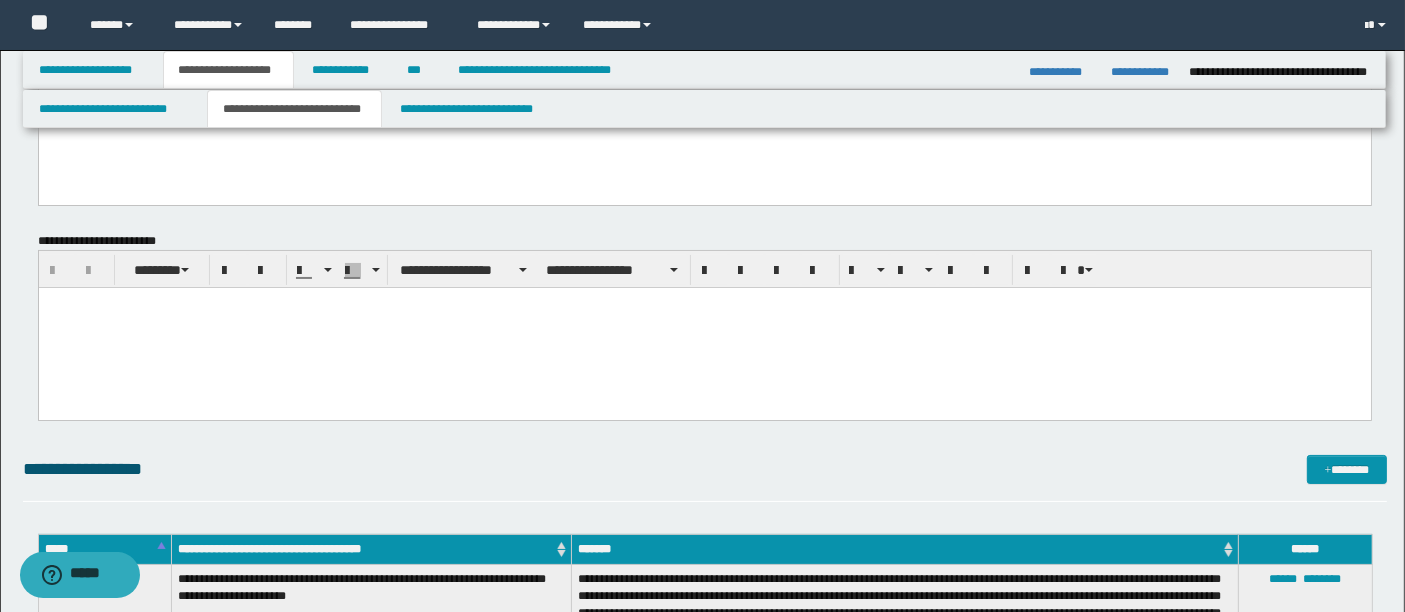 scroll, scrollTop: 0, scrollLeft: 0, axis: both 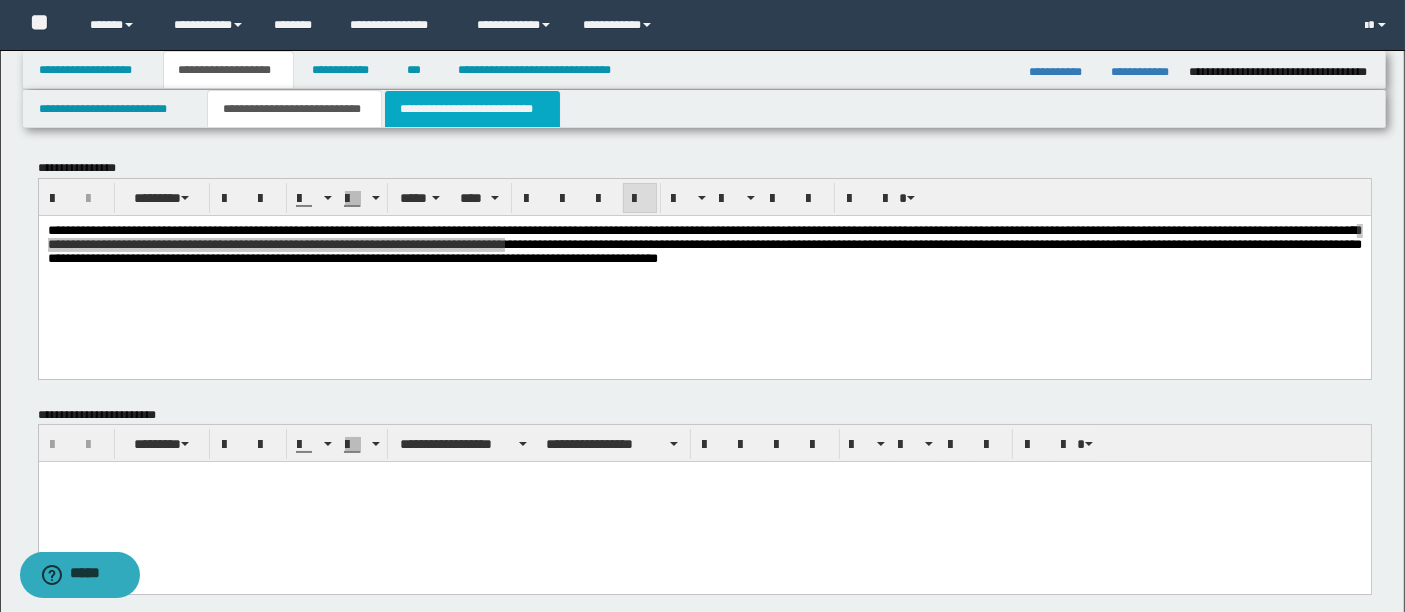 click on "**********" at bounding box center (472, 109) 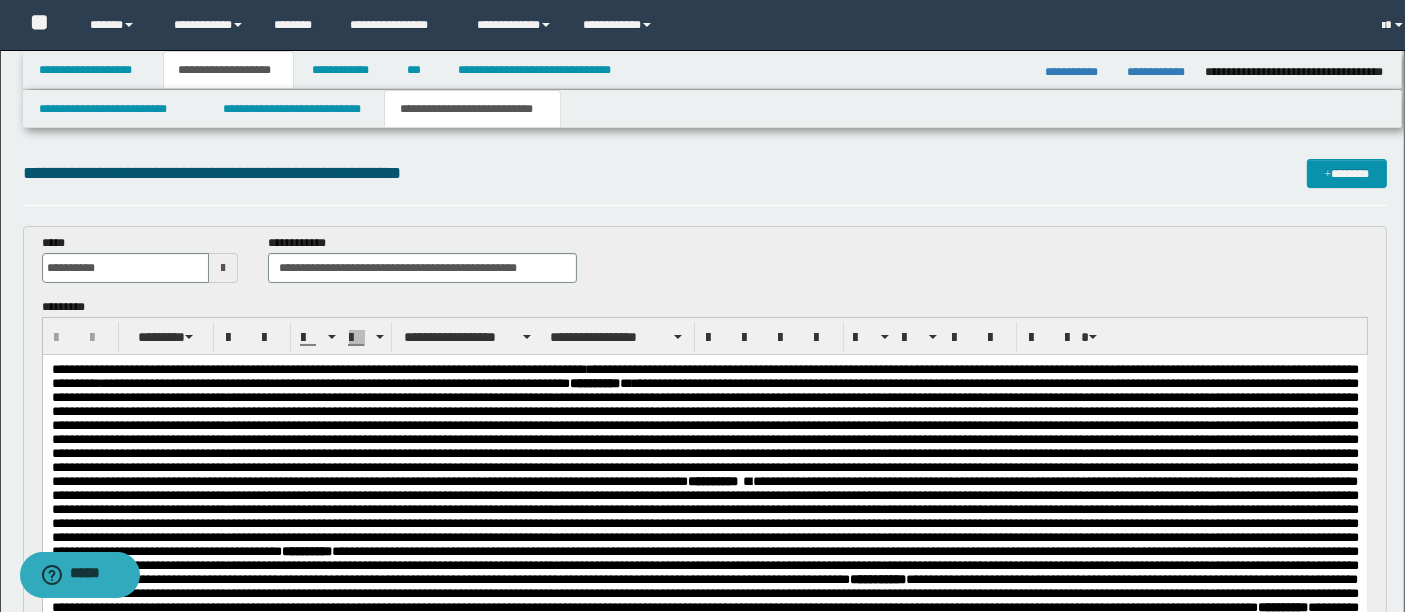 scroll, scrollTop: 0, scrollLeft: 0, axis: both 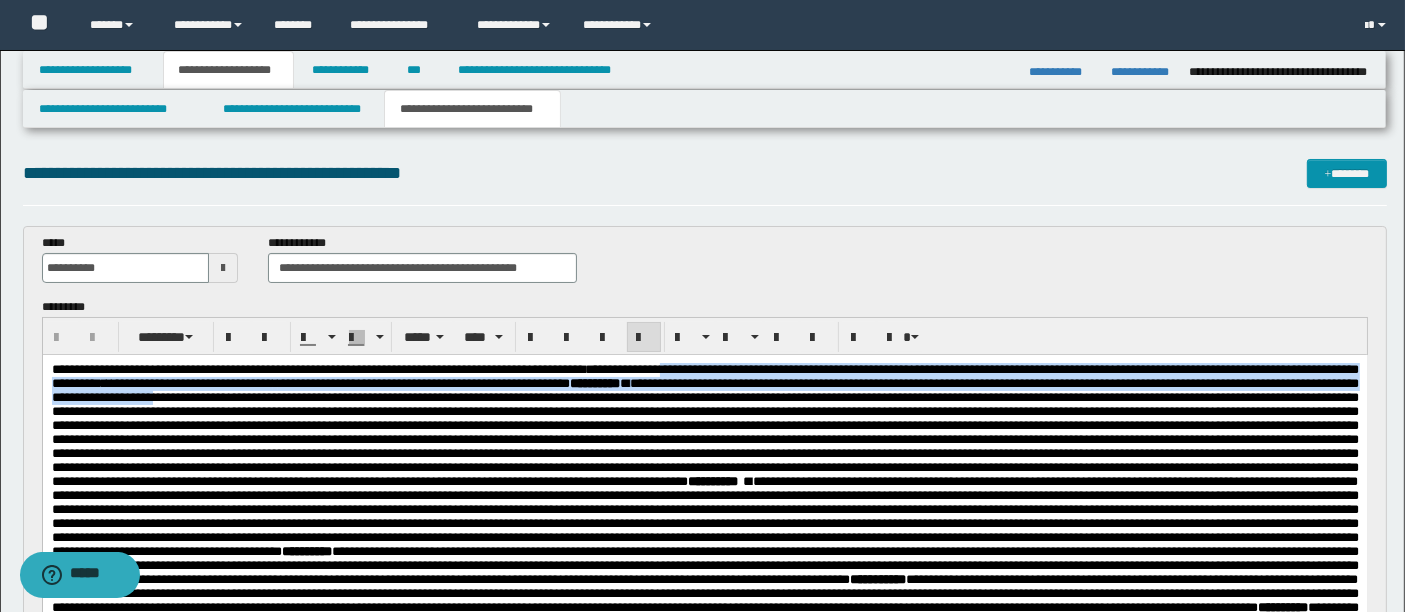 drag, startPoint x: 776, startPoint y: 371, endPoint x: 706, endPoint y: 403, distance: 76.96753 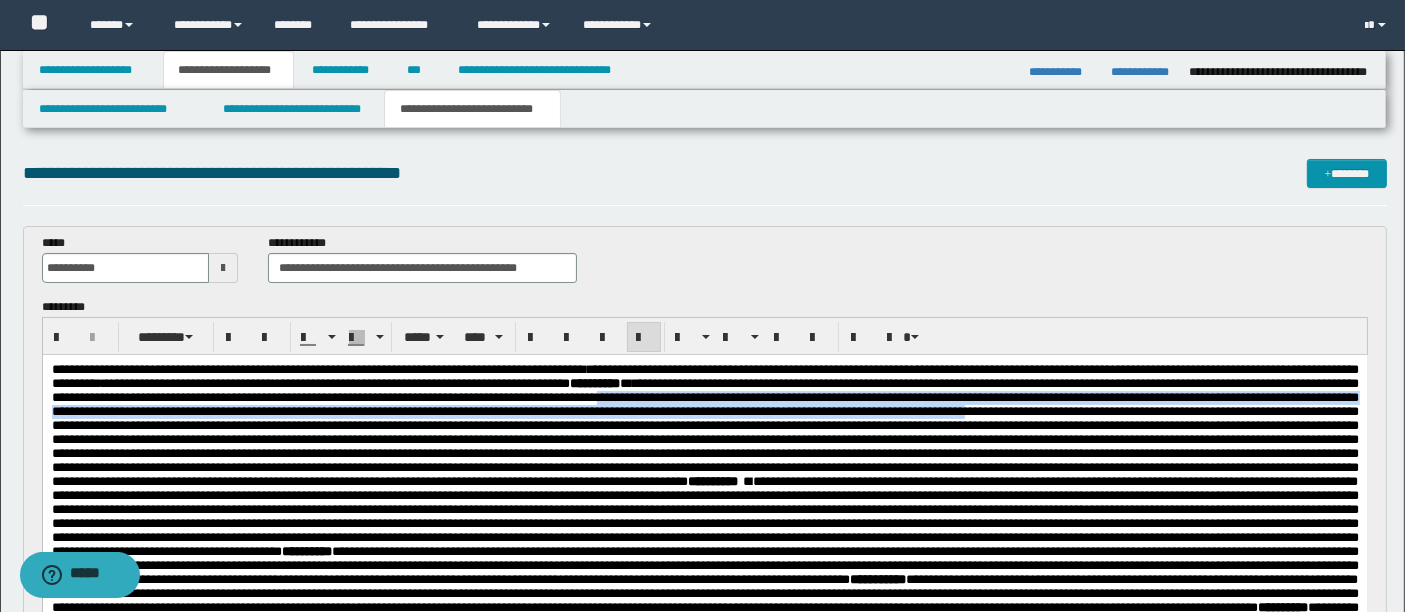 drag, startPoint x: 1263, startPoint y: 405, endPoint x: 656, endPoint y: 430, distance: 607.5146 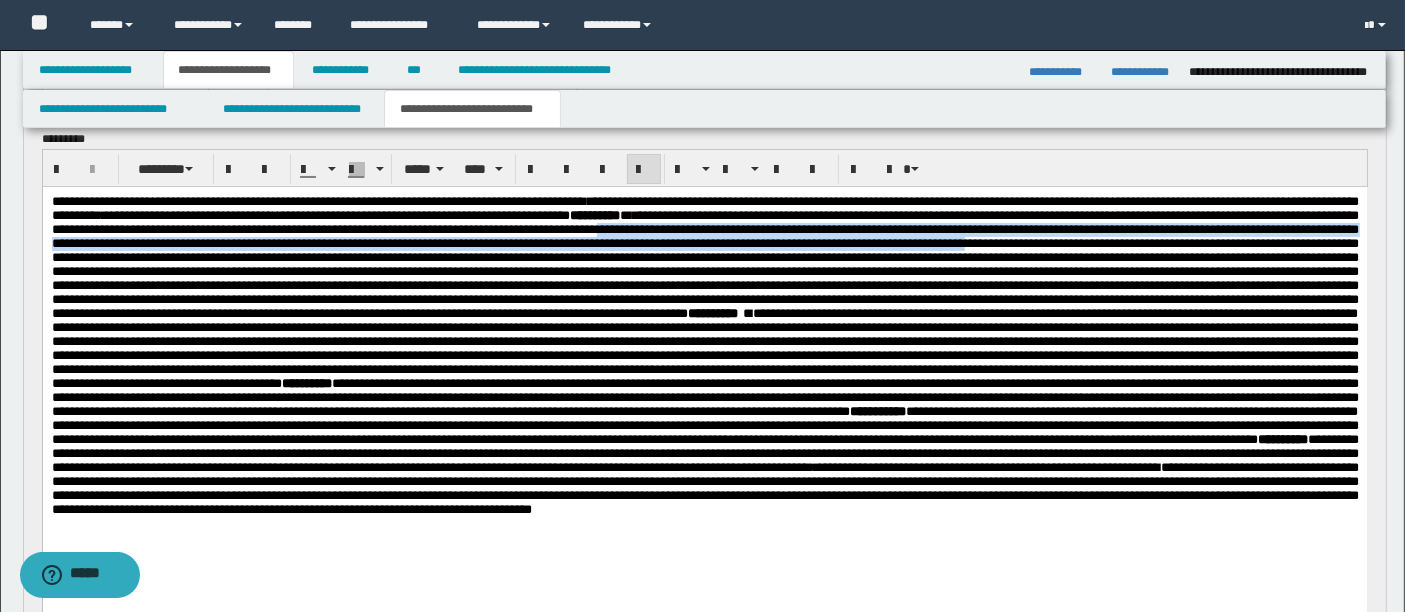scroll, scrollTop: 171, scrollLeft: 0, axis: vertical 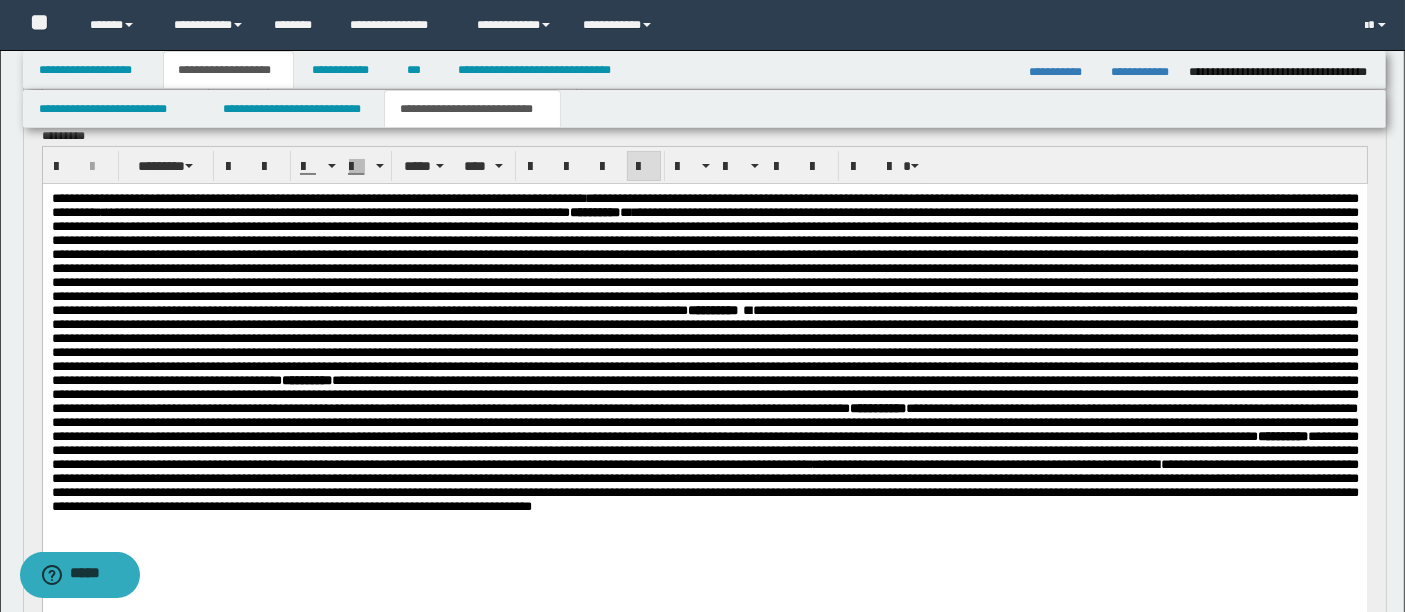 click on "**********" at bounding box center (704, 260) 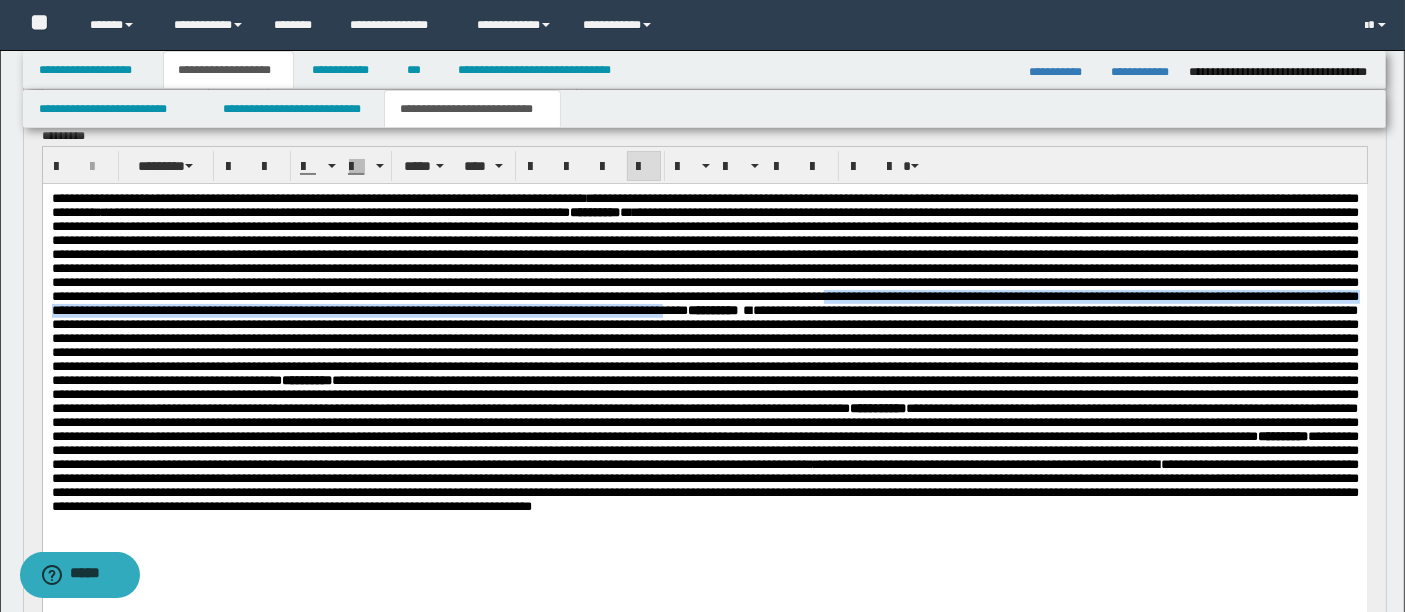 drag, startPoint x: 294, startPoint y: 335, endPoint x: 390, endPoint y: 357, distance: 98.48858 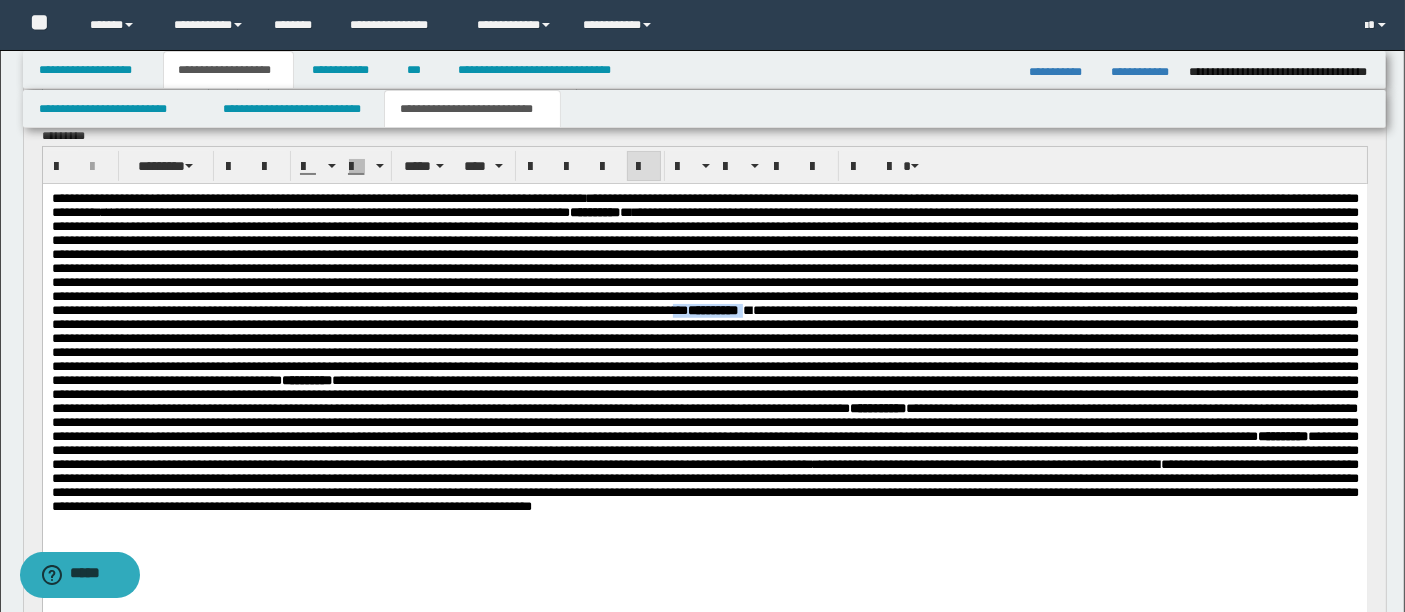 drag, startPoint x: 395, startPoint y: 354, endPoint x: 484, endPoint y: 359, distance: 89.140335 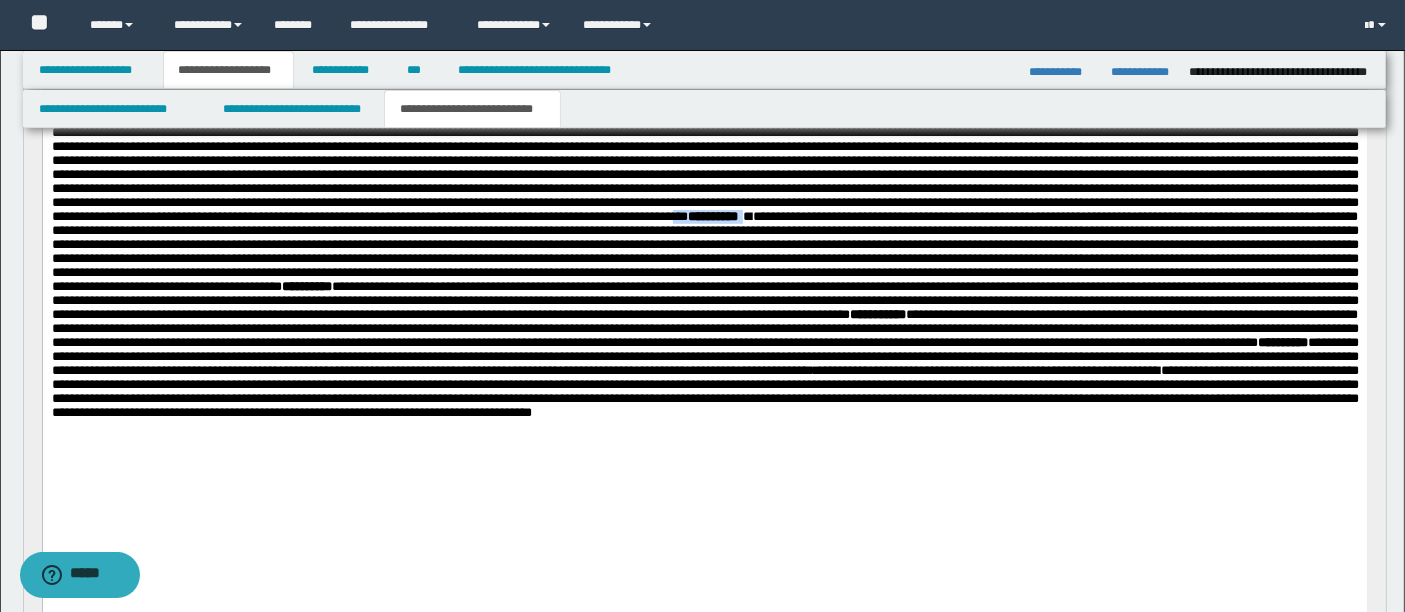 scroll, scrollTop: 264, scrollLeft: 0, axis: vertical 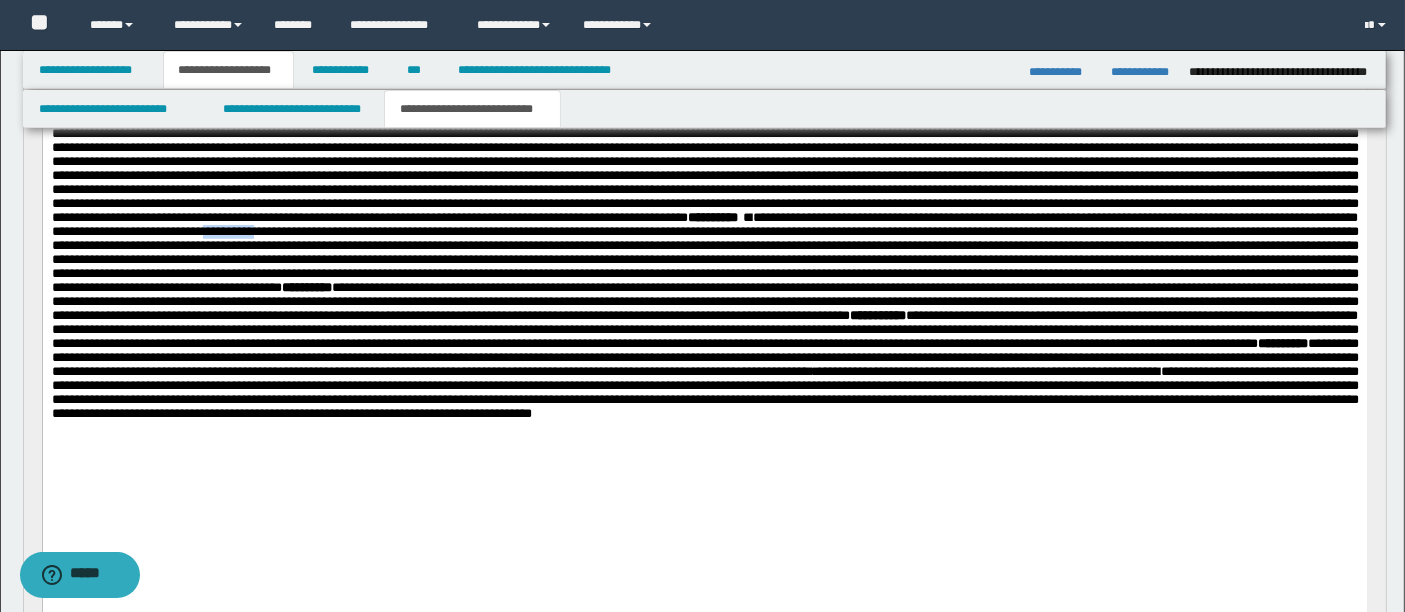 drag, startPoint x: 89, startPoint y: 281, endPoint x: 152, endPoint y: 272, distance: 63.63961 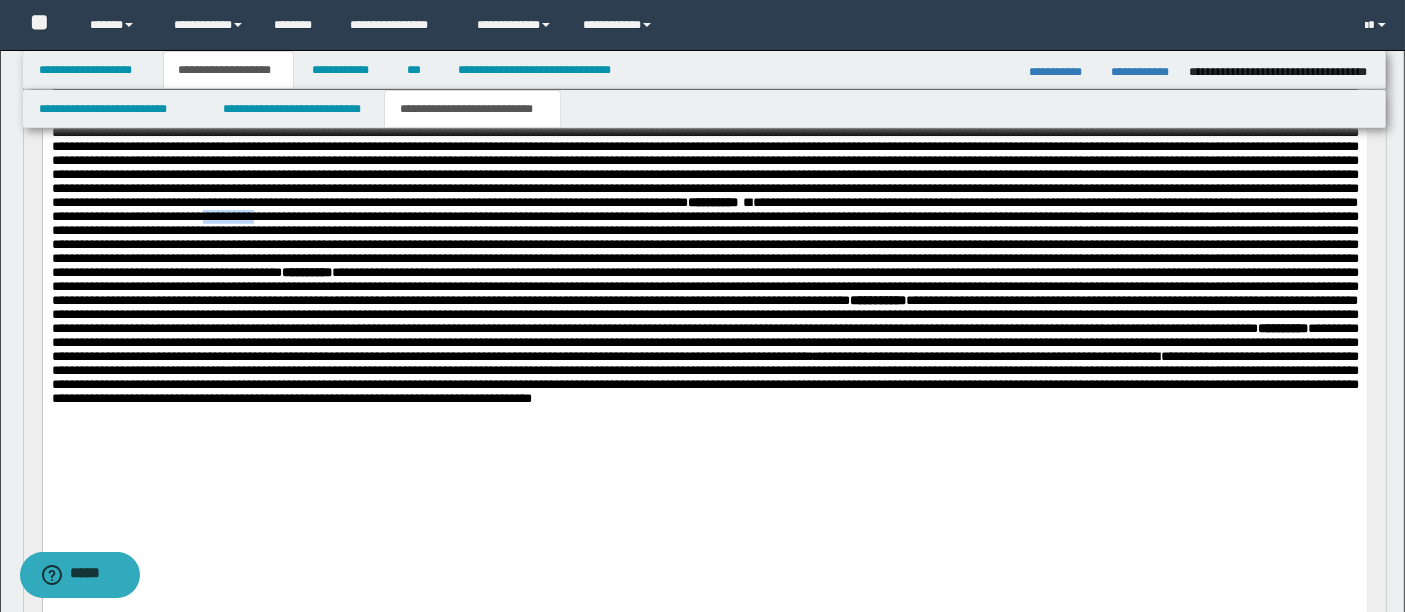 scroll, scrollTop: 280, scrollLeft: 0, axis: vertical 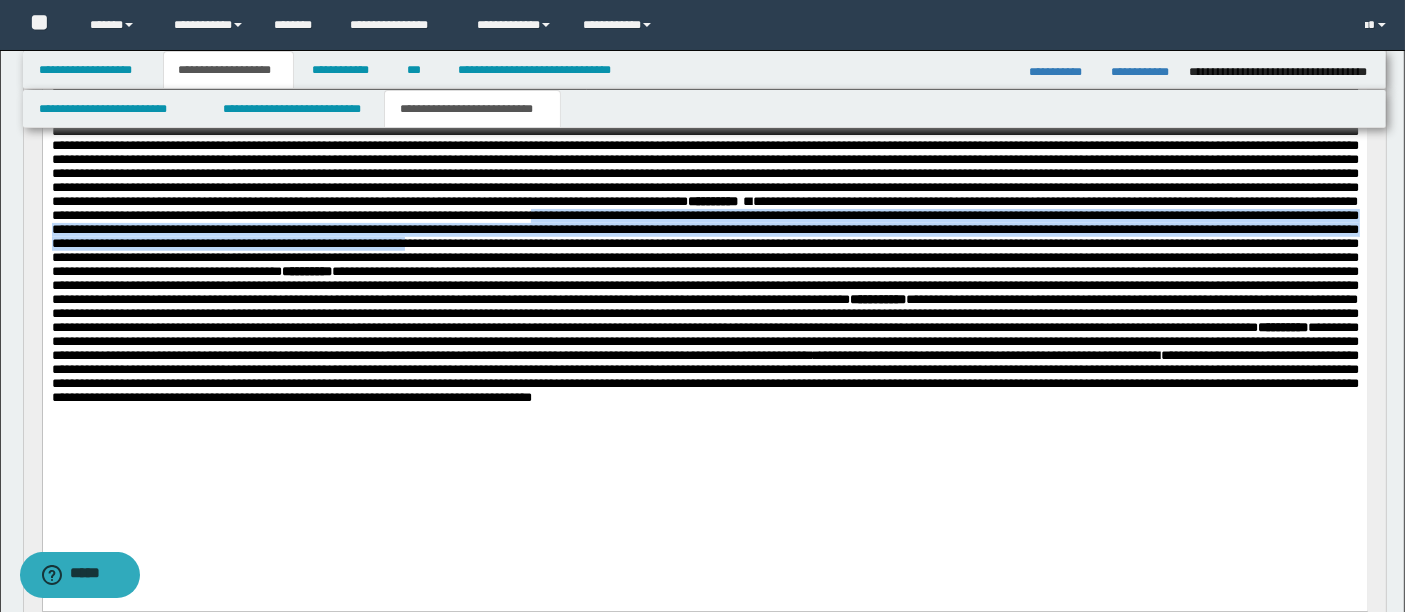 drag, startPoint x: 485, startPoint y: 264, endPoint x: 932, endPoint y: 294, distance: 448.00558 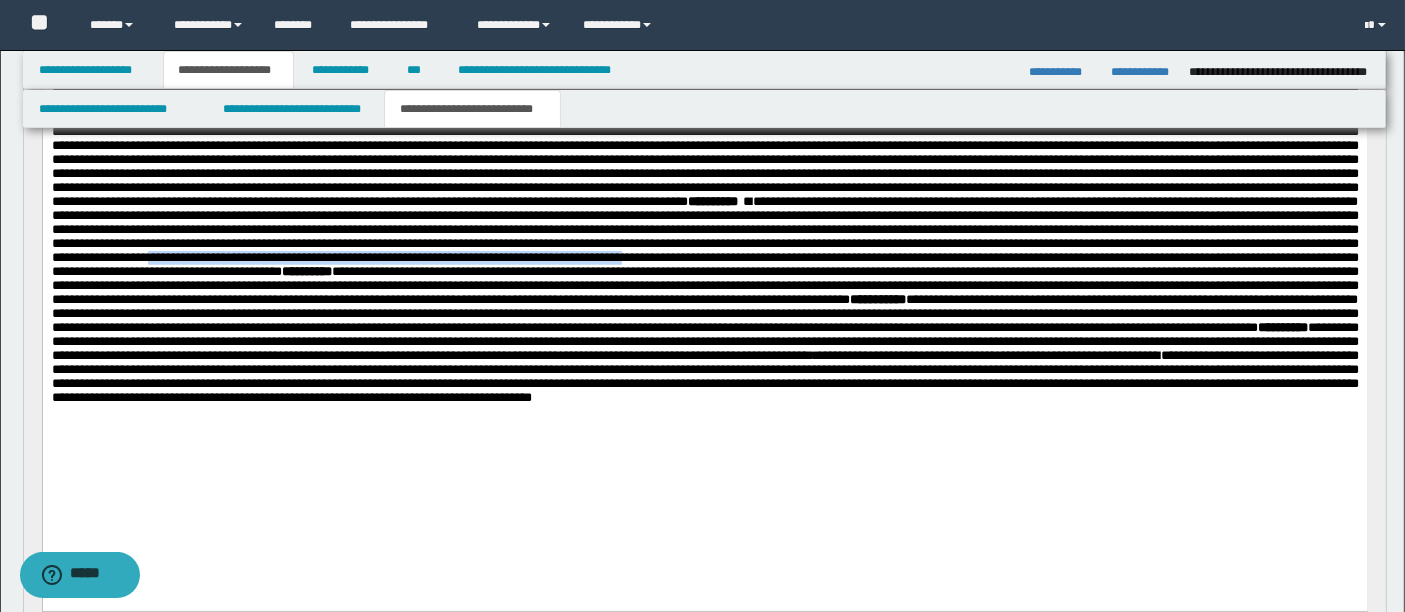 drag, startPoint x: 862, startPoint y: 308, endPoint x: 127, endPoint y: 330, distance: 735.32916 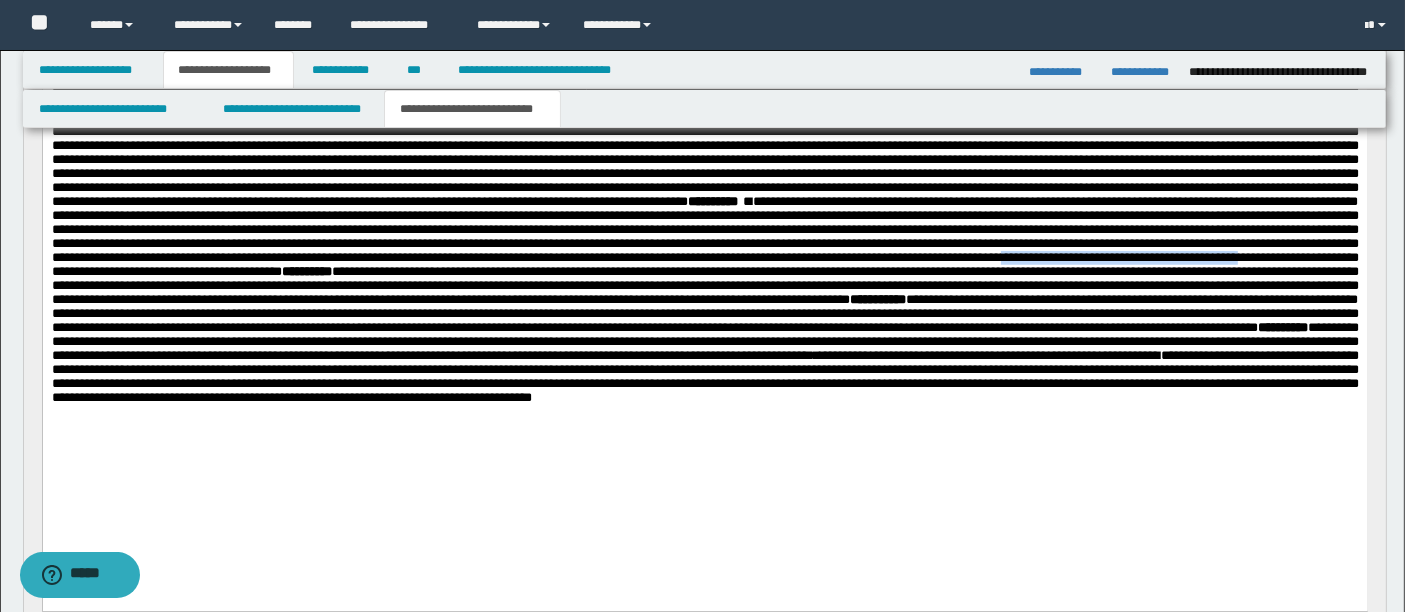 drag, startPoint x: 554, startPoint y: 324, endPoint x: 844, endPoint y: 322, distance: 290.0069 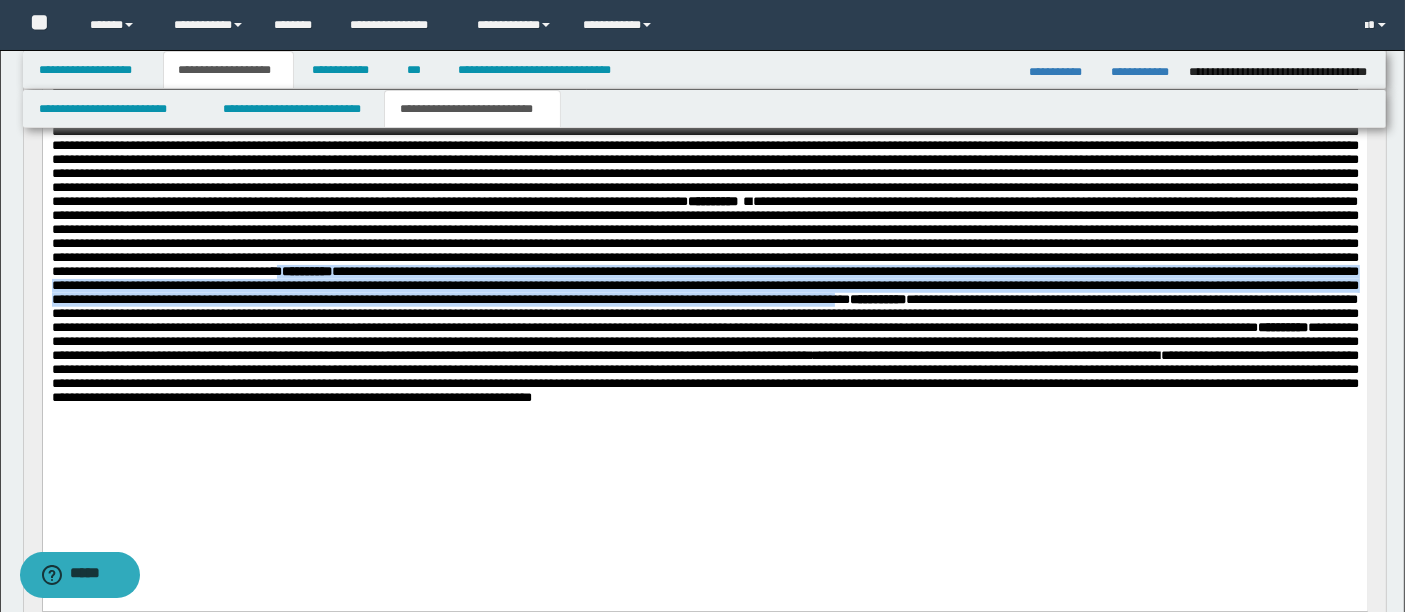 drag, startPoint x: 1277, startPoint y: 324, endPoint x: 1199, endPoint y: 370, distance: 90.55385 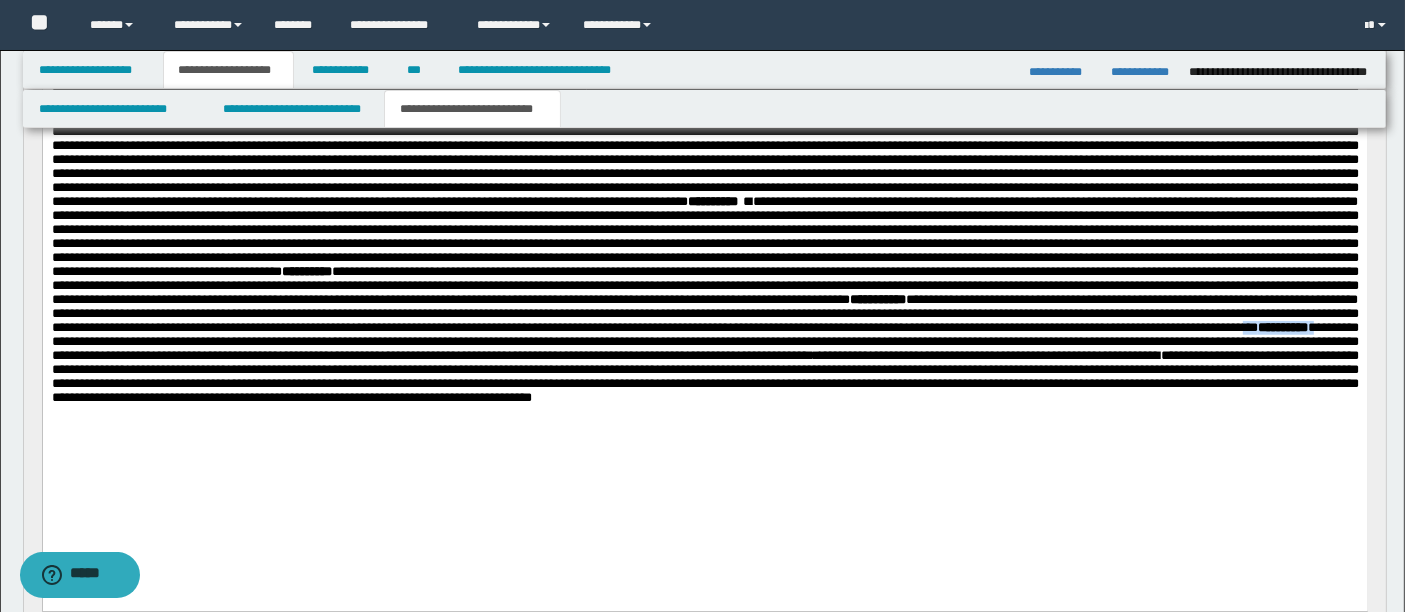 drag, startPoint x: 900, startPoint y: 415, endPoint x: 989, endPoint y: 415, distance: 89 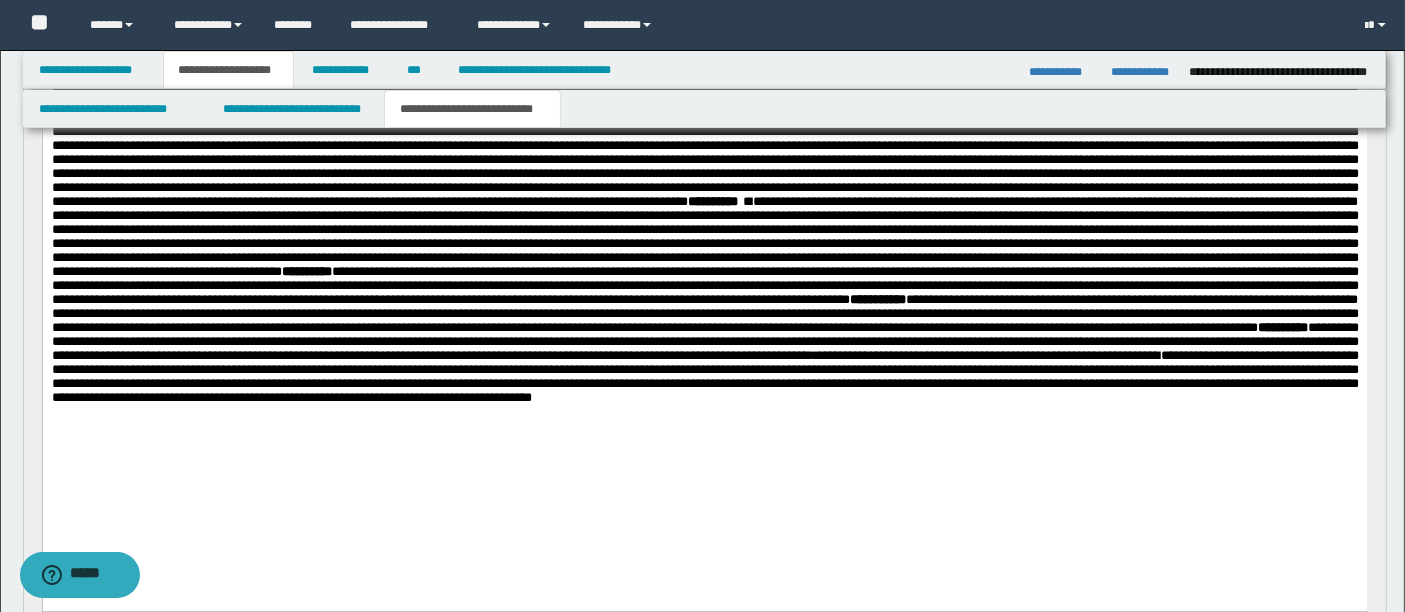 click on "**********" at bounding box center (987, 354) 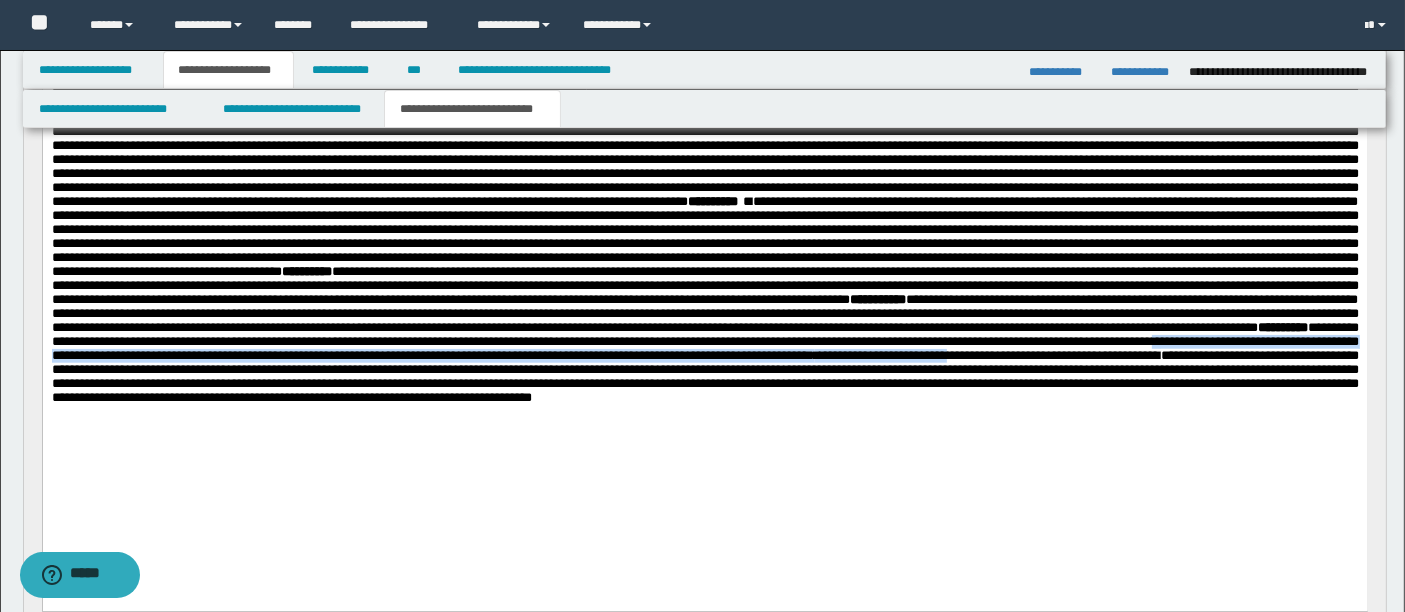 drag, startPoint x: 1066, startPoint y: 431, endPoint x: 1074, endPoint y: 449, distance: 19.697716 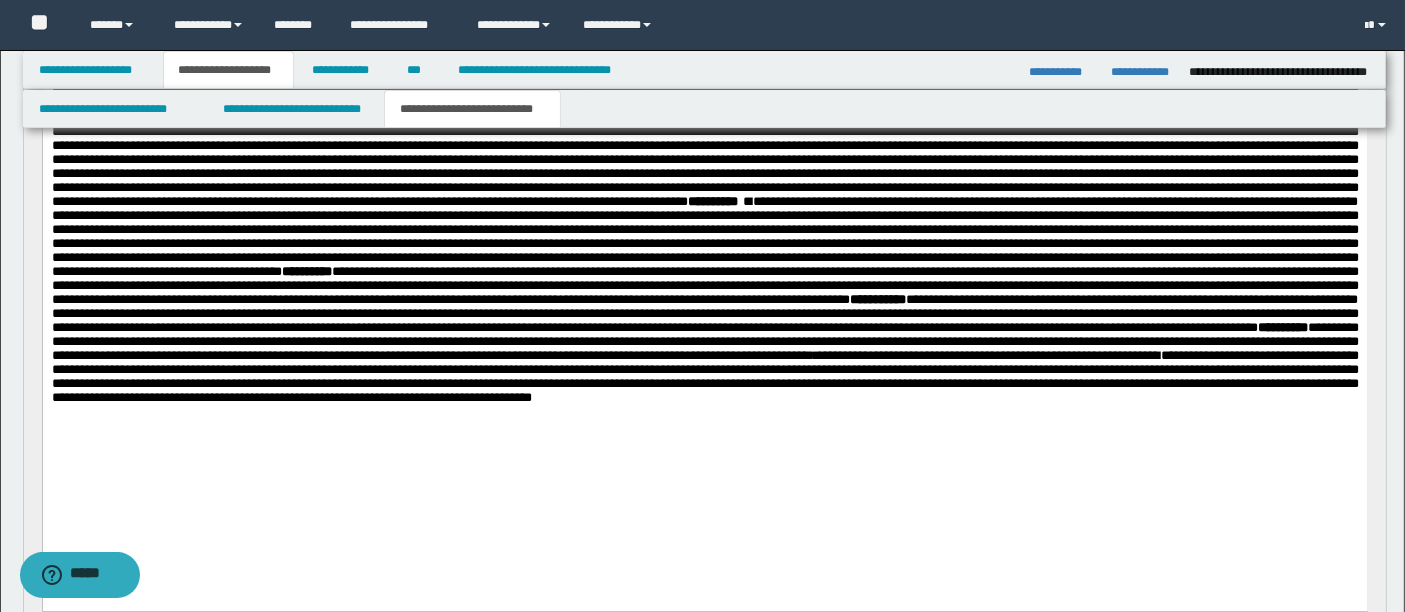click on "**********" at bounding box center (704, 375) 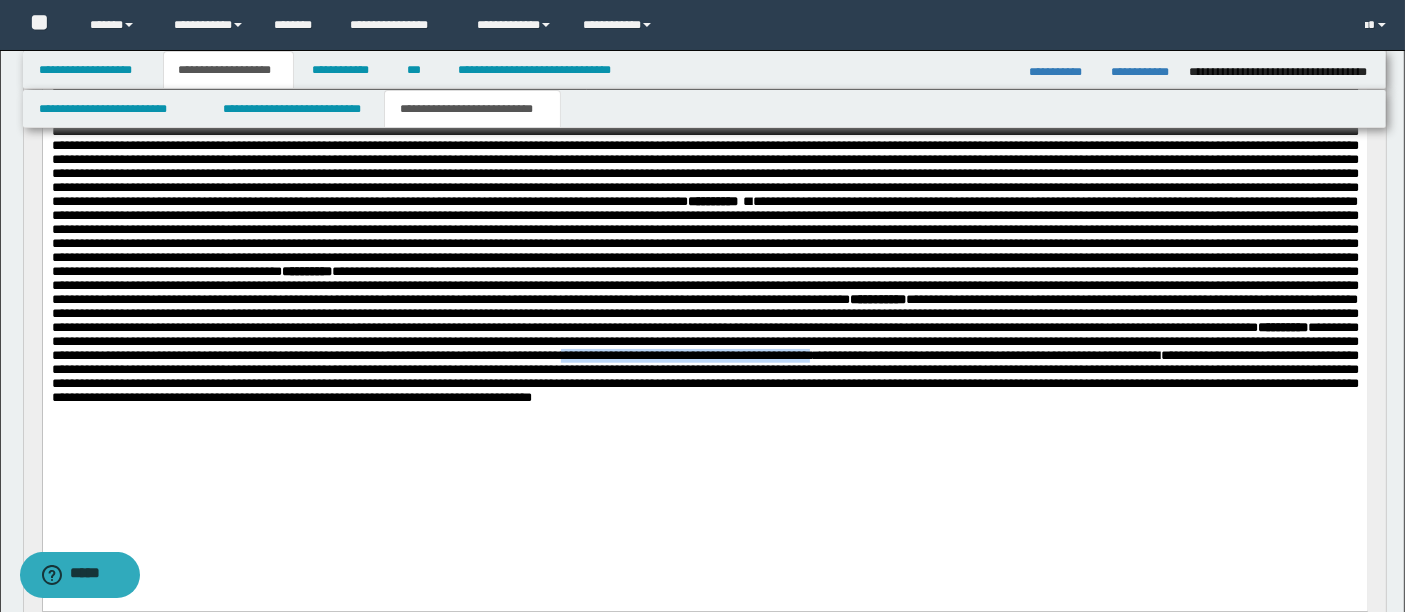 drag, startPoint x: 904, startPoint y: 447, endPoint x: 610, endPoint y: 441, distance: 294.06122 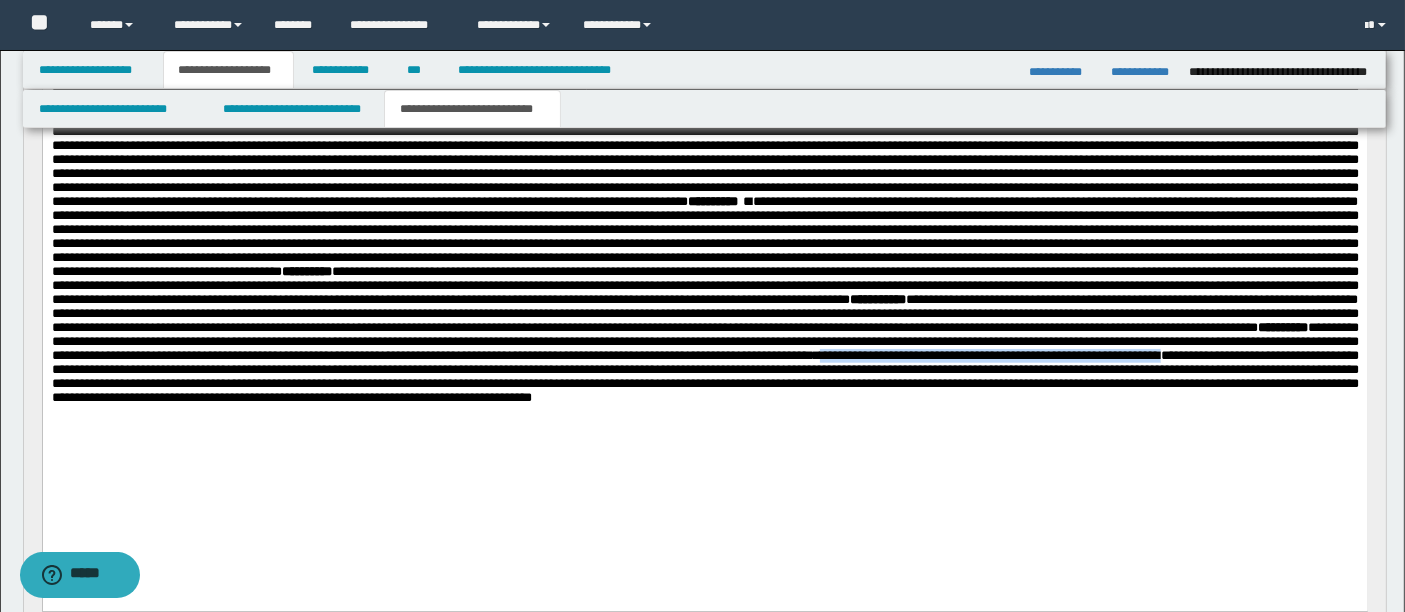 drag, startPoint x: 915, startPoint y: 449, endPoint x: 1322, endPoint y: 446, distance: 407.01105 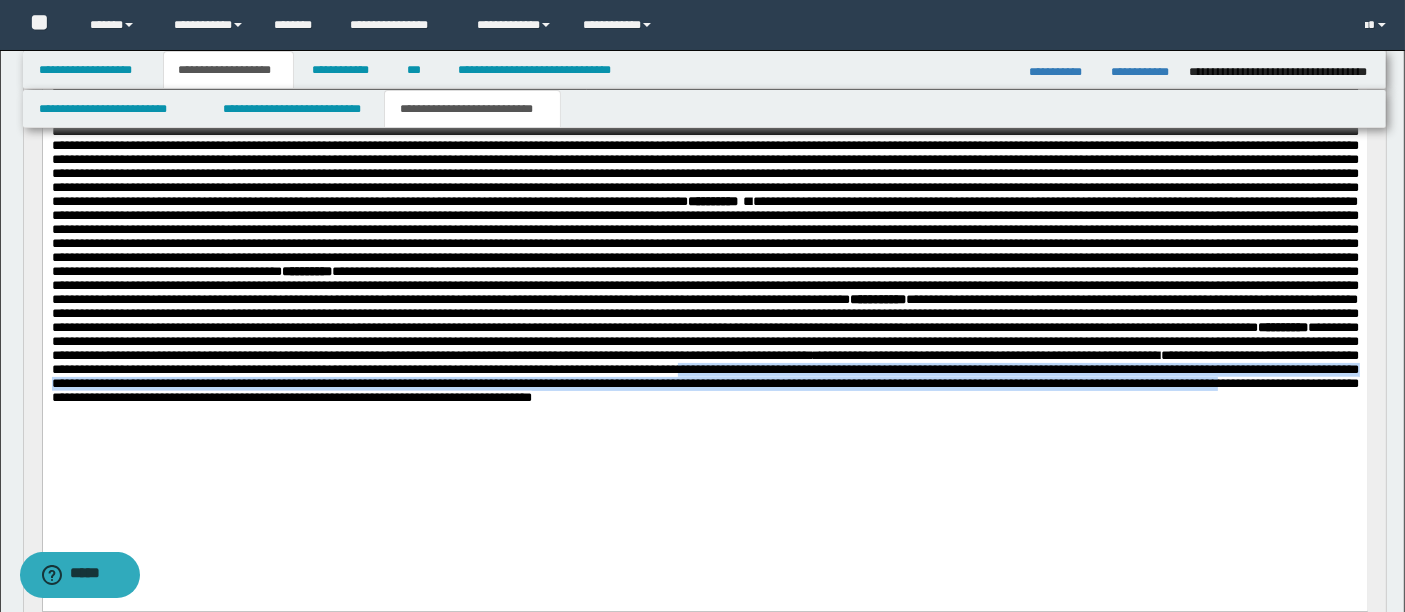 drag, startPoint x: 1006, startPoint y: 463, endPoint x: 592, endPoint y: 498, distance: 415.47684 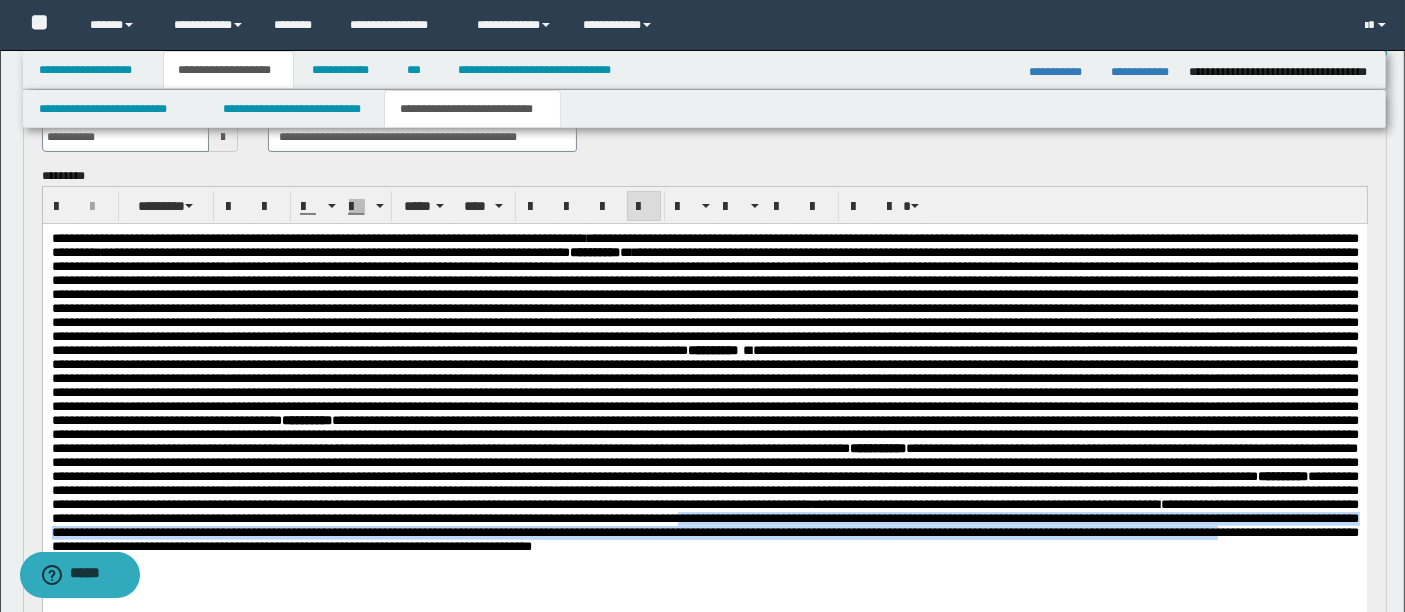 scroll, scrollTop: 57, scrollLeft: 0, axis: vertical 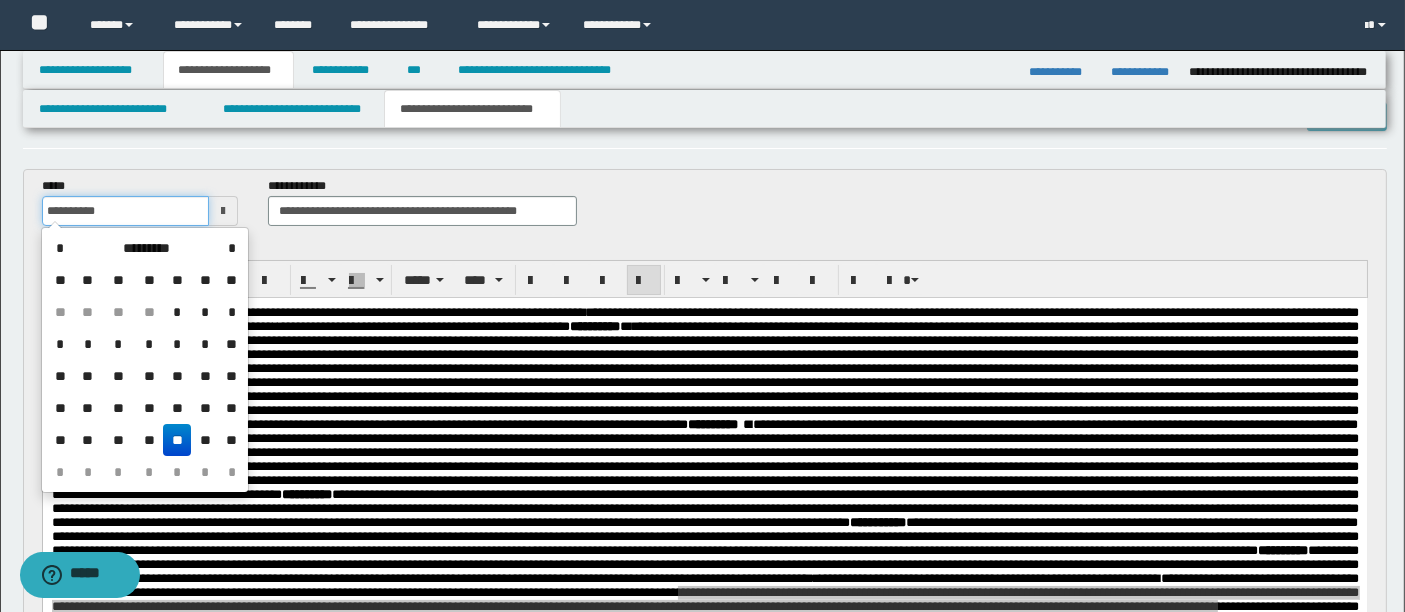 drag, startPoint x: 115, startPoint y: 205, endPoint x: 4, endPoint y: 201, distance: 111.07205 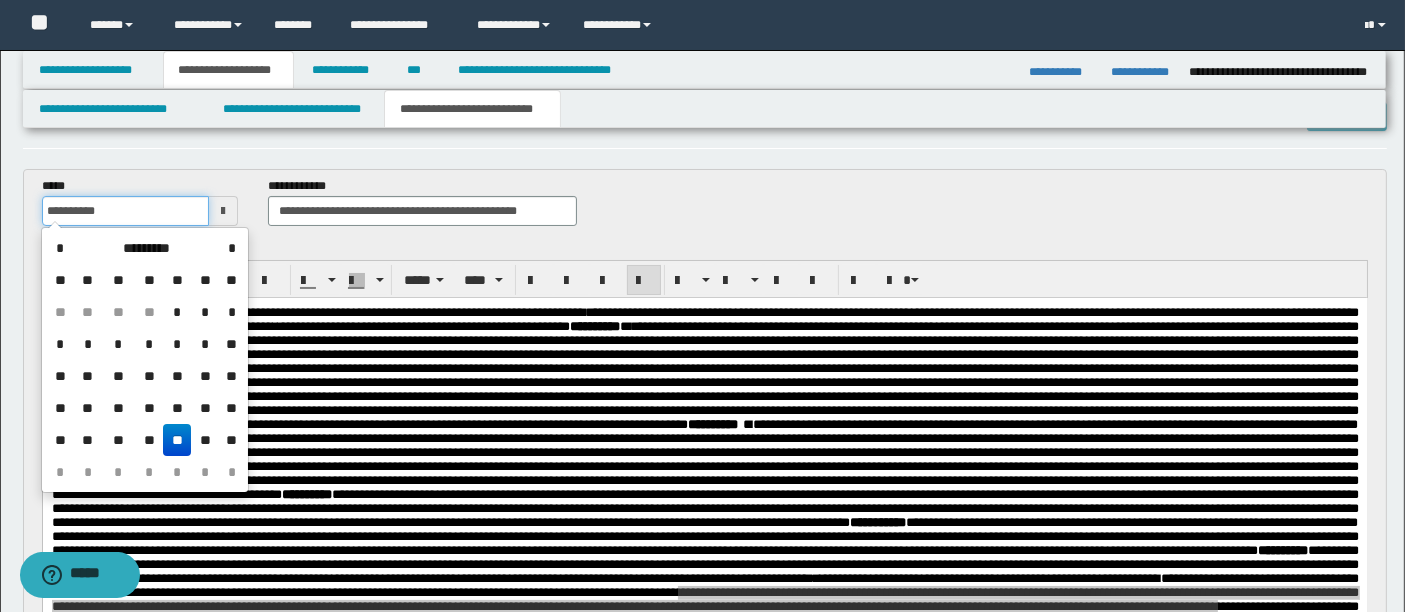 click on "**********" at bounding box center (702, 1142) 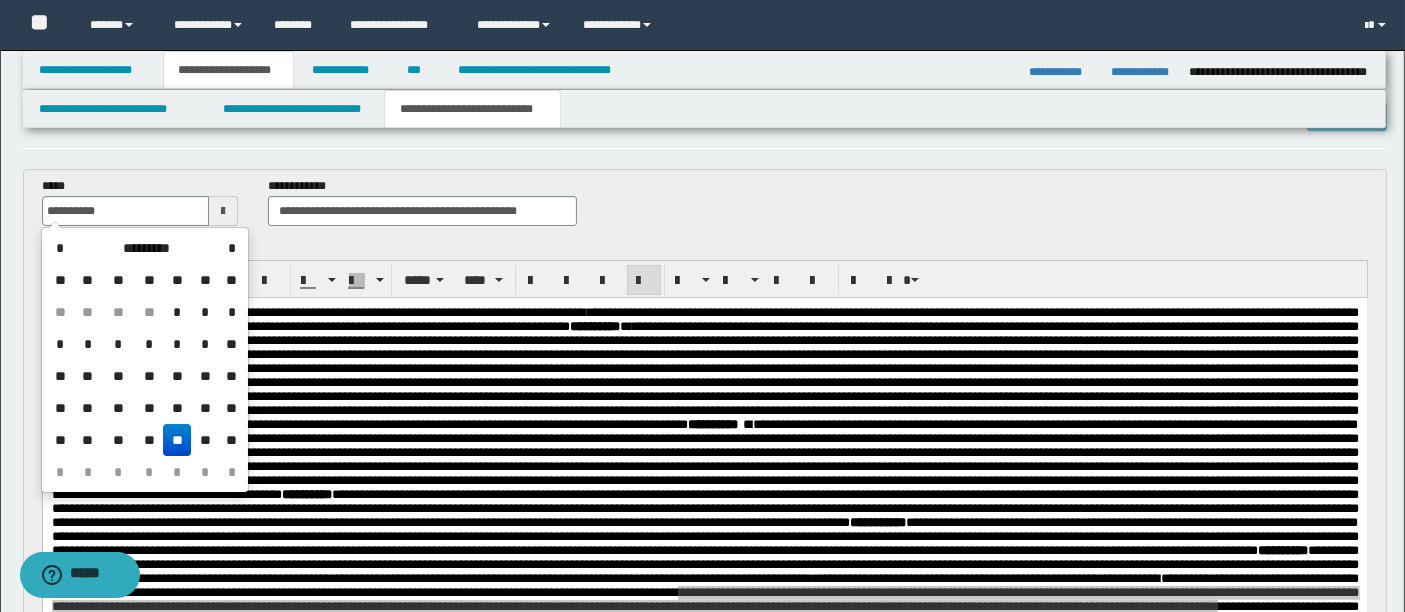 type on "**********" 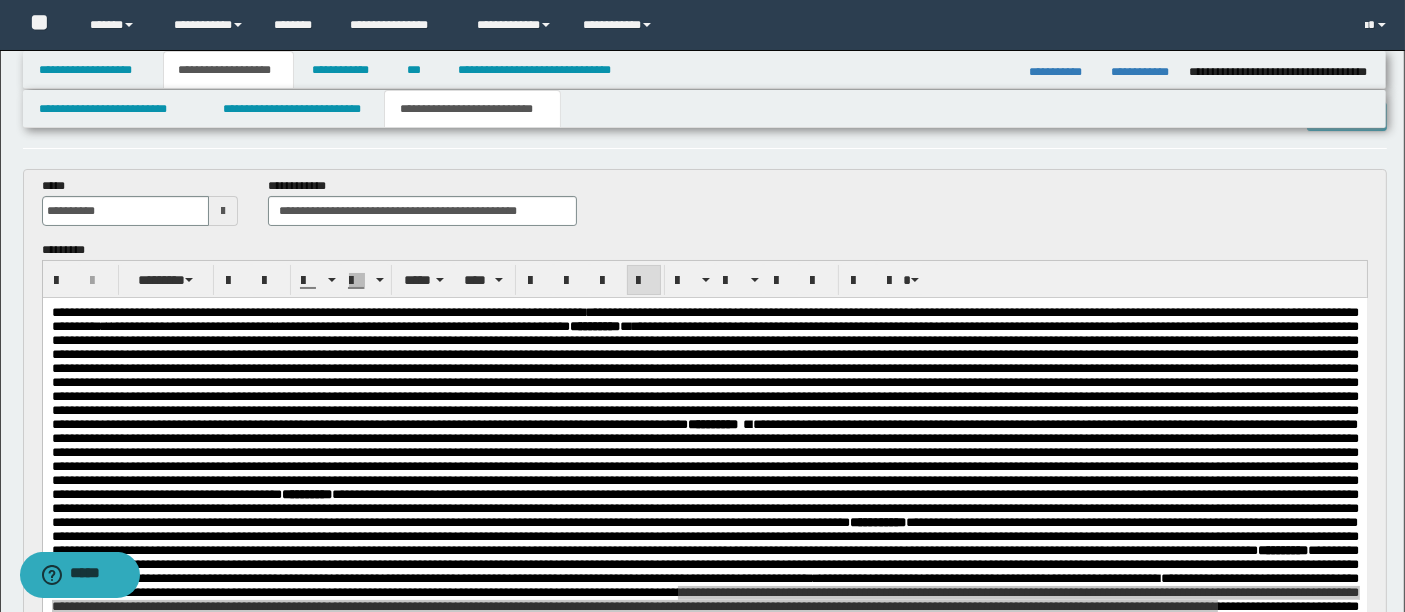click on "**********" at bounding box center [705, 537] 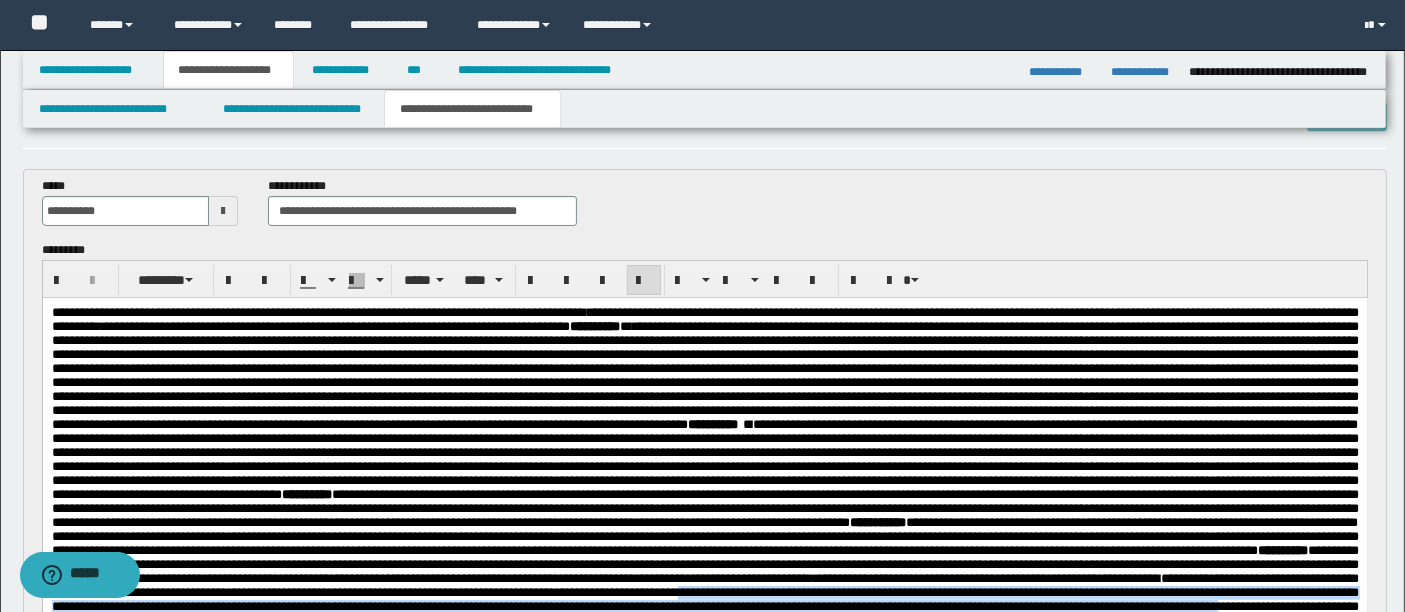 click on "**********" at bounding box center (704, 500) 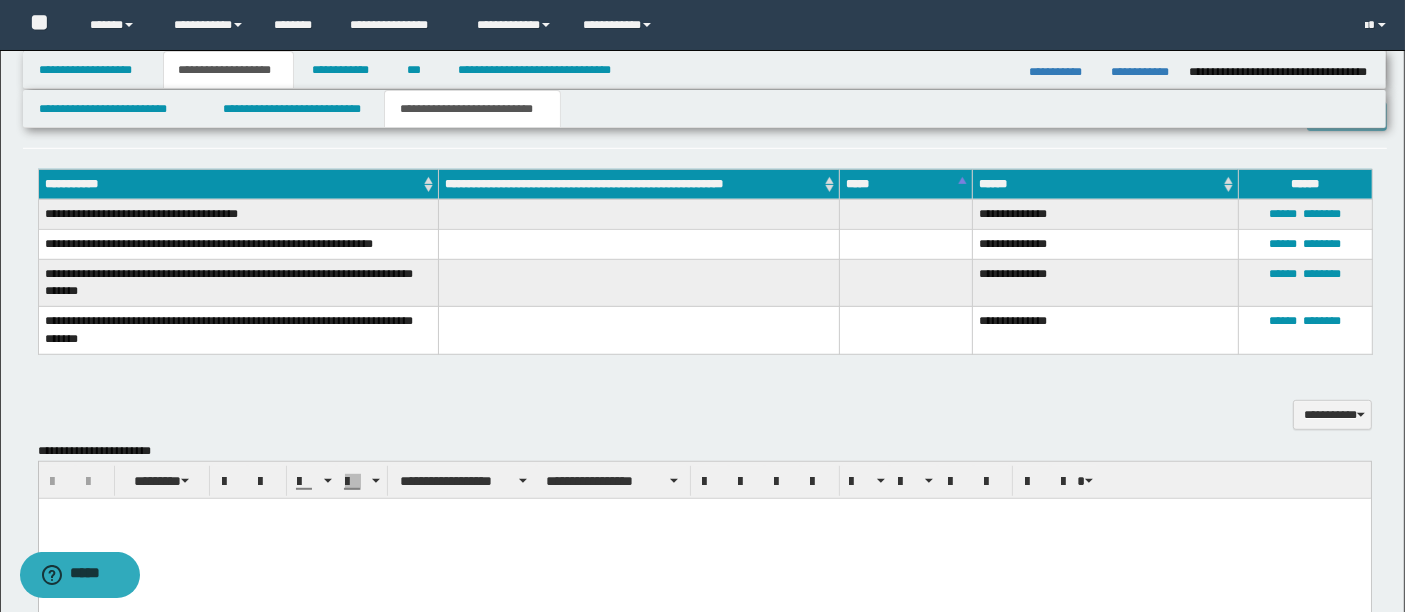 scroll, scrollTop: 1180, scrollLeft: 0, axis: vertical 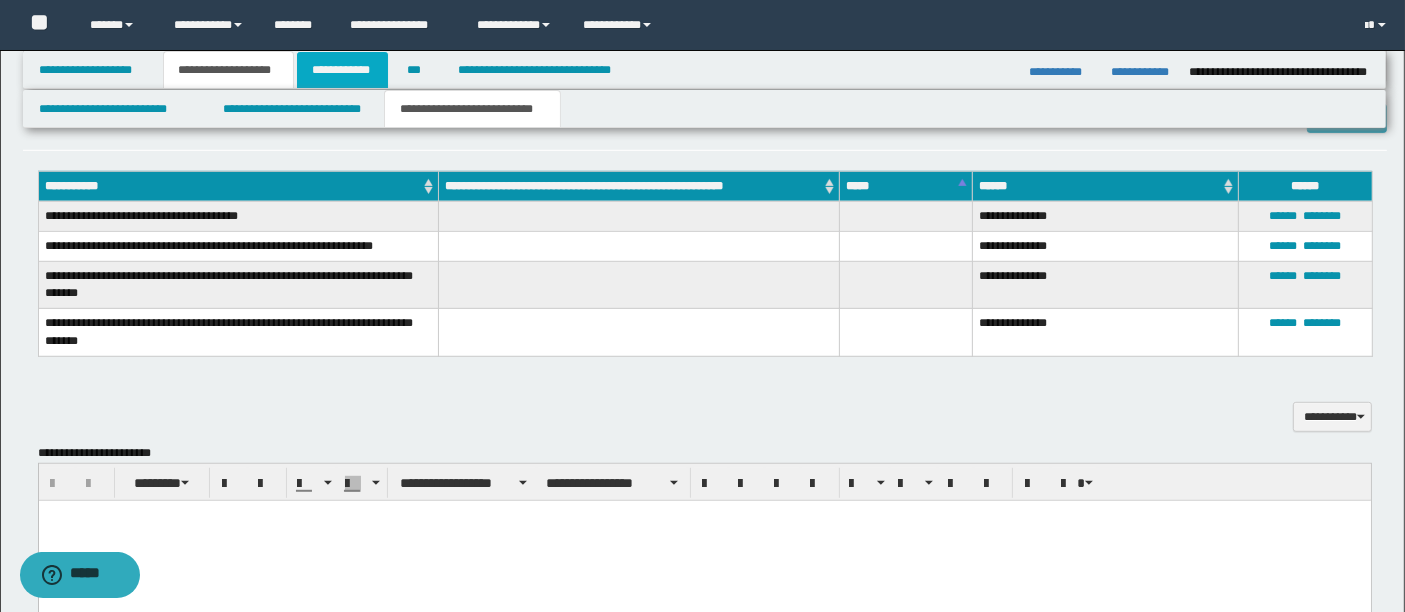 click on "**********" at bounding box center [343, 70] 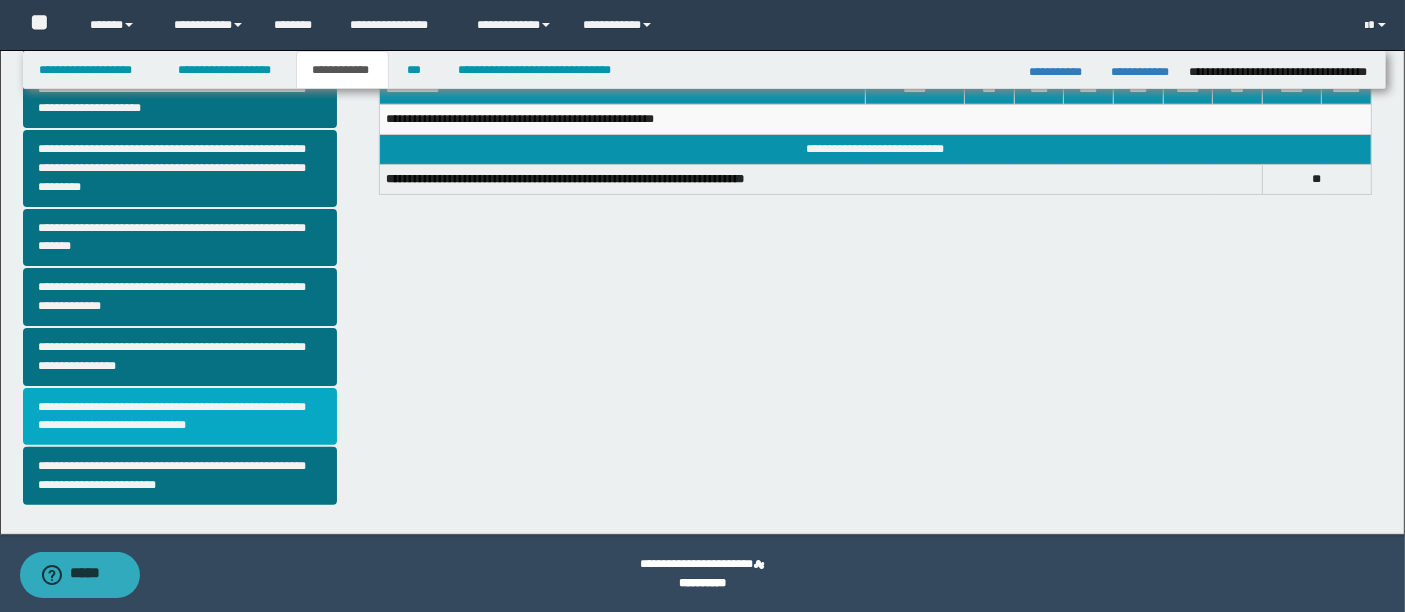 click on "**********" at bounding box center [180, 417] 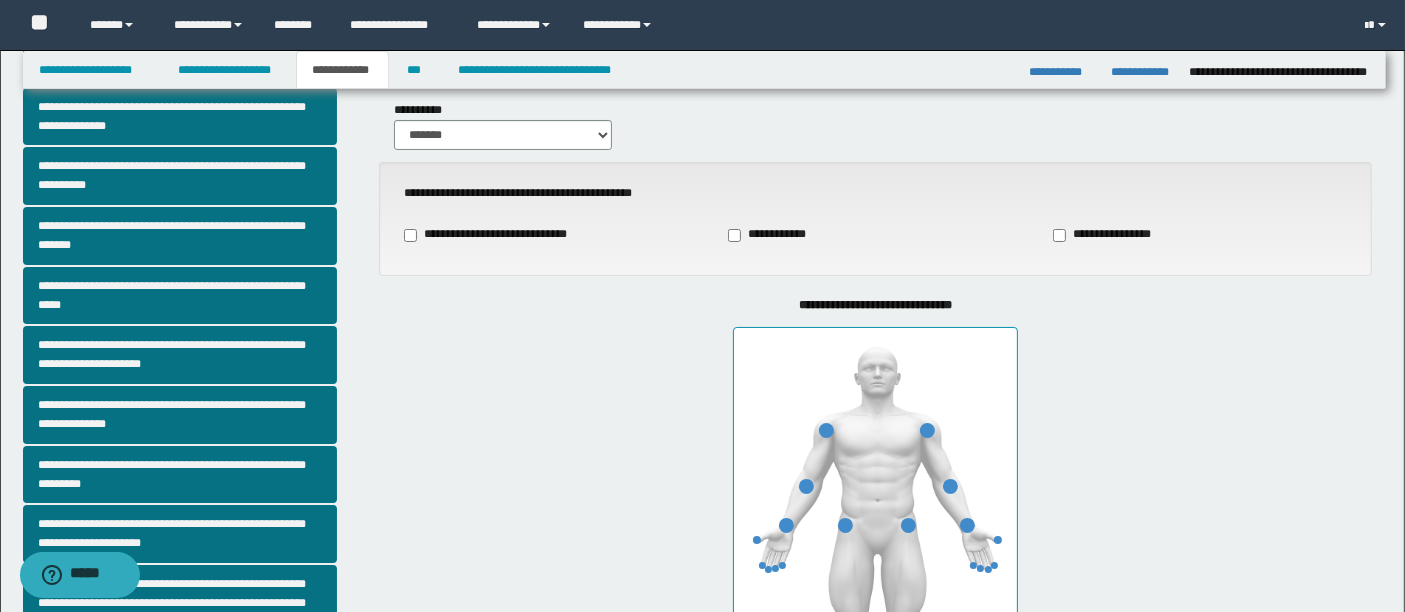 scroll, scrollTop: 101, scrollLeft: 0, axis: vertical 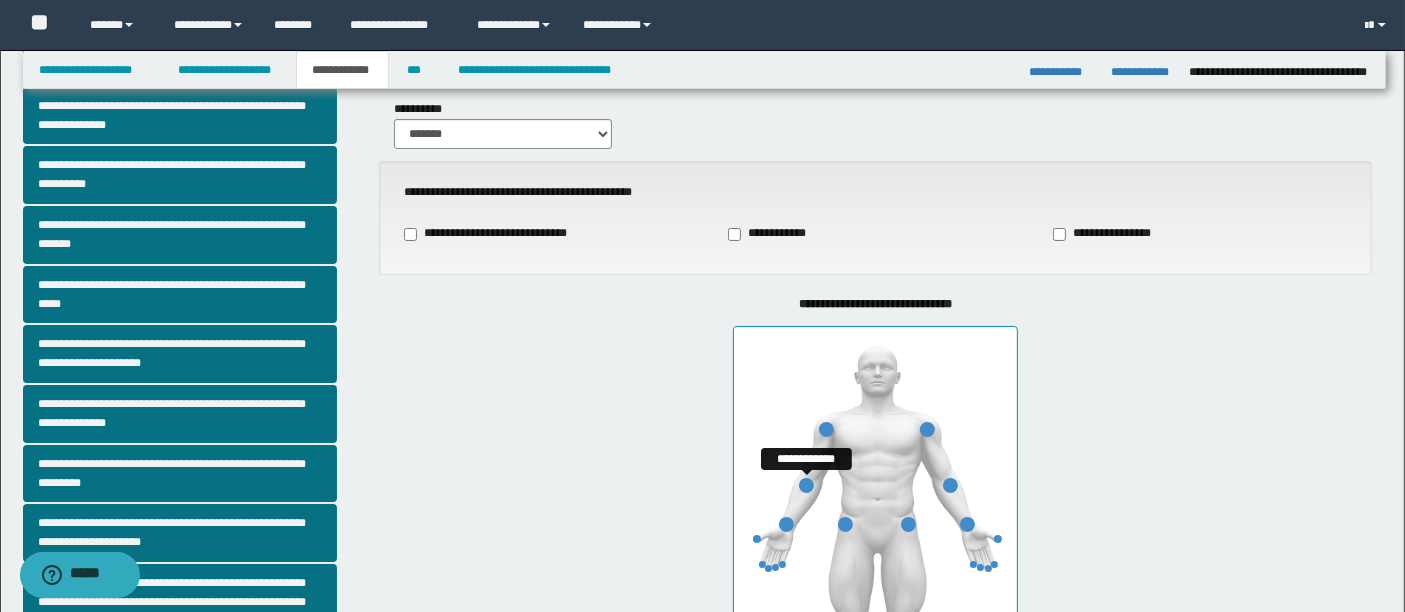 click at bounding box center [806, 485] 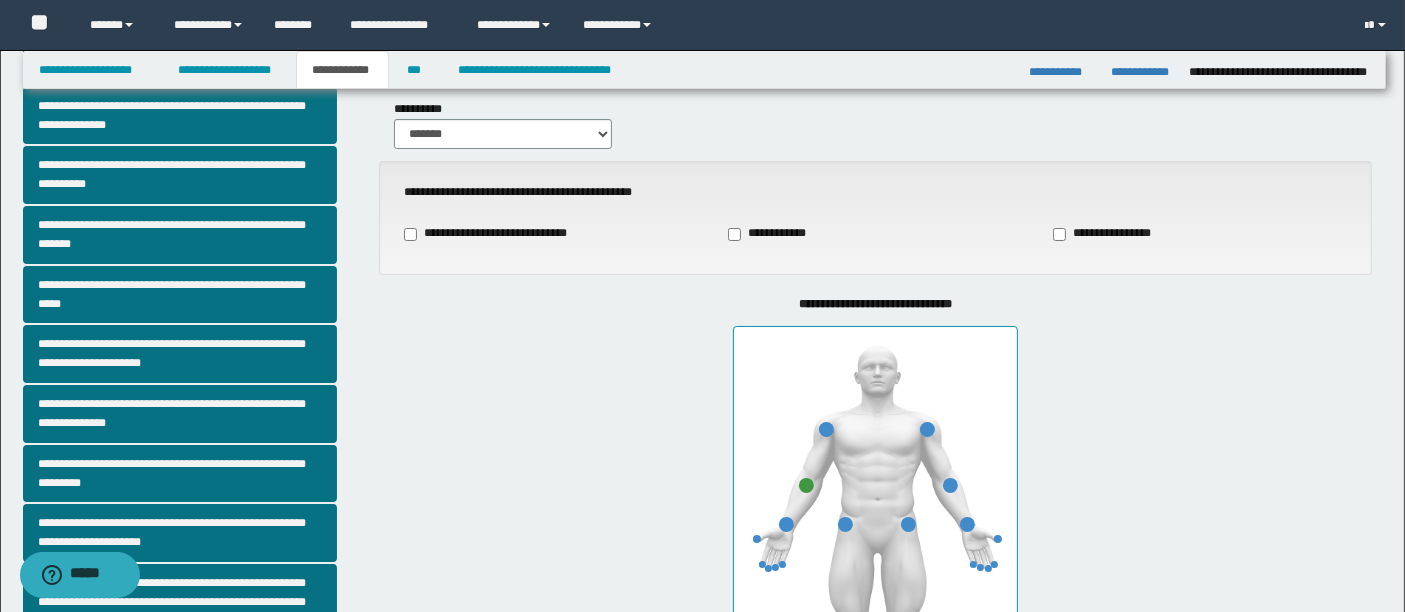 click on "**********" at bounding box center [875, 528] 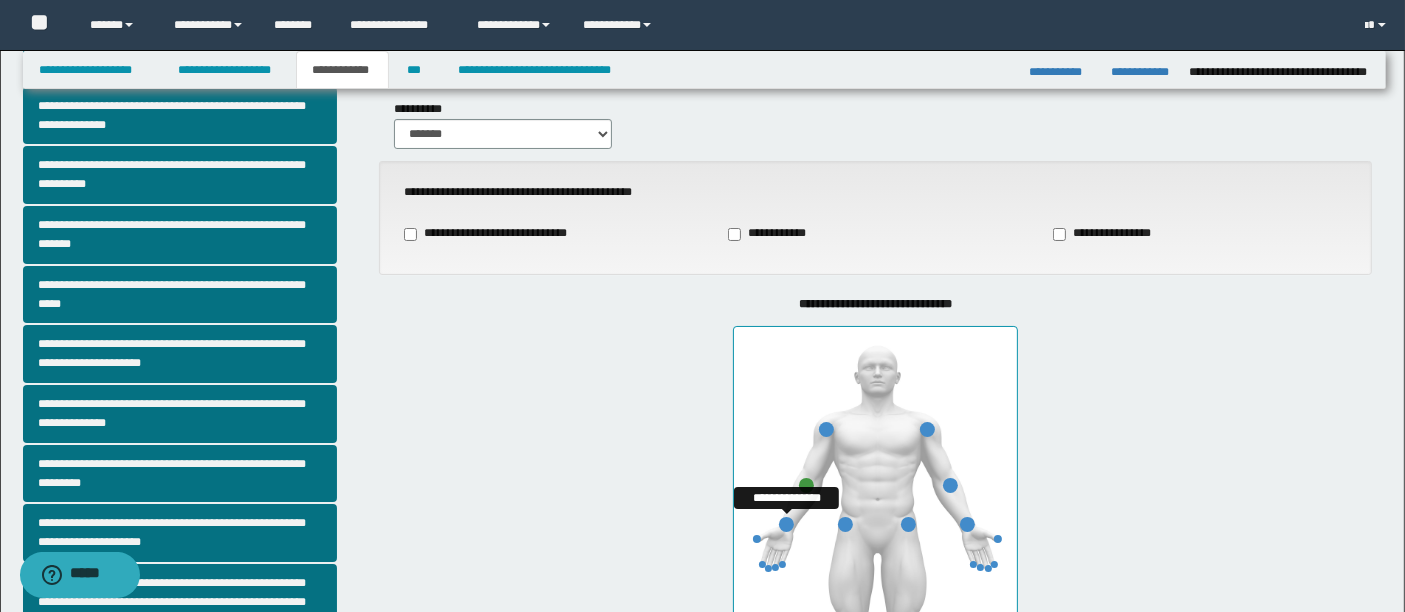 click at bounding box center [786, 524] 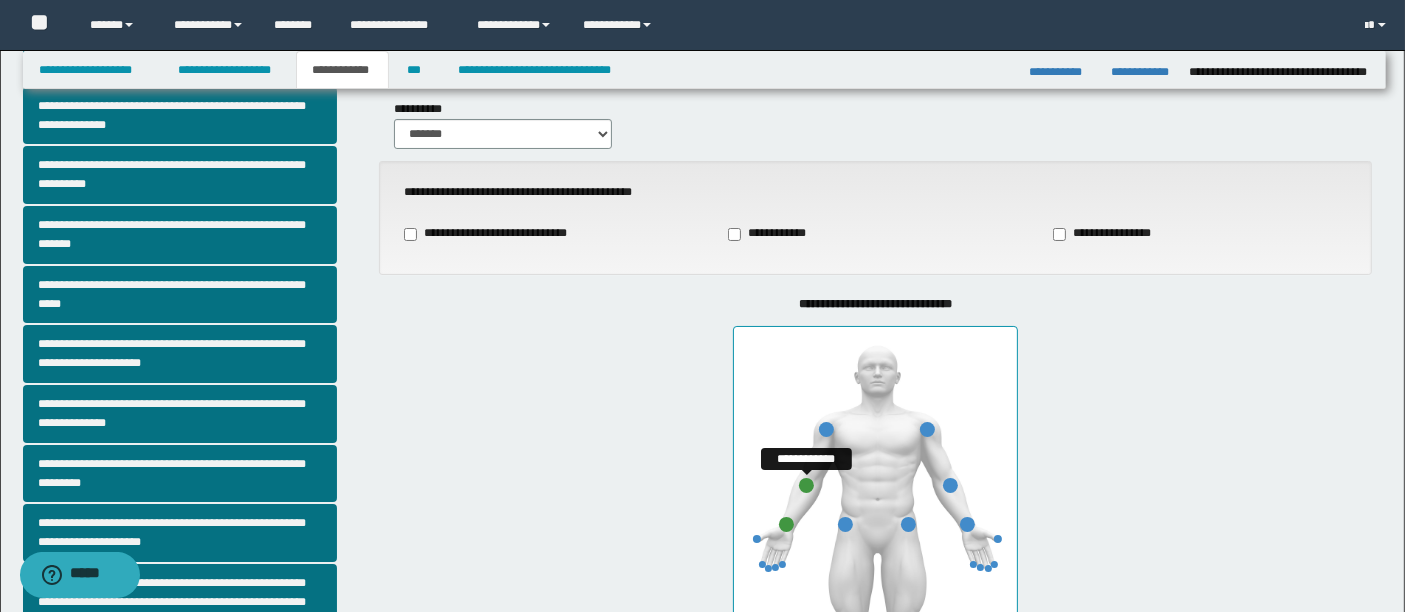 click at bounding box center (806, 485) 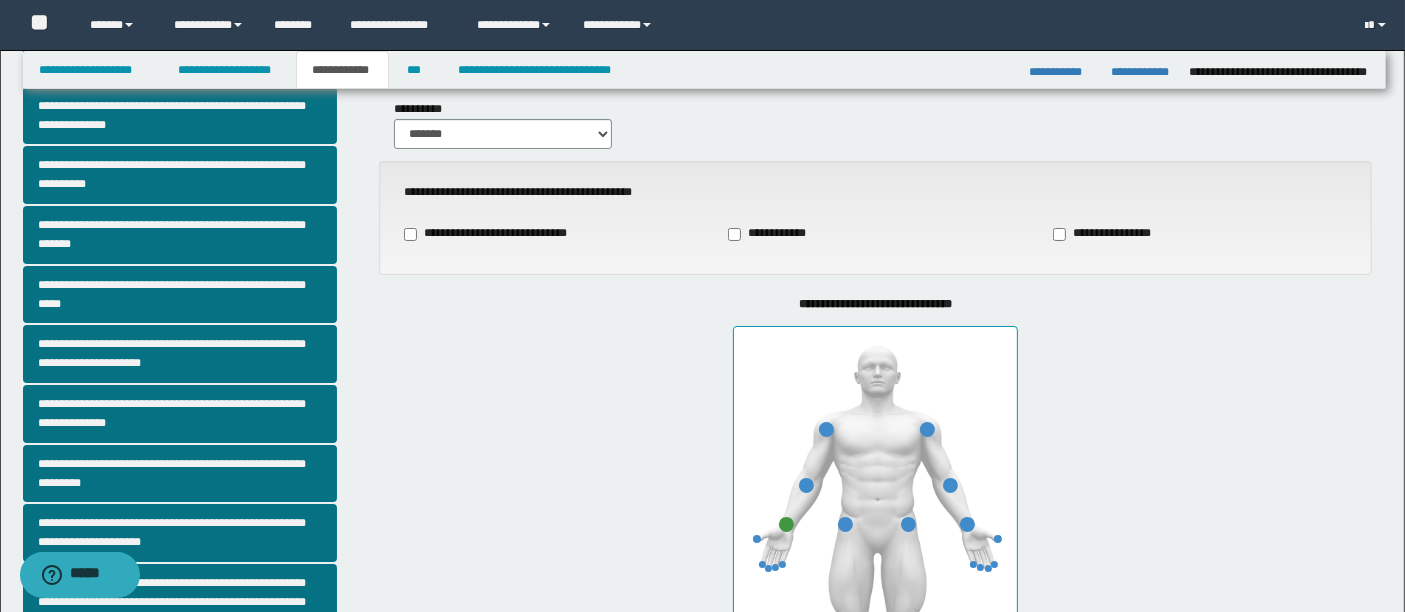 click on "**********" at bounding box center (875, 528) 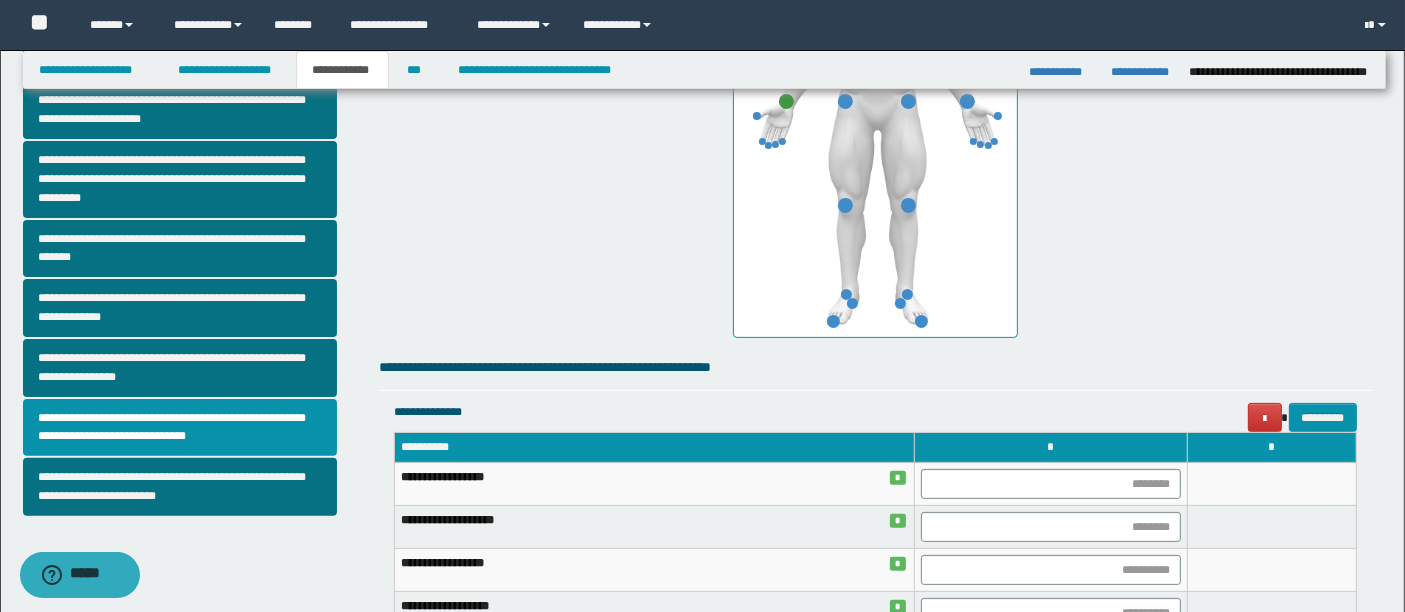 scroll, scrollTop: 525, scrollLeft: 0, axis: vertical 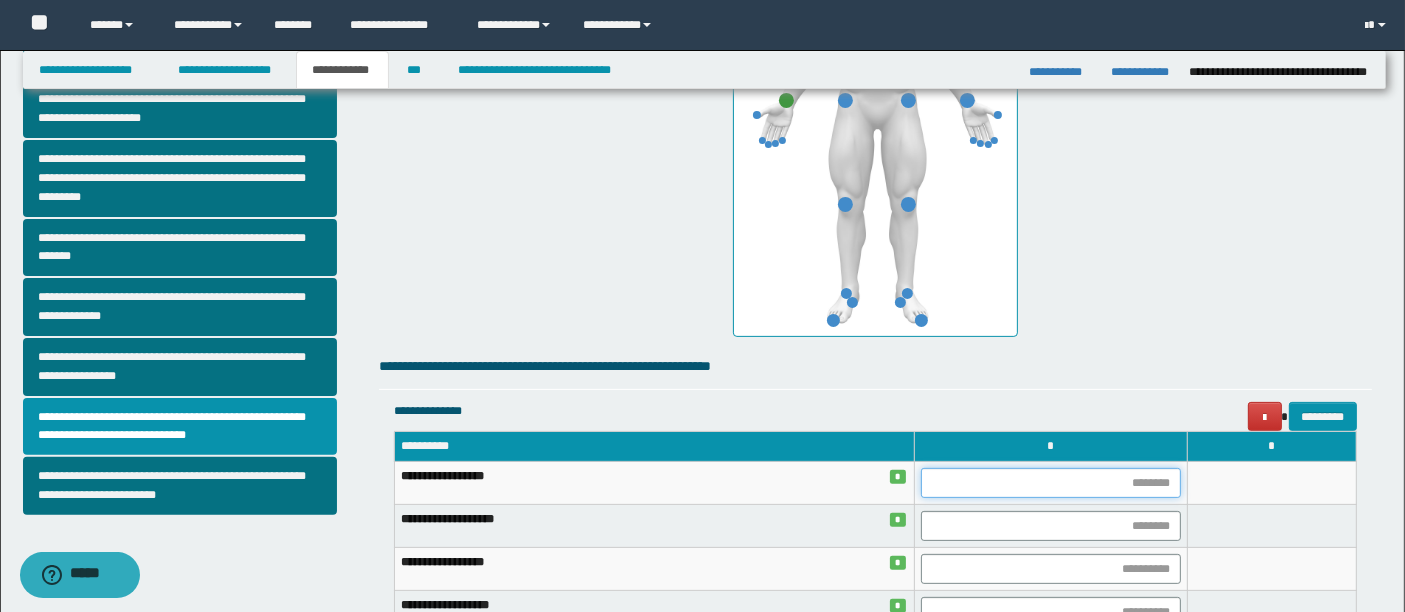 click at bounding box center (1051, 483) 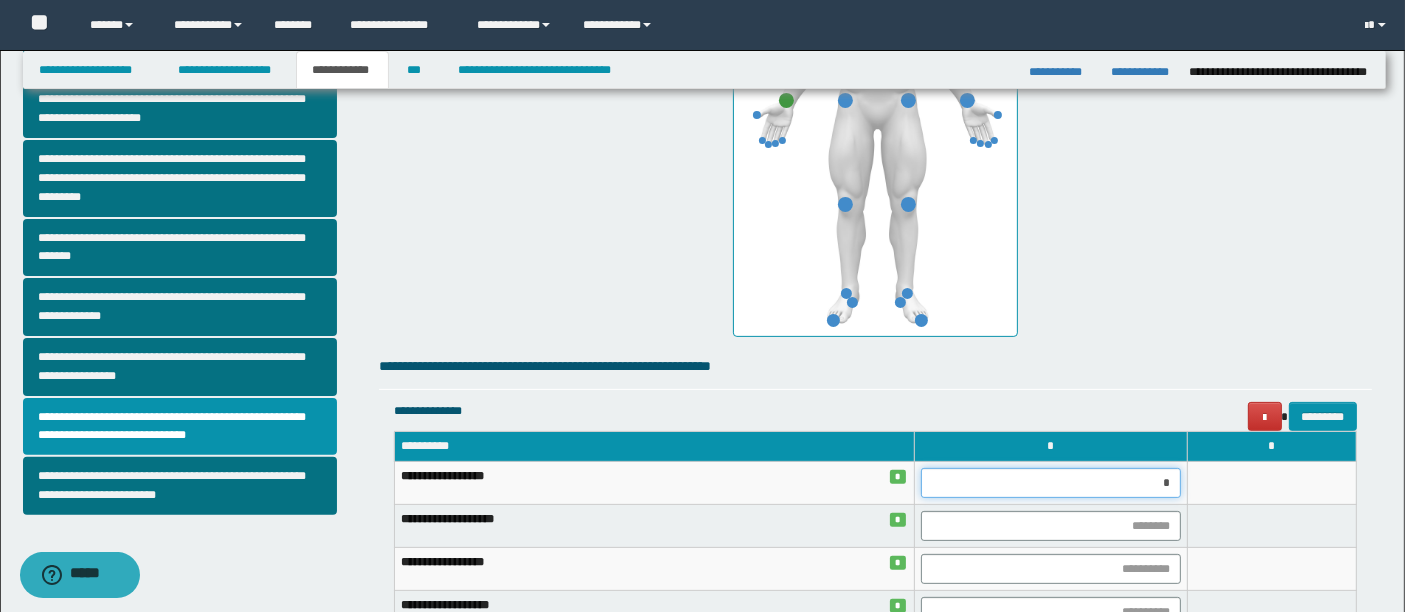 type on "**" 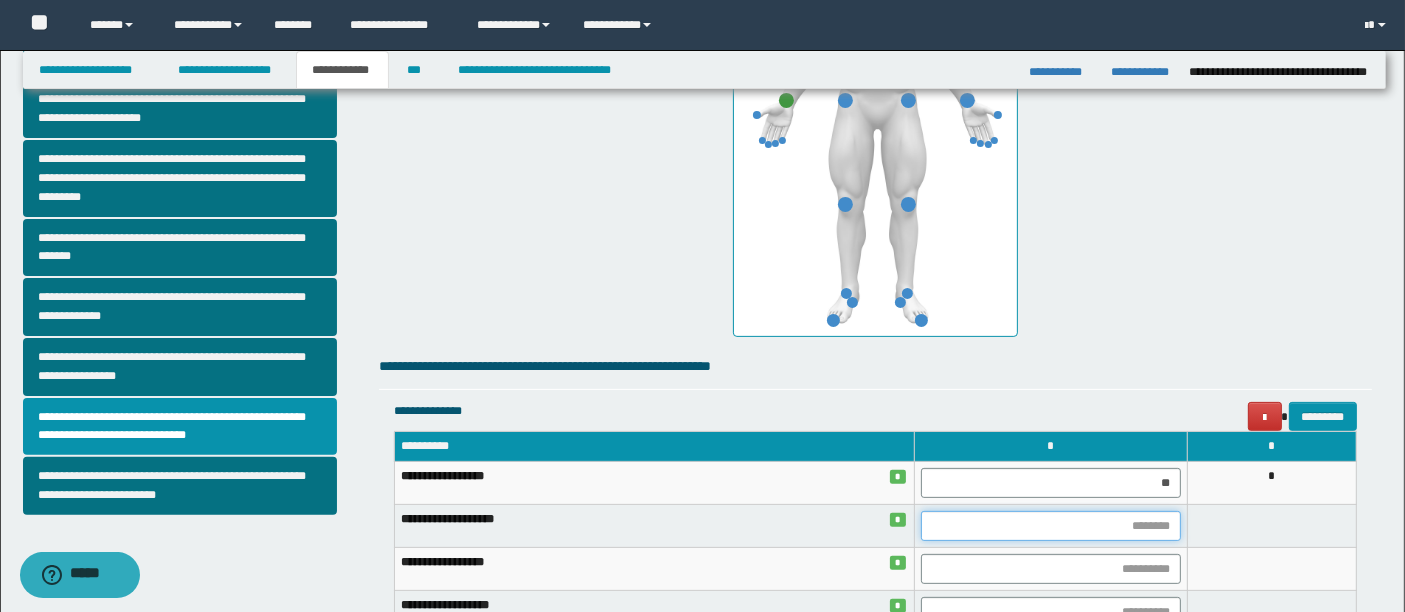 click at bounding box center (1051, 526) 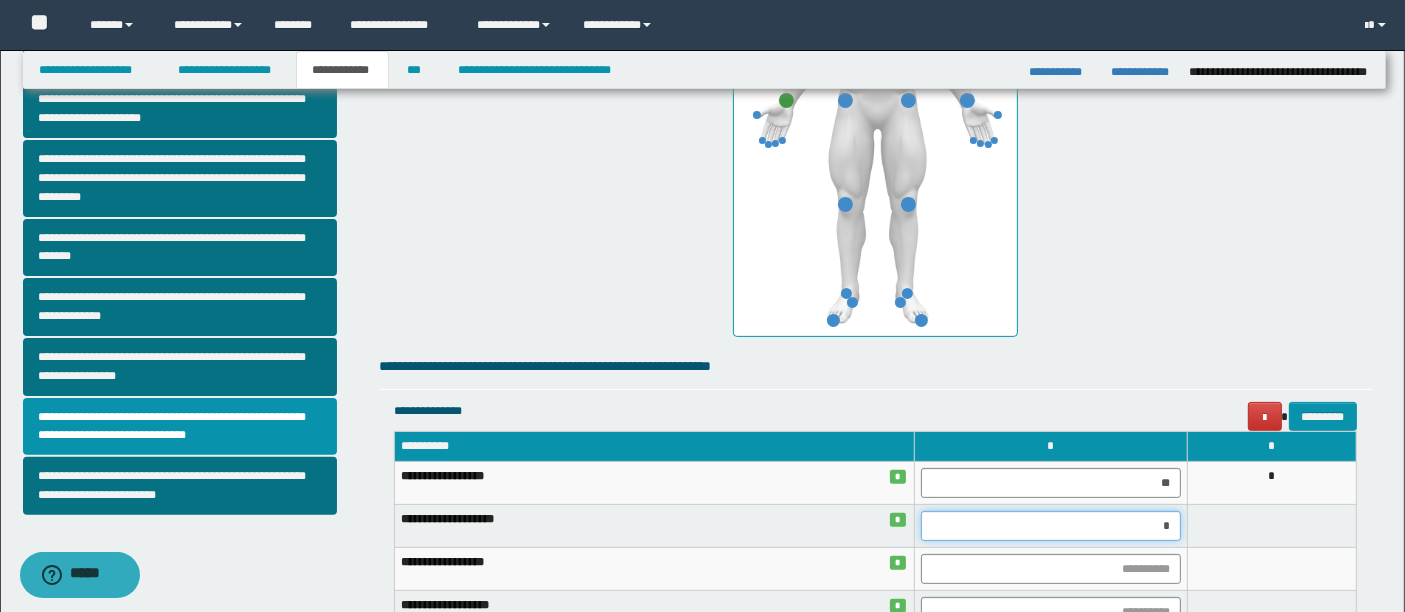 type on "**" 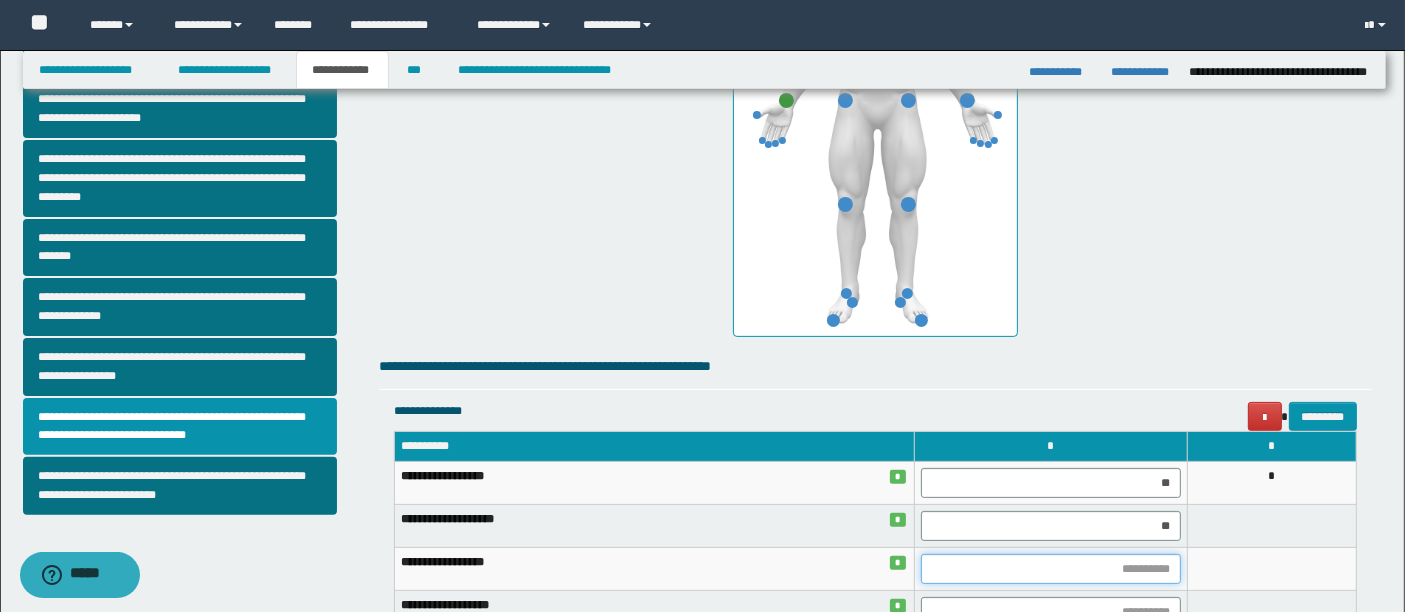 click at bounding box center (1051, 569) 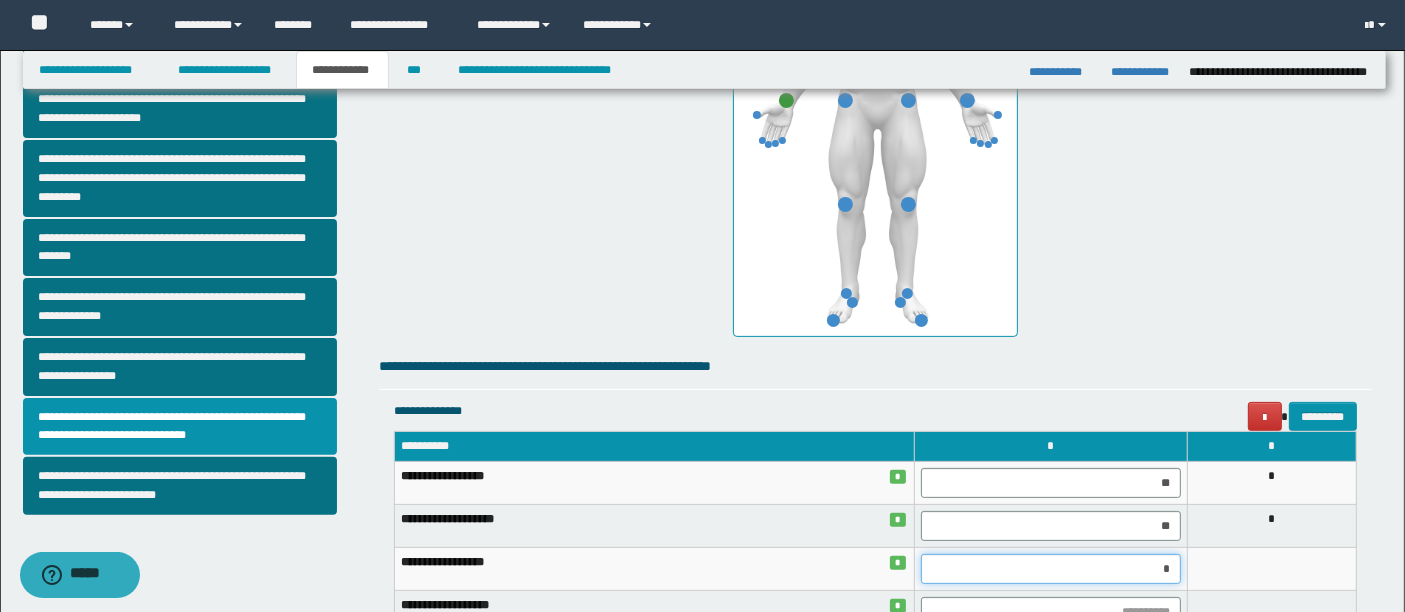 type on "**" 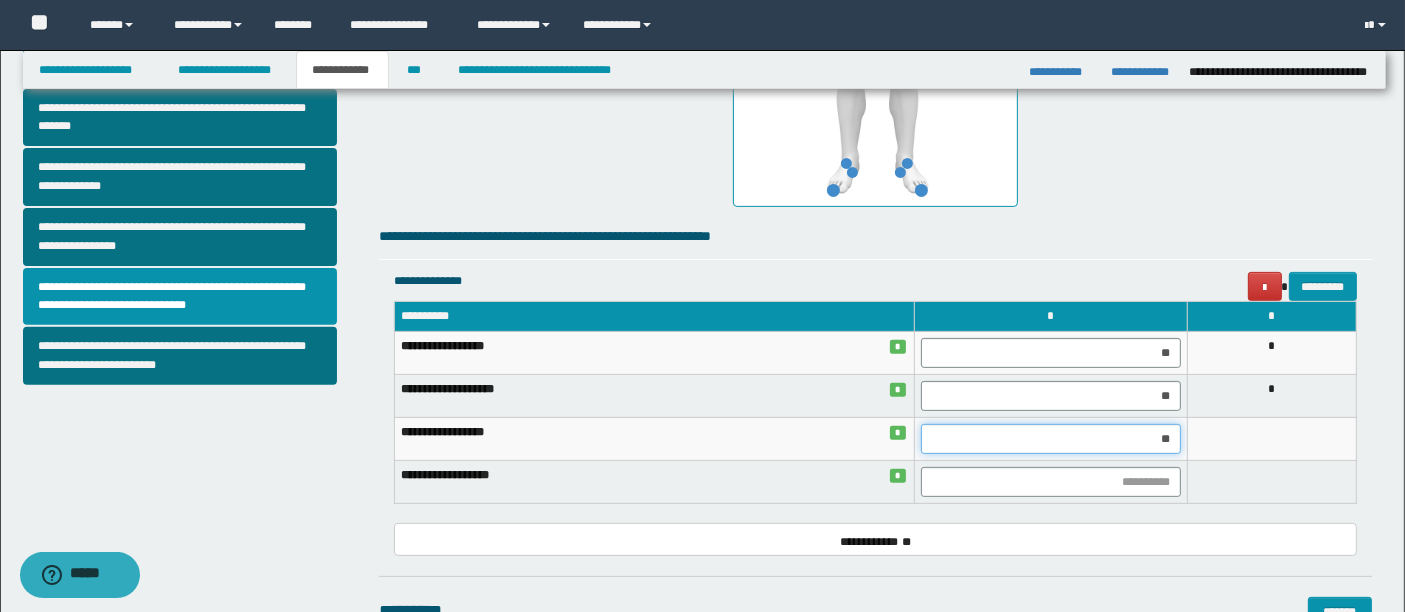 scroll, scrollTop: 663, scrollLeft: 0, axis: vertical 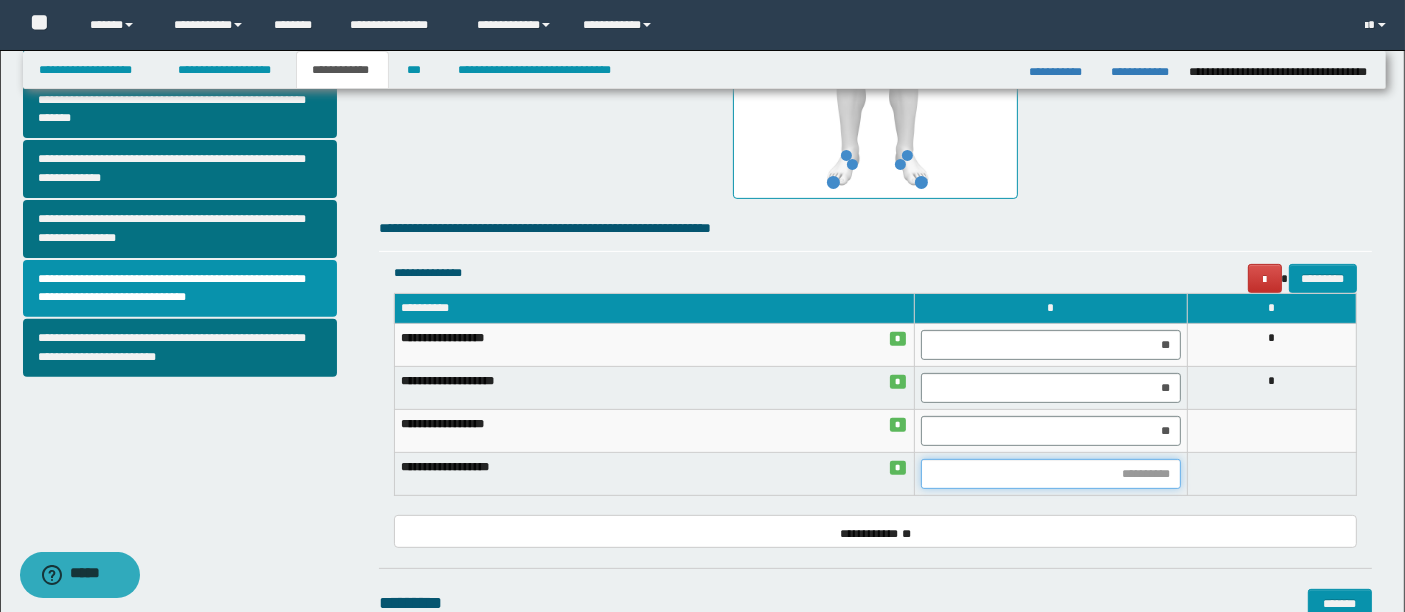 click at bounding box center [1051, 474] 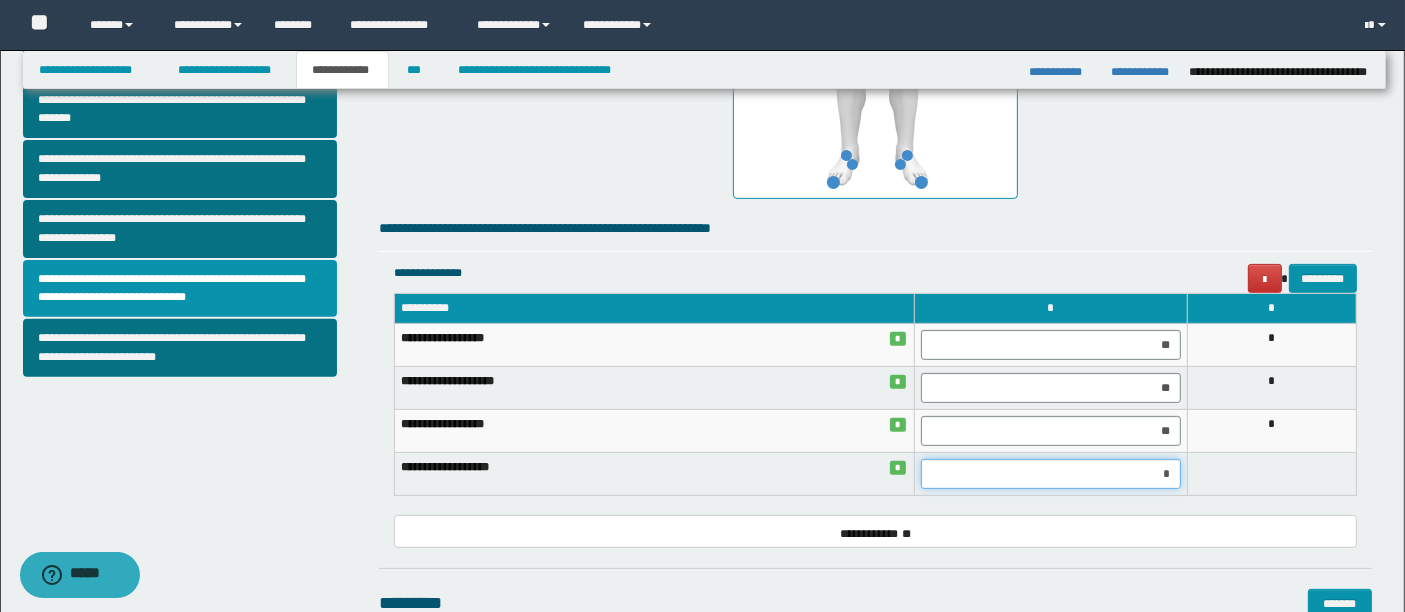 type on "**" 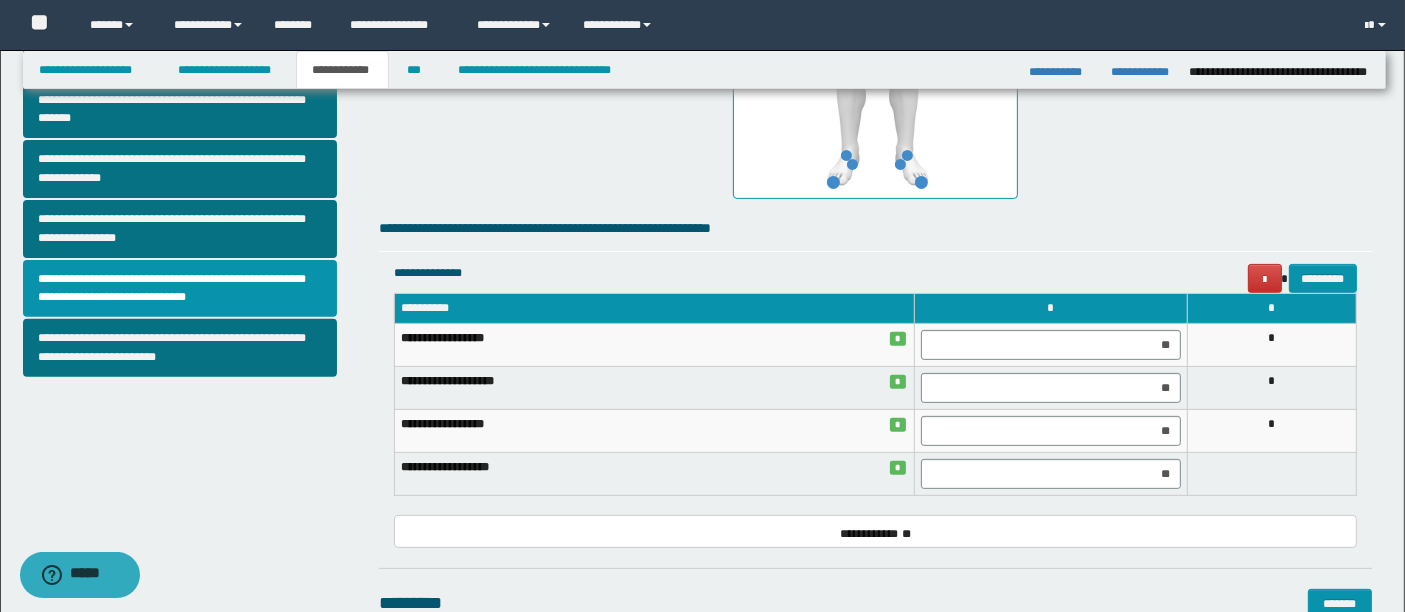 click on "**********" at bounding box center (875, 146) 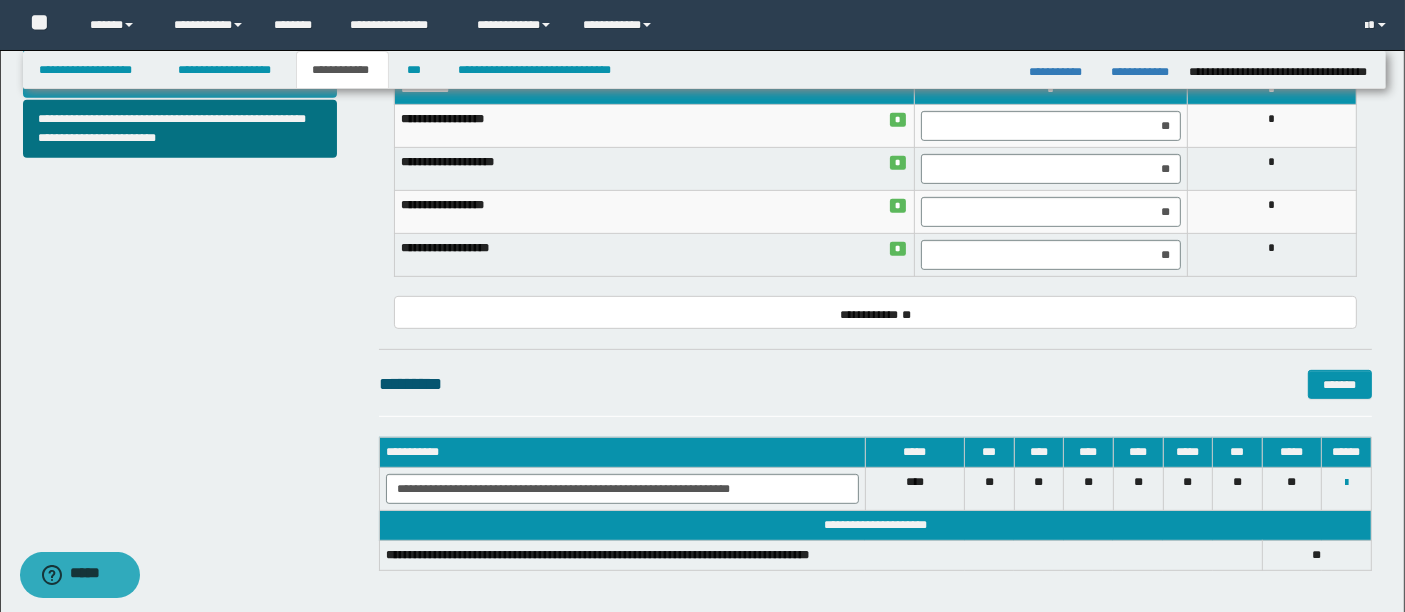 scroll, scrollTop: 885, scrollLeft: 0, axis: vertical 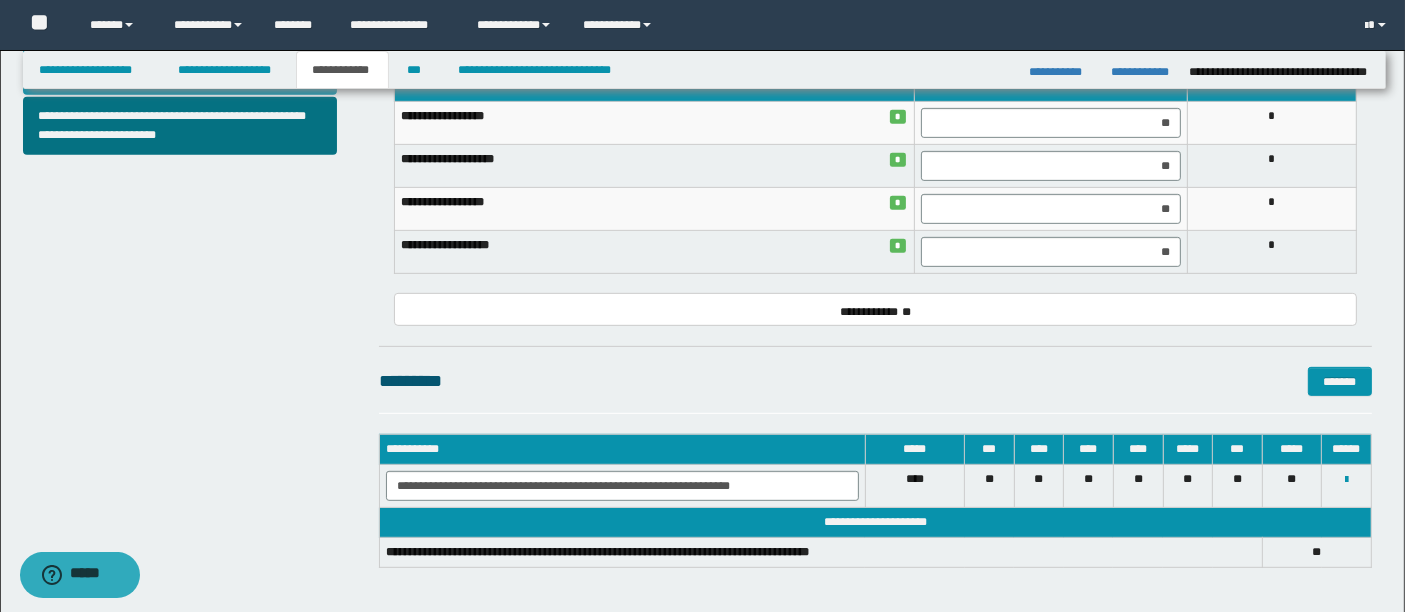 drag, startPoint x: 714, startPoint y: 421, endPoint x: 989, endPoint y: 566, distance: 310.88583 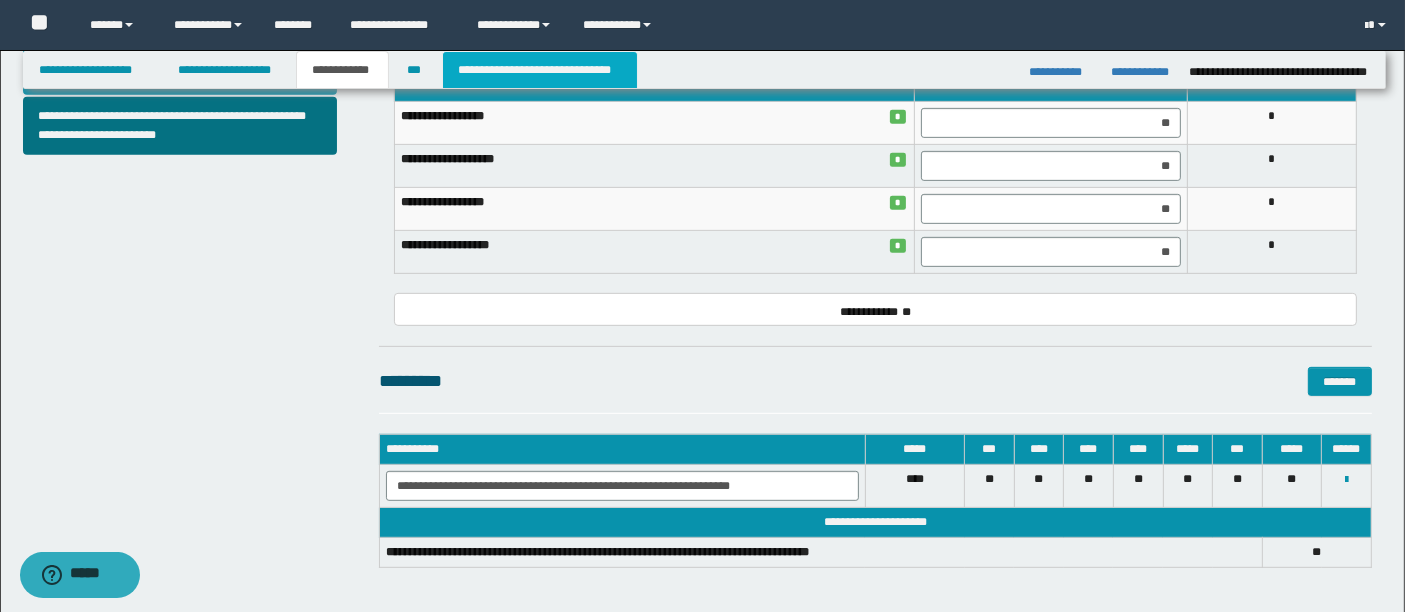 click on "**********" at bounding box center [540, 70] 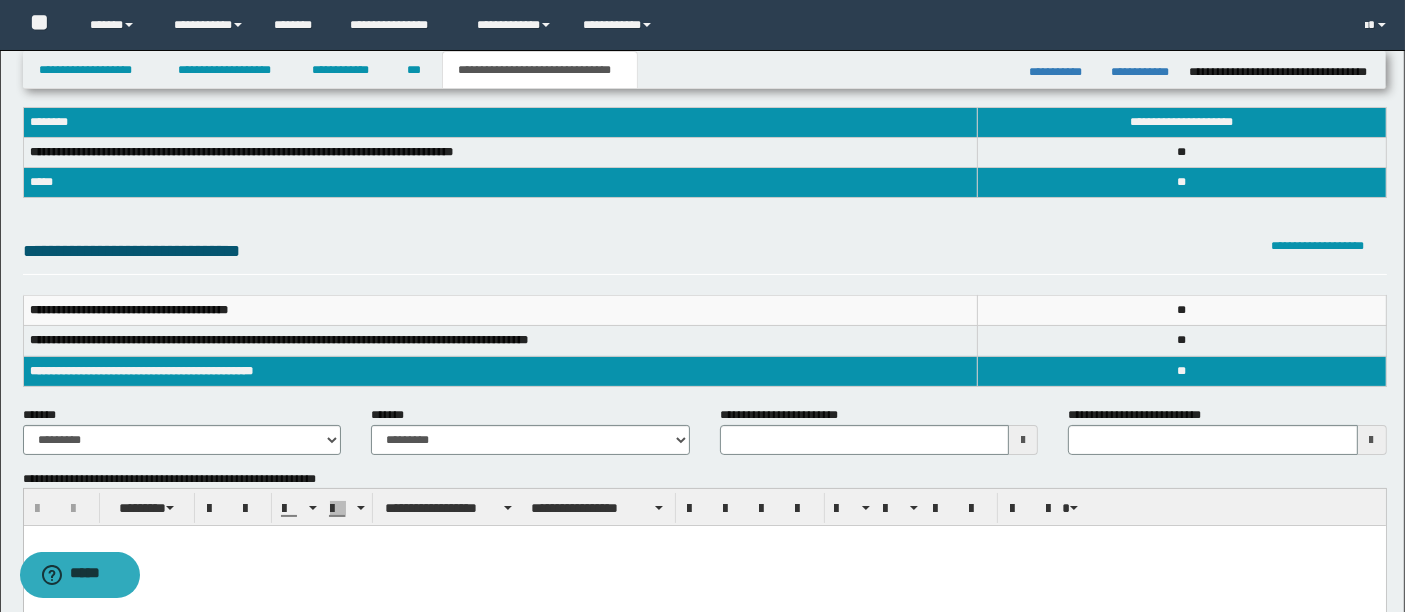scroll, scrollTop: 80, scrollLeft: 0, axis: vertical 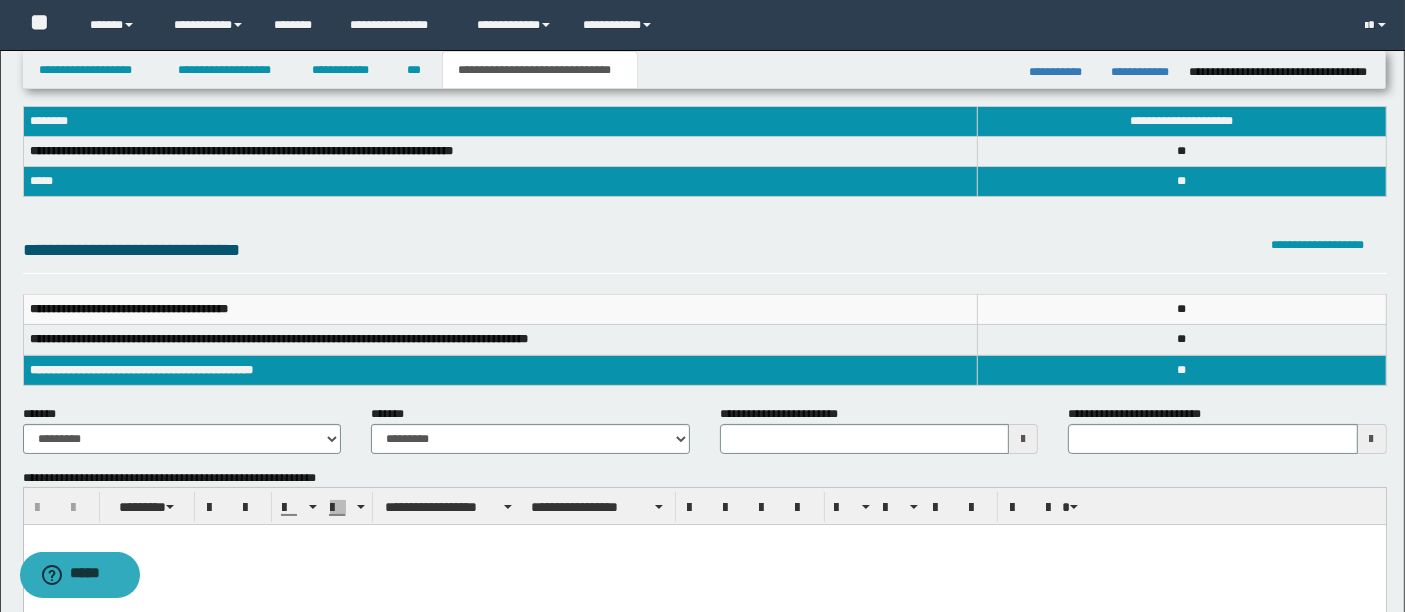 drag, startPoint x: 455, startPoint y: 286, endPoint x: 1250, endPoint y: 392, distance: 802.0355 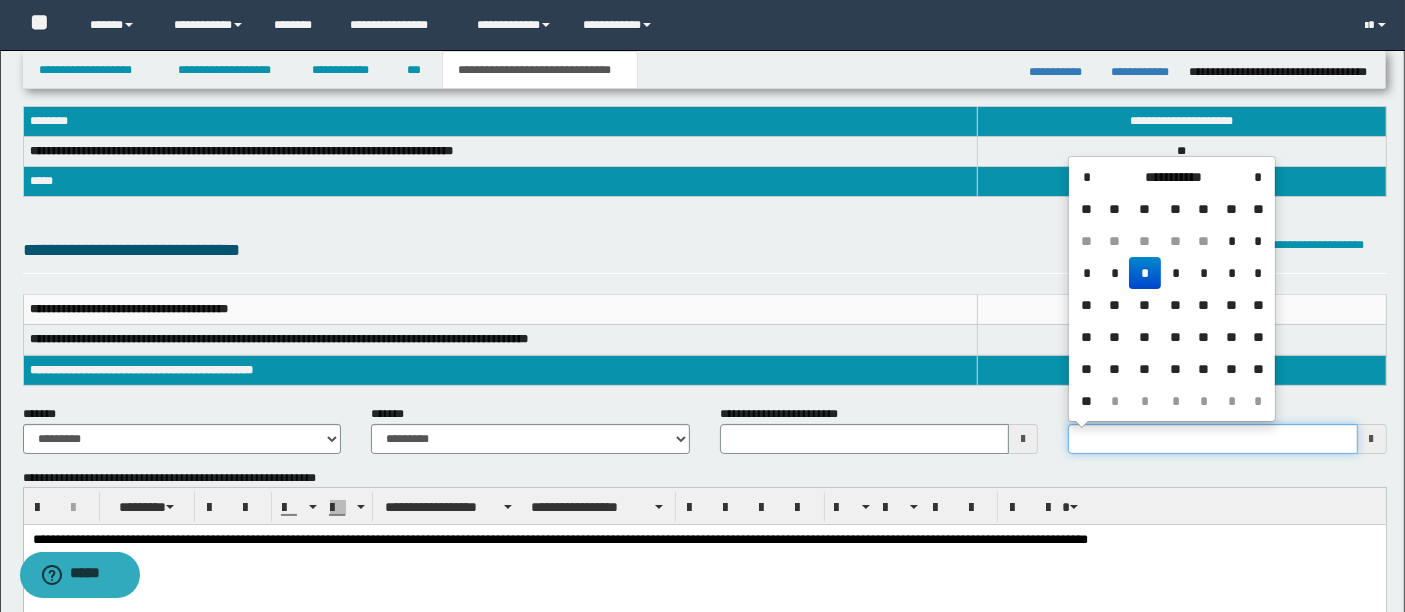 click on "**********" at bounding box center [1213, 439] 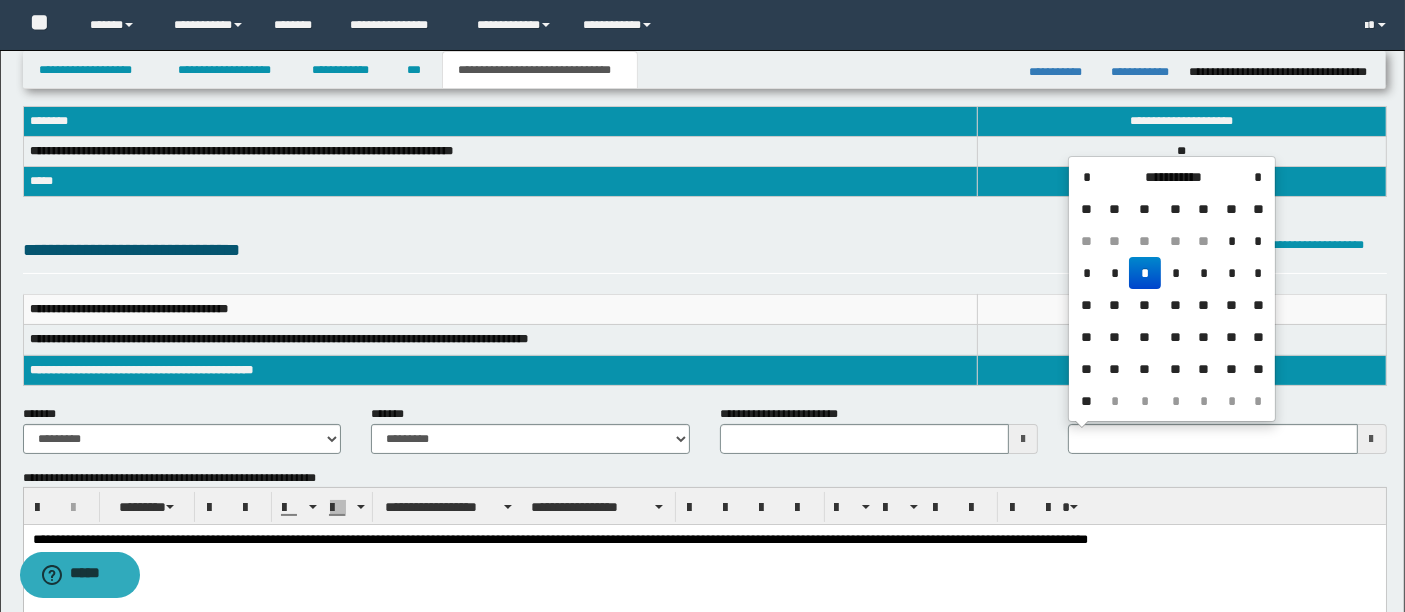 click on "*" at bounding box center [1145, 273] 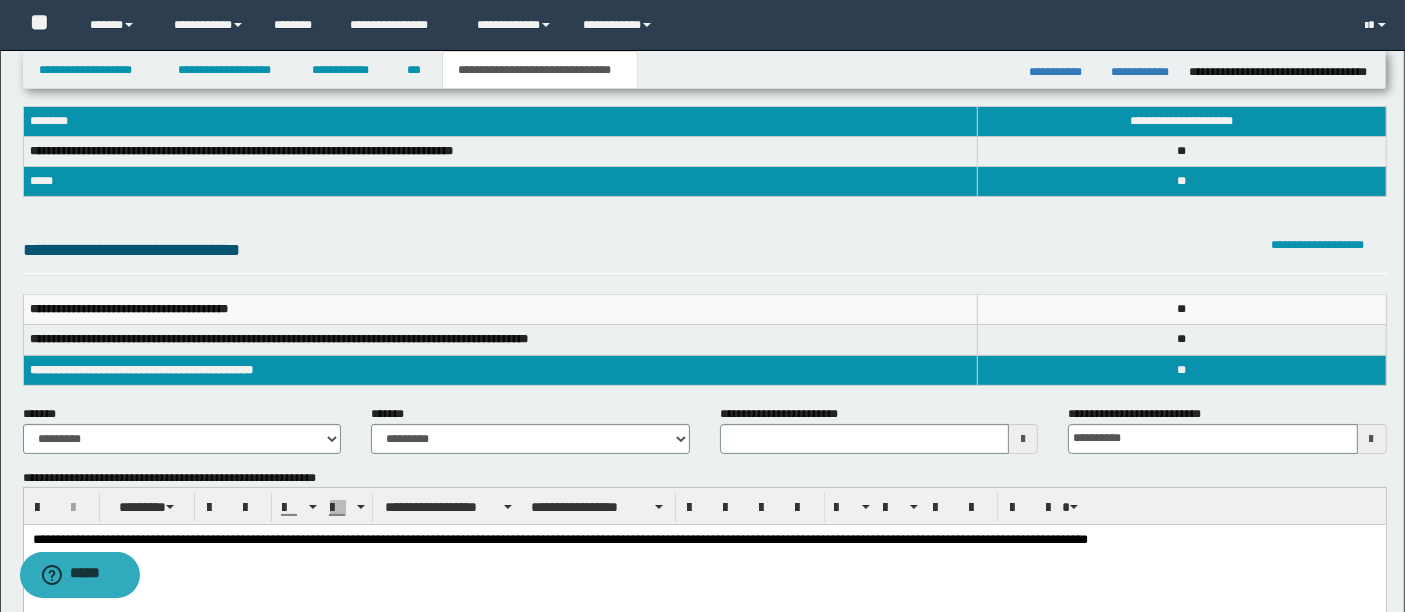 type 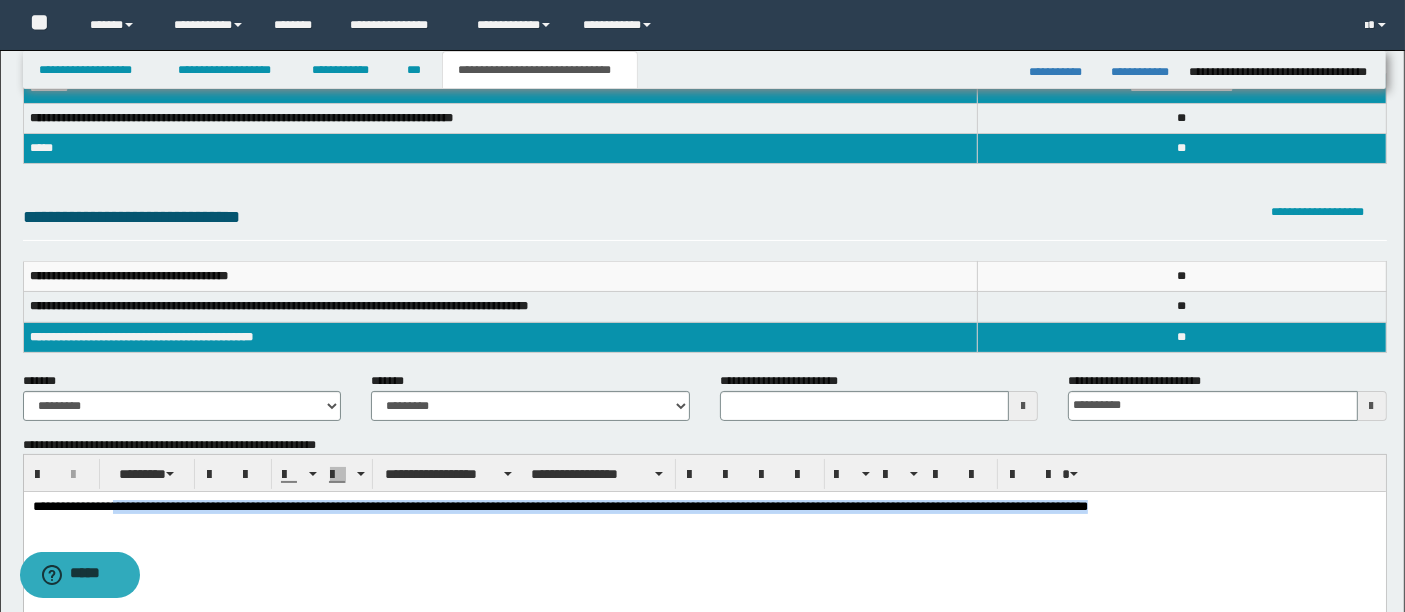 scroll, scrollTop: 117, scrollLeft: 0, axis: vertical 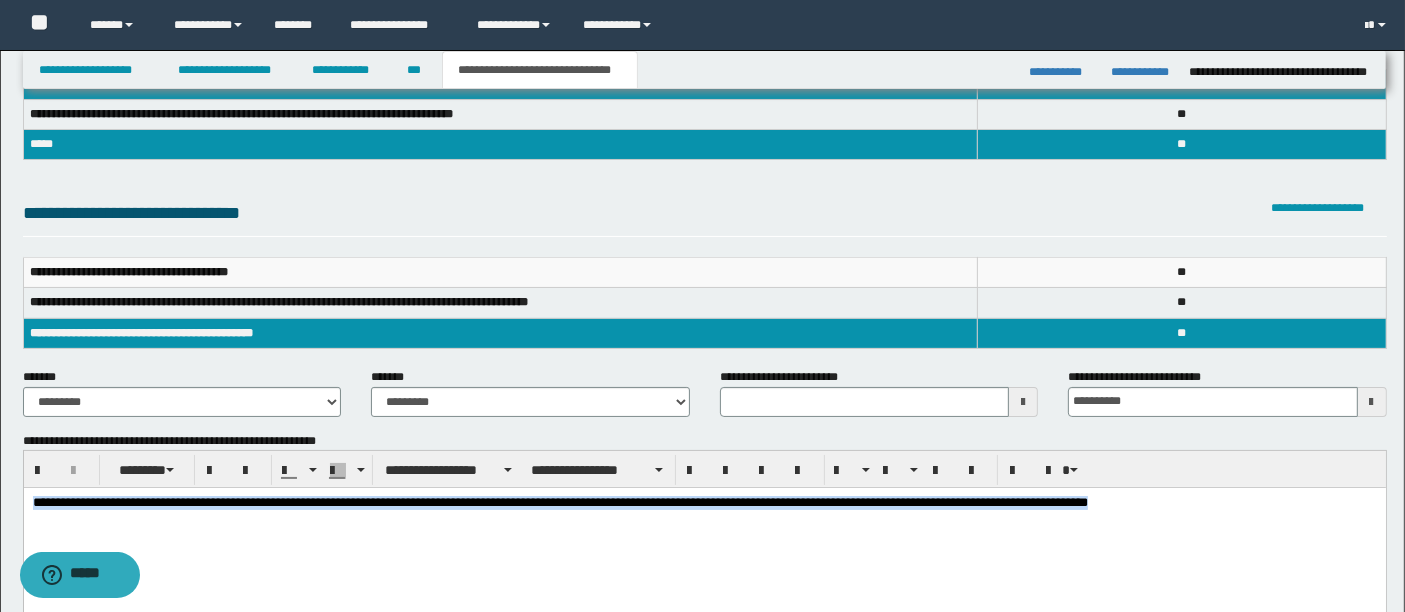 drag, startPoint x: 1173, startPoint y: 507, endPoint x: 23, endPoint y: 997, distance: 1250.04 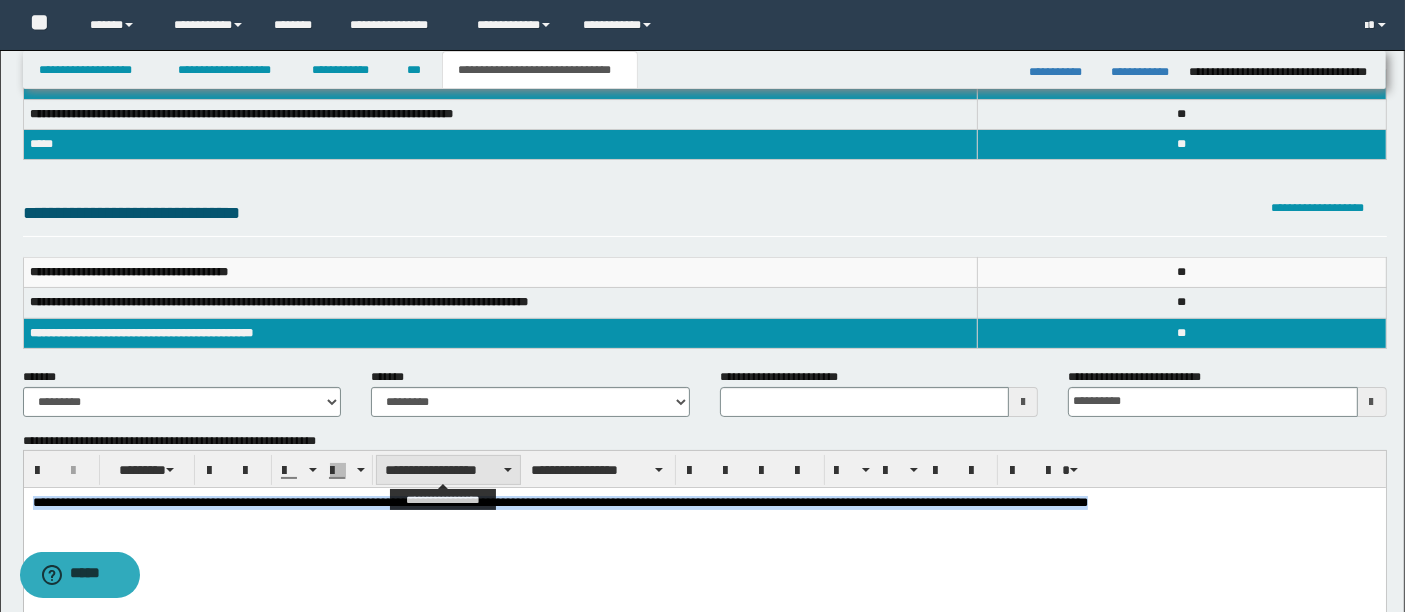 click on "**********" at bounding box center [448, 470] 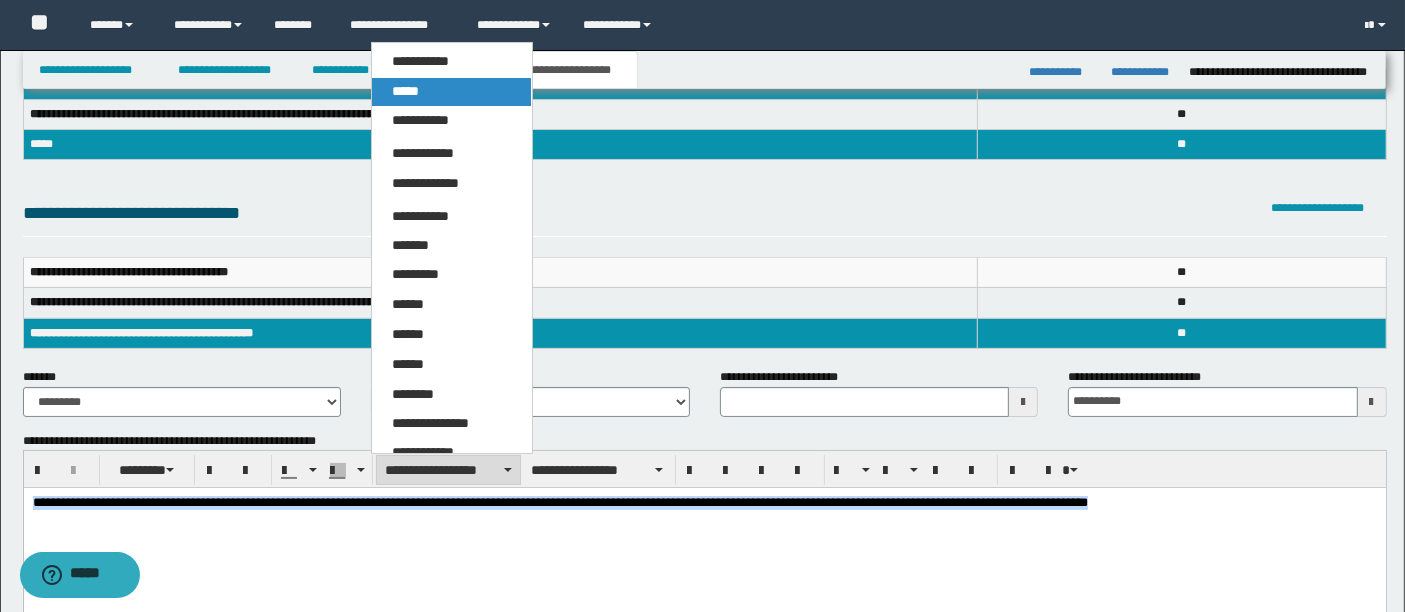 click on "*****" at bounding box center [451, 92] 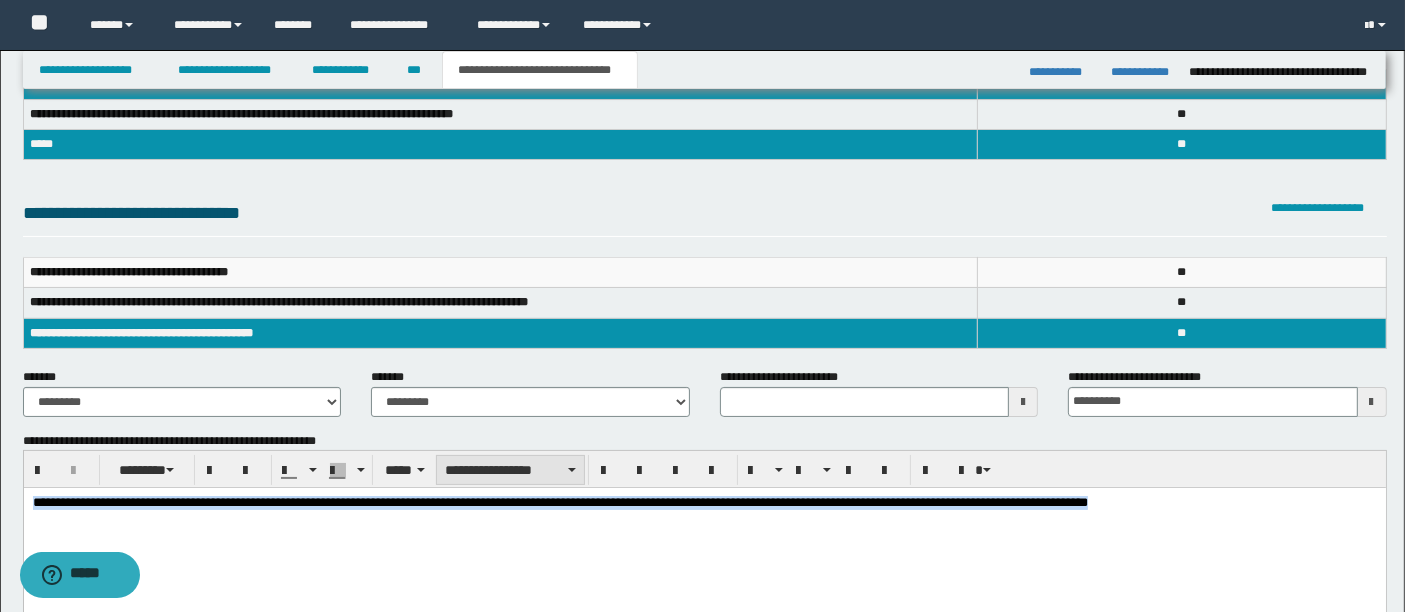 click on "**********" at bounding box center (510, 470) 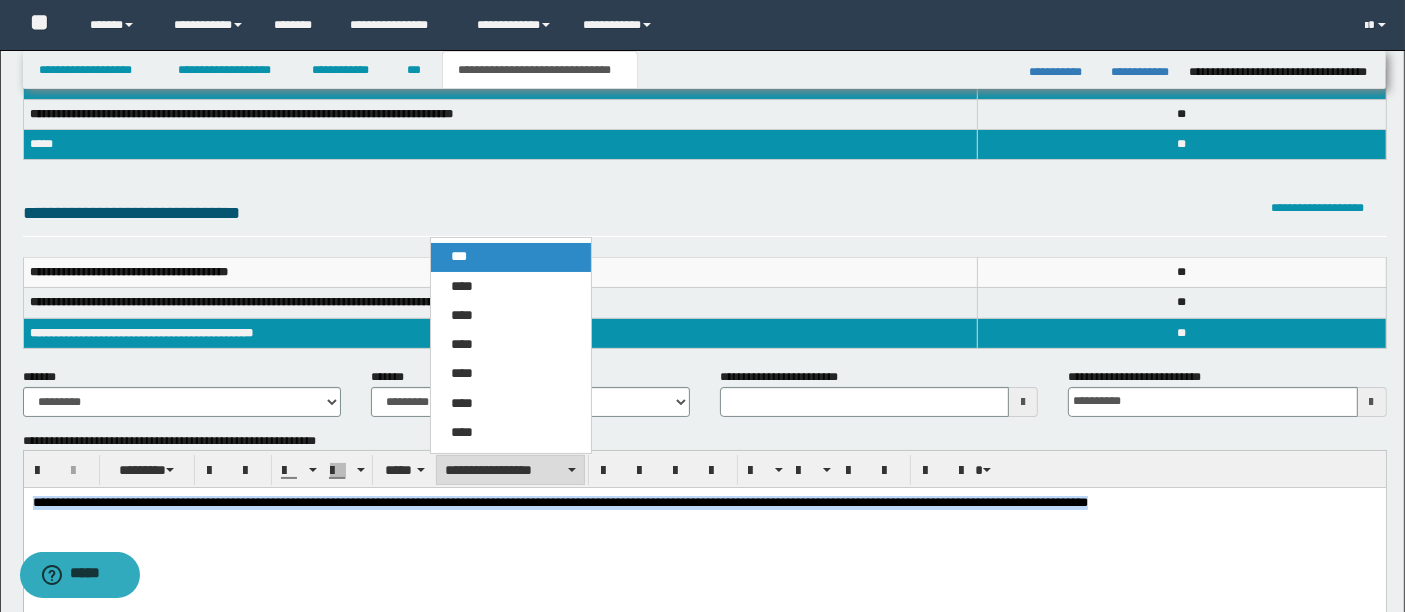 click on "***" at bounding box center [510, 257] 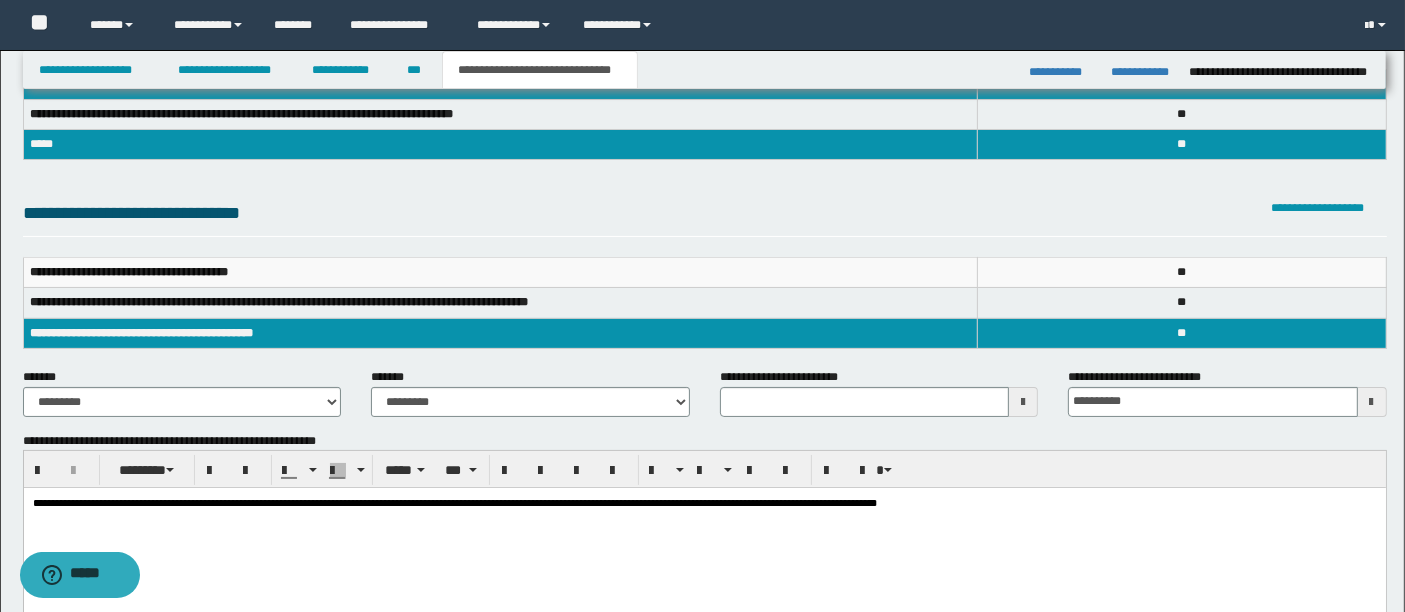 click on "**********" at bounding box center [704, 529] 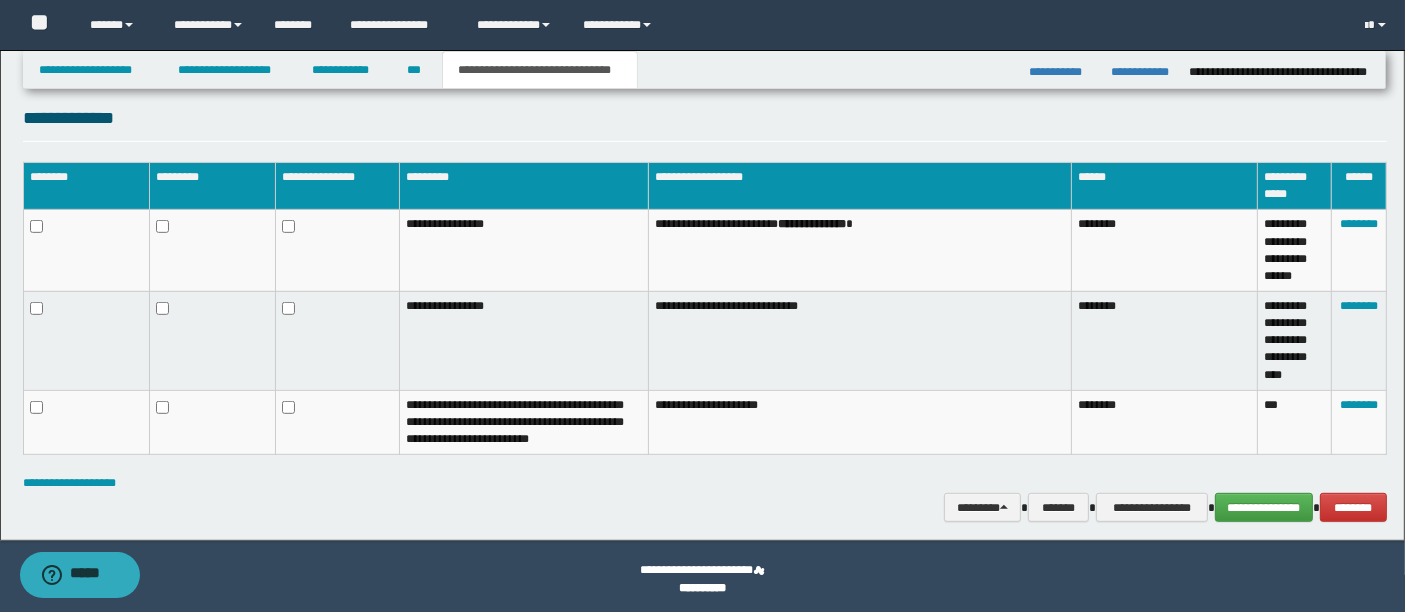 scroll, scrollTop: 955, scrollLeft: 0, axis: vertical 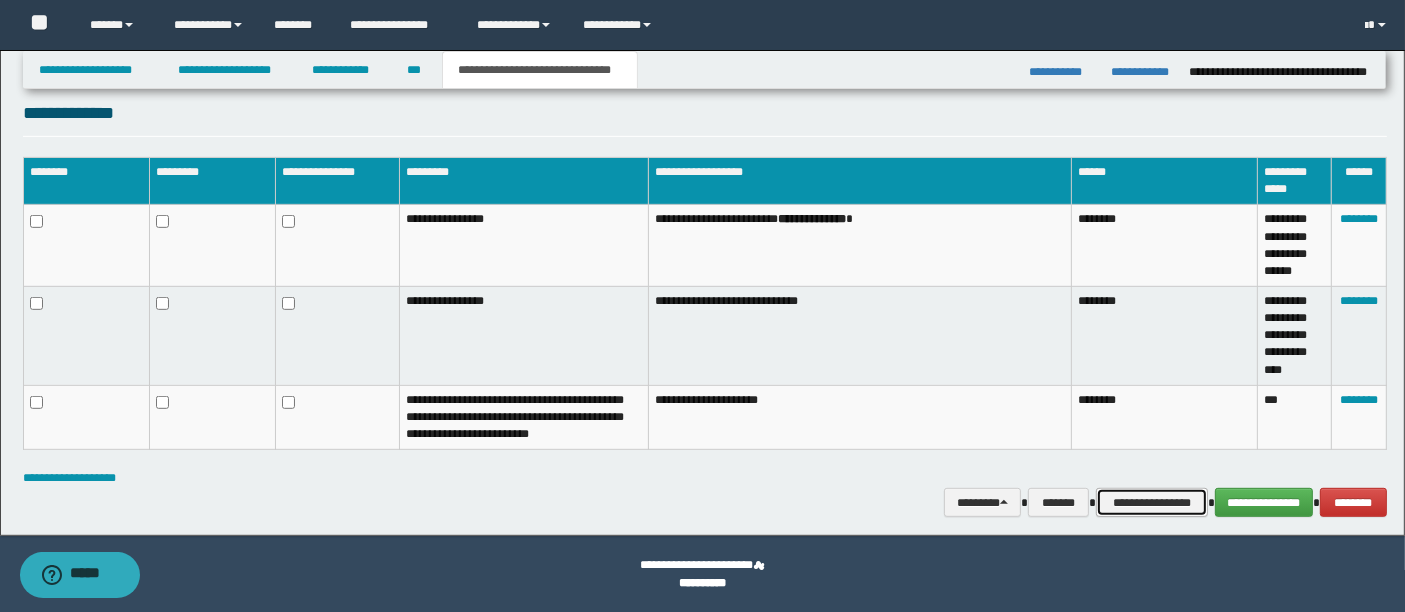 click on "**********" at bounding box center [1152, 502] 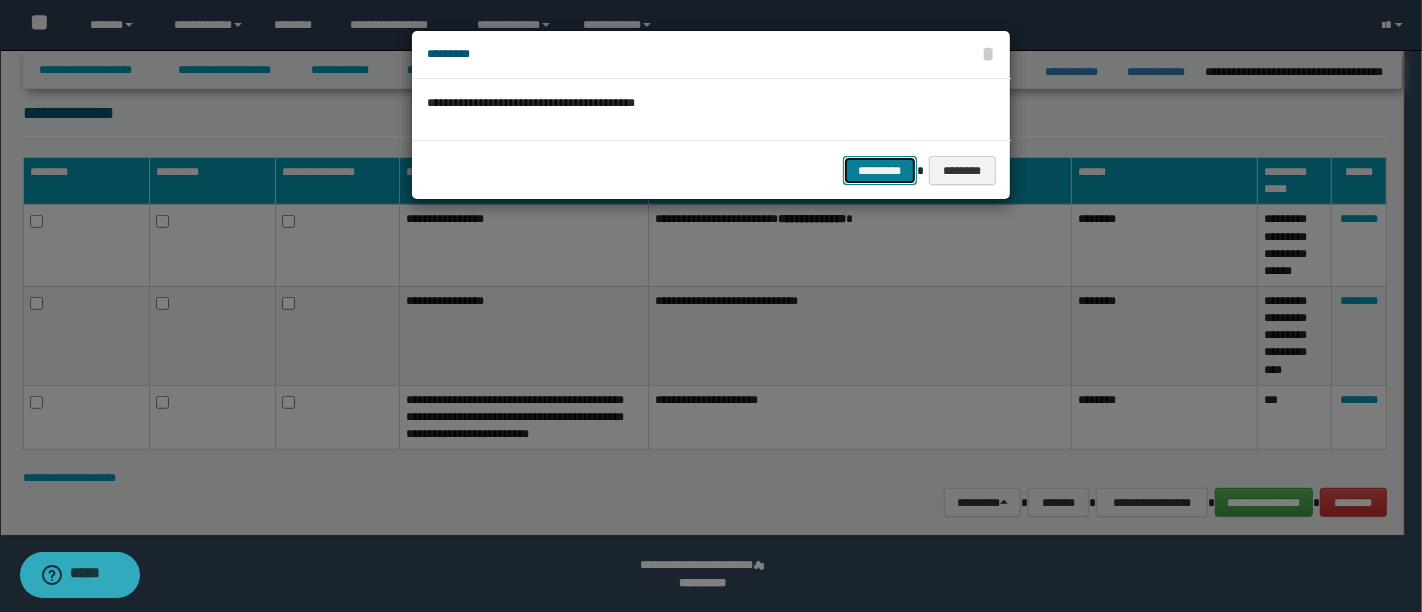 click on "*********" at bounding box center (880, 170) 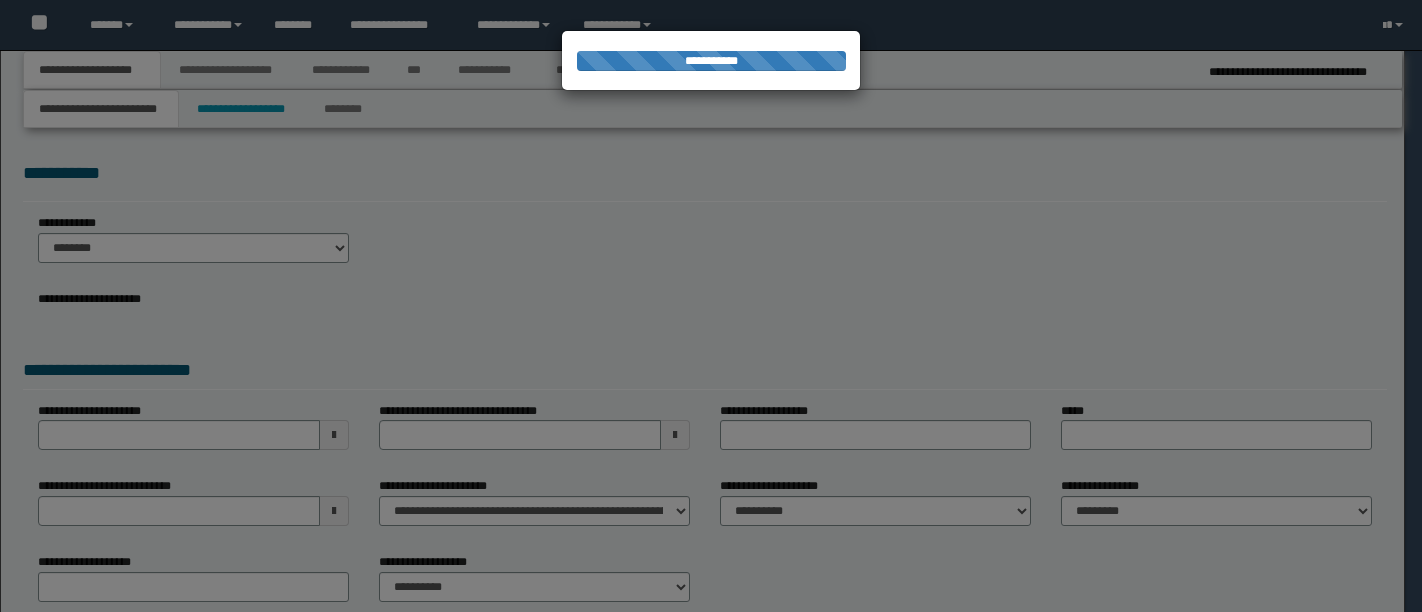 scroll, scrollTop: 0, scrollLeft: 0, axis: both 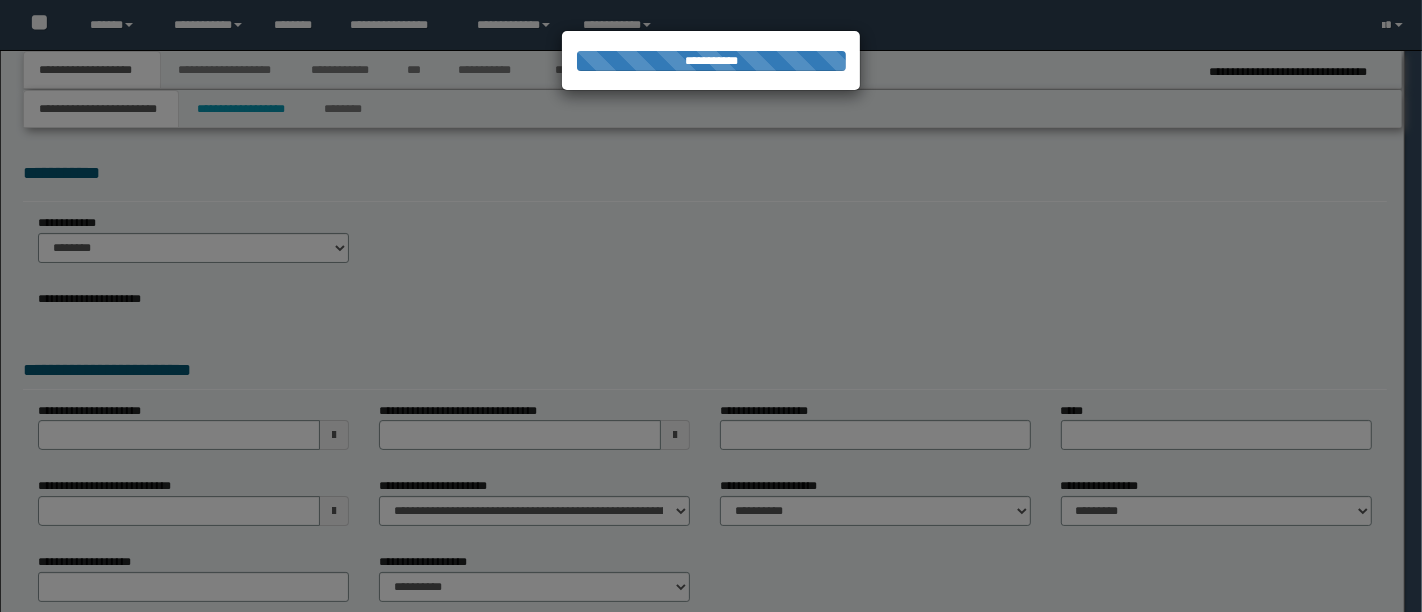 type on "**********" 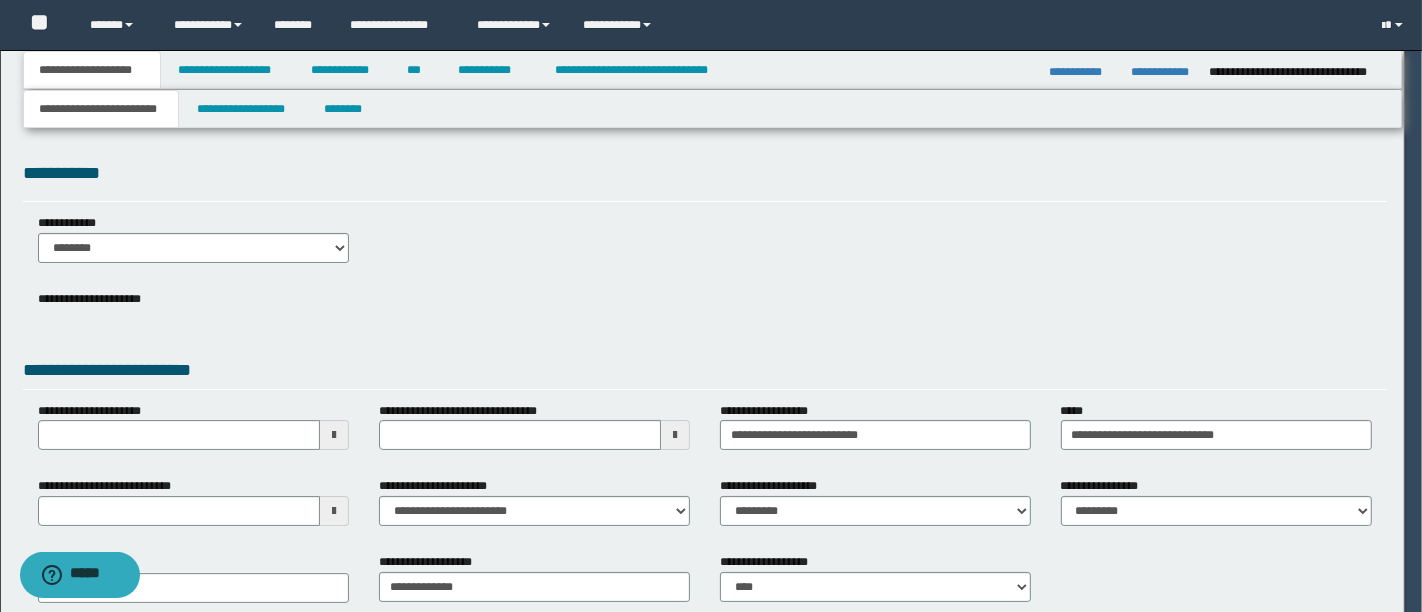 scroll, scrollTop: 0, scrollLeft: 0, axis: both 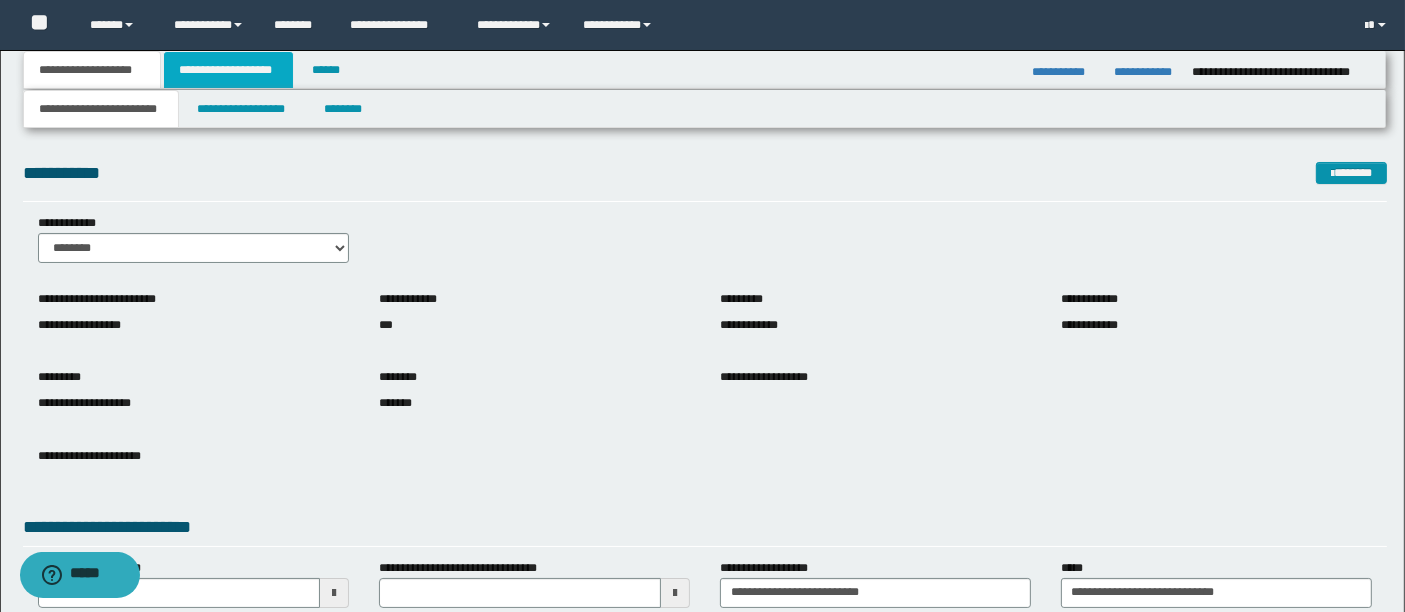 click on "**********" at bounding box center (228, 70) 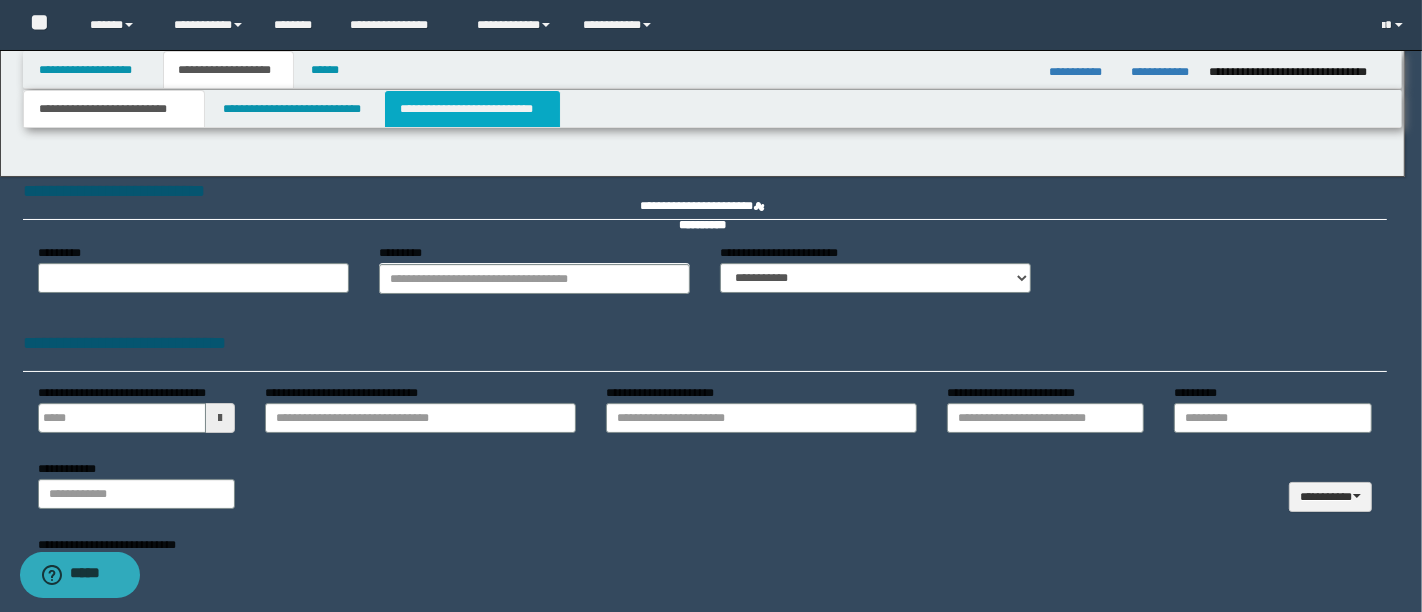 type on "**********" 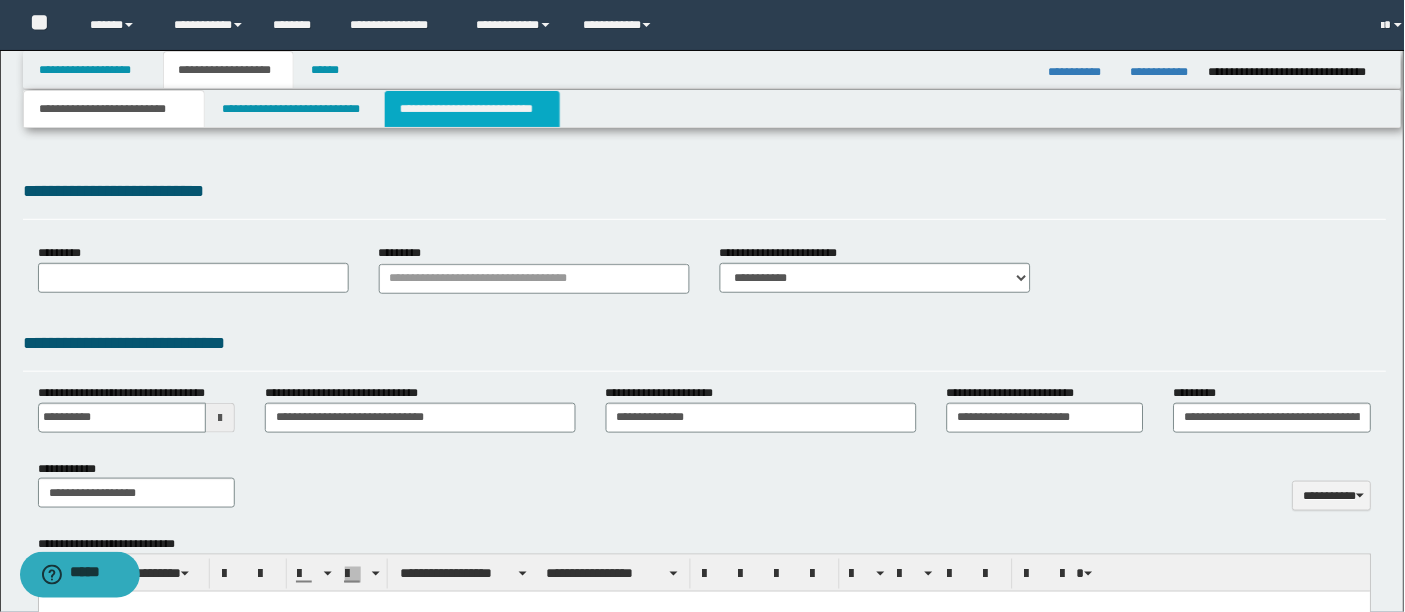 click on "**********" at bounding box center (472, 109) 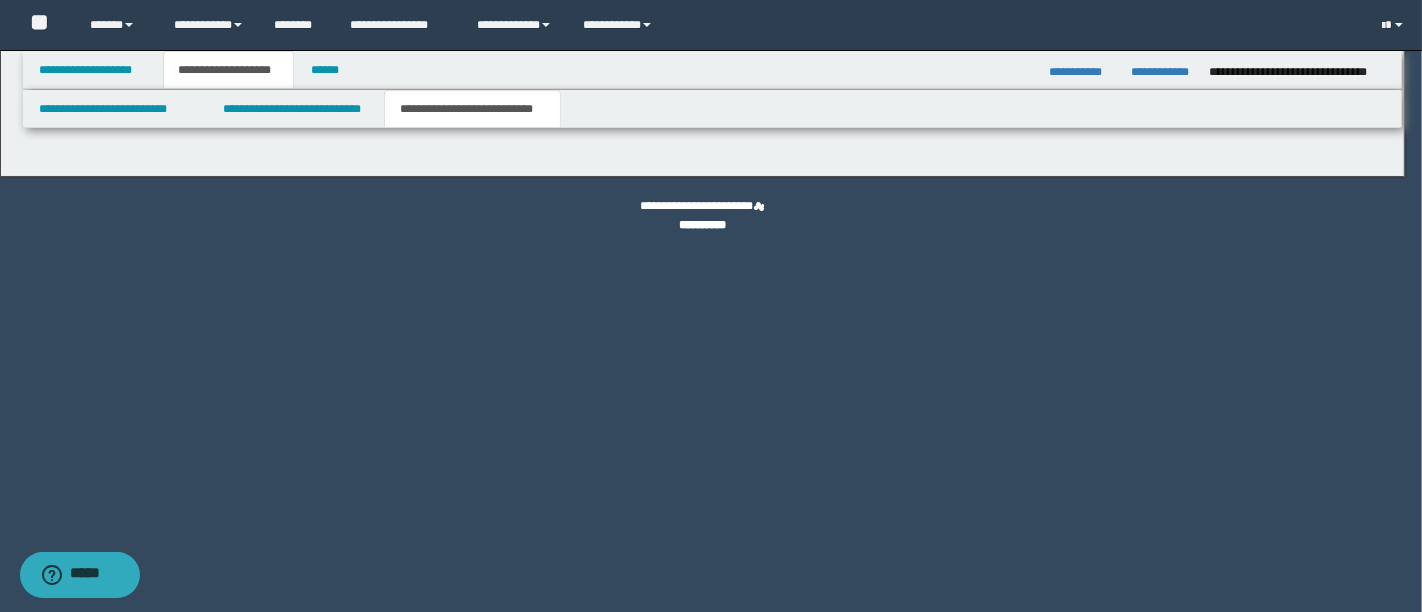 scroll, scrollTop: 0, scrollLeft: 0, axis: both 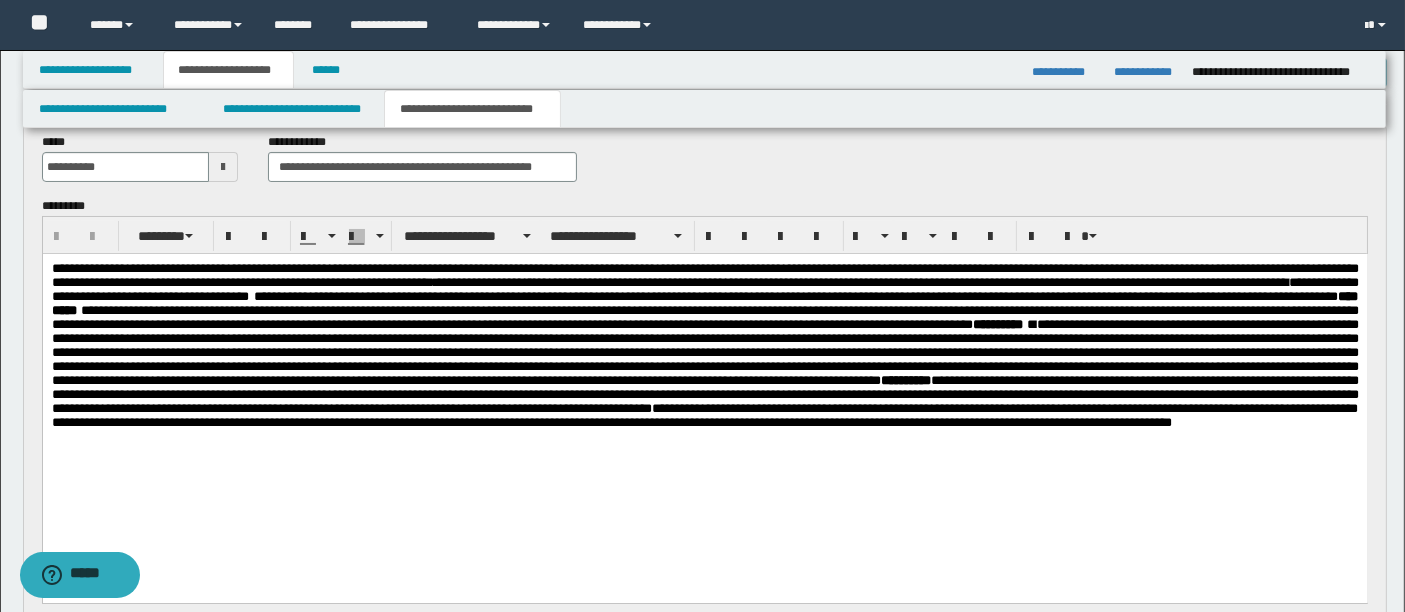 click on "**********" at bounding box center (705, 235) 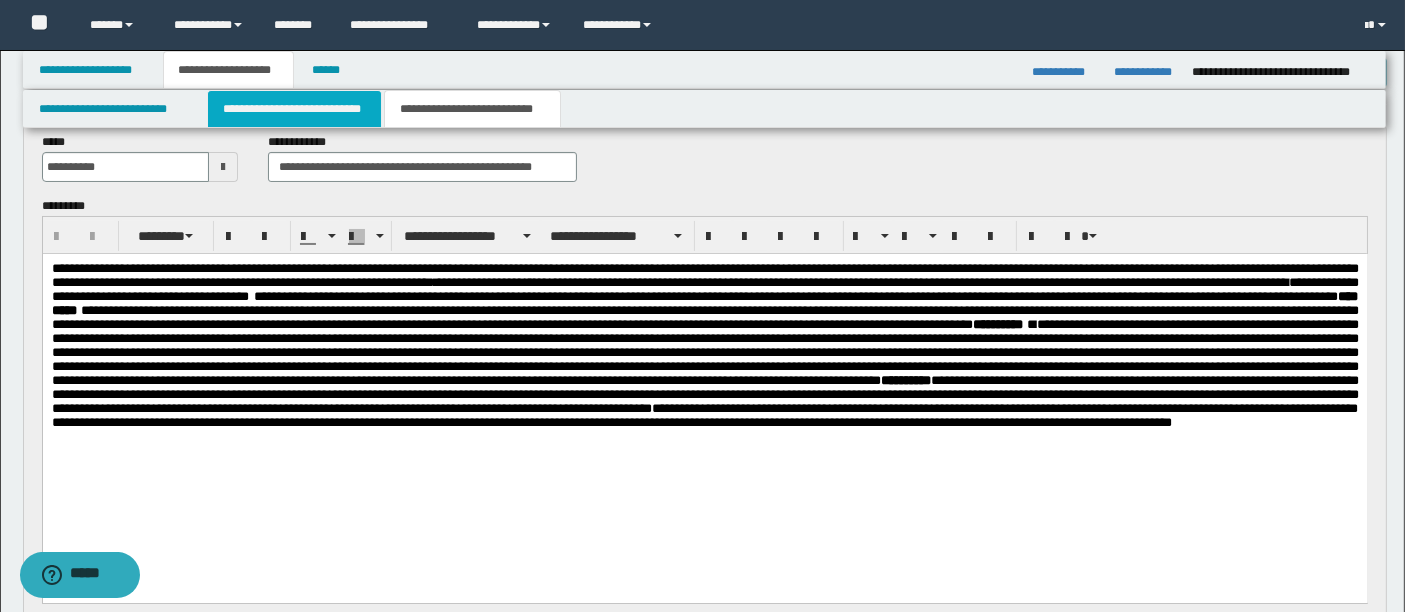 click on "**********" at bounding box center [294, 109] 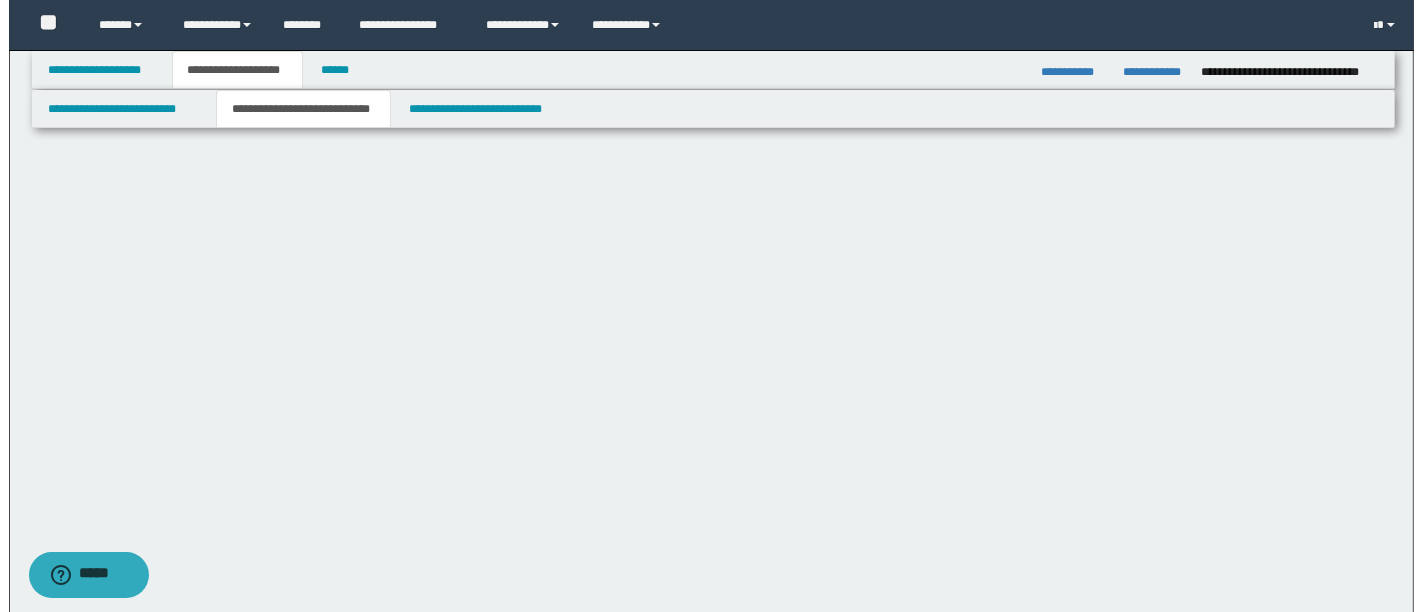 scroll, scrollTop: 0, scrollLeft: 0, axis: both 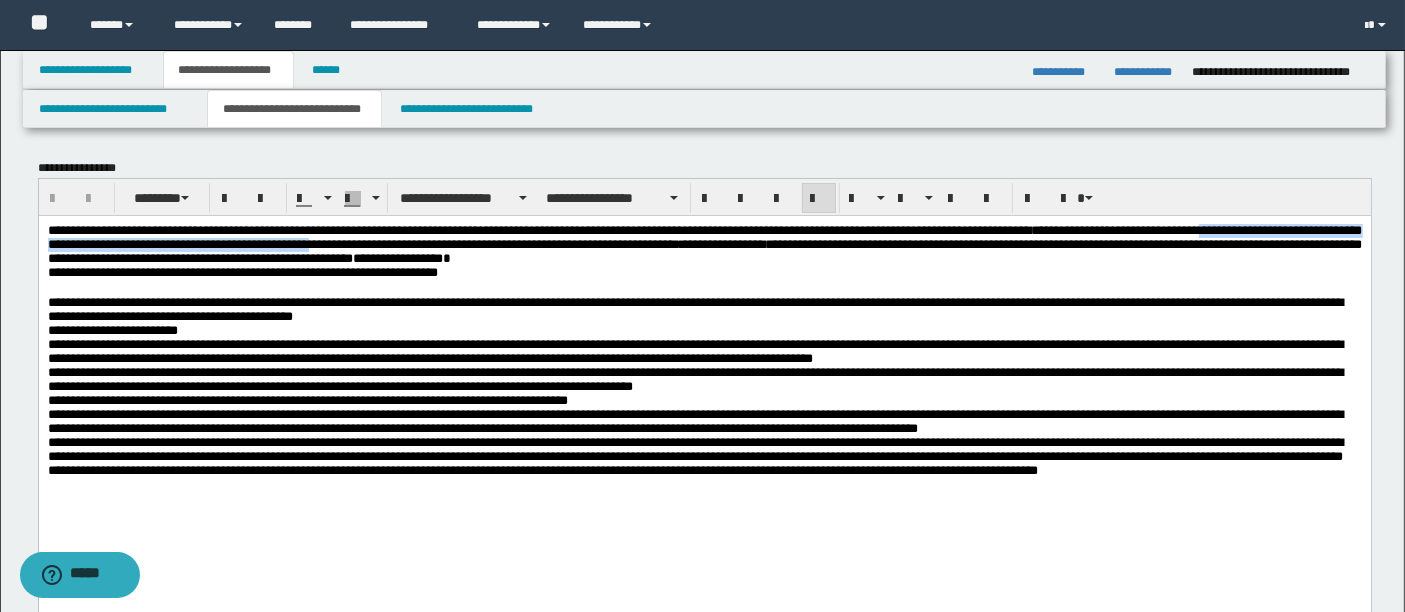drag, startPoint x: 212, startPoint y: 243, endPoint x: 792, endPoint y: 249, distance: 580.031 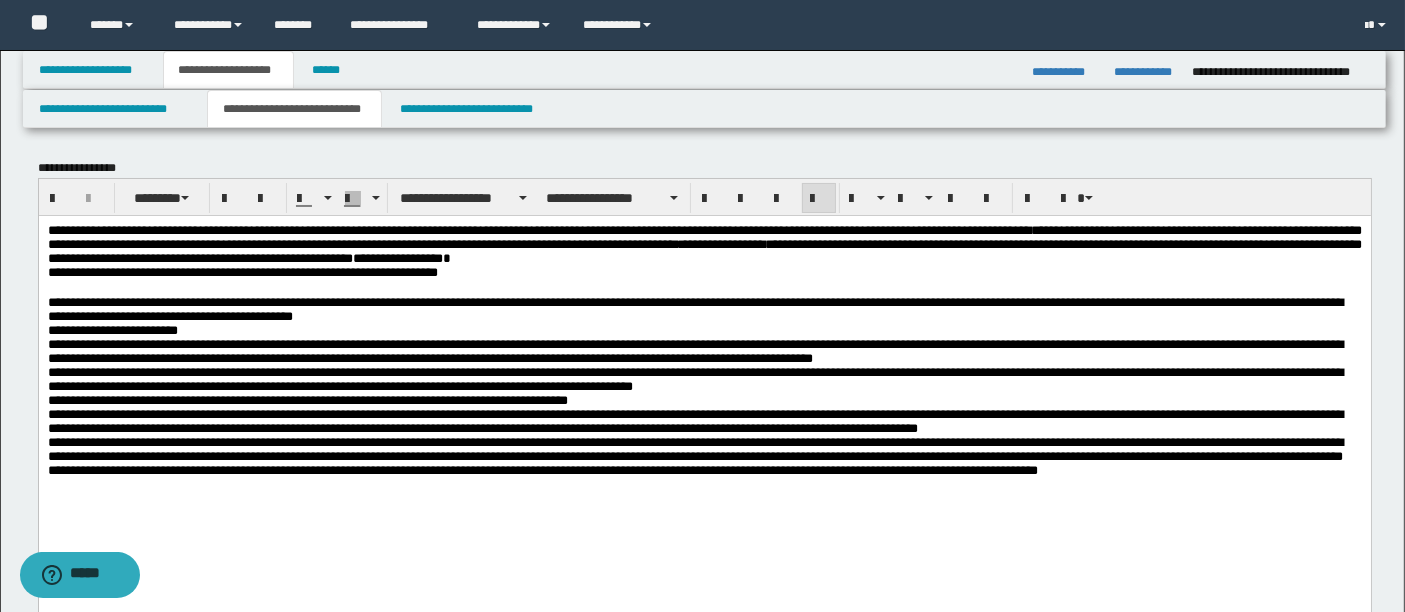drag, startPoint x: 930, startPoint y: 254, endPoint x: 942, endPoint y: 272, distance: 21.633308 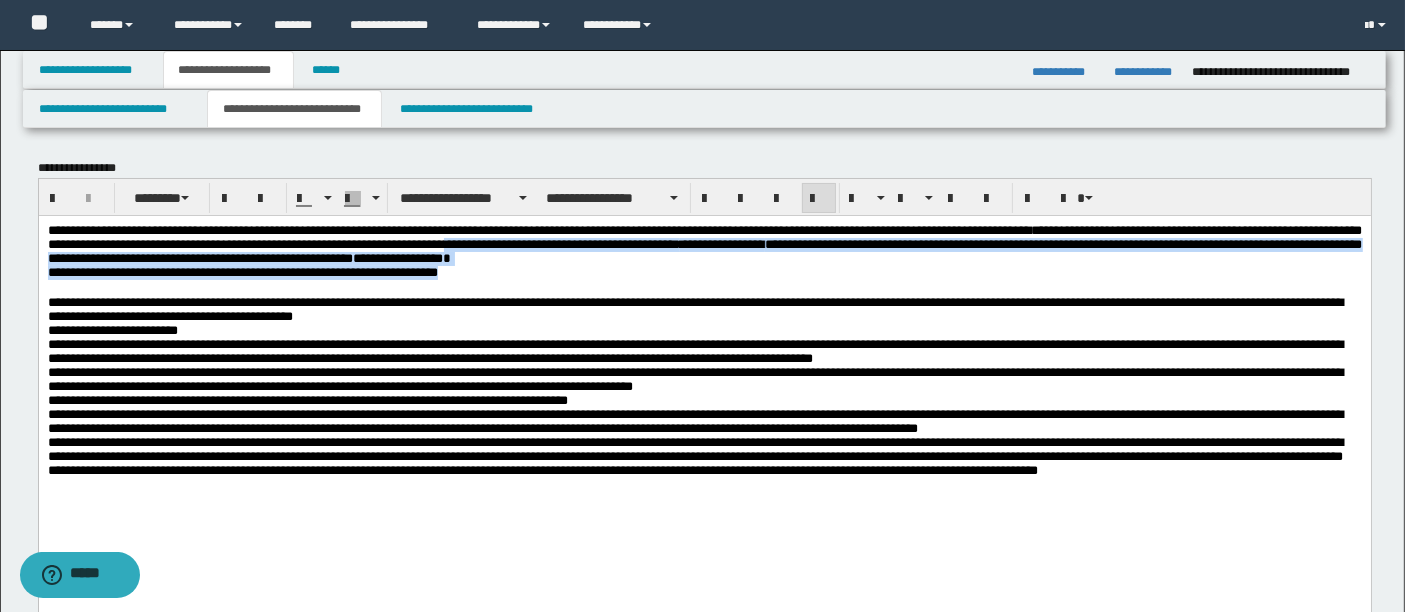 drag, startPoint x: 934, startPoint y: 245, endPoint x: 933, endPoint y: 272, distance: 27.018513 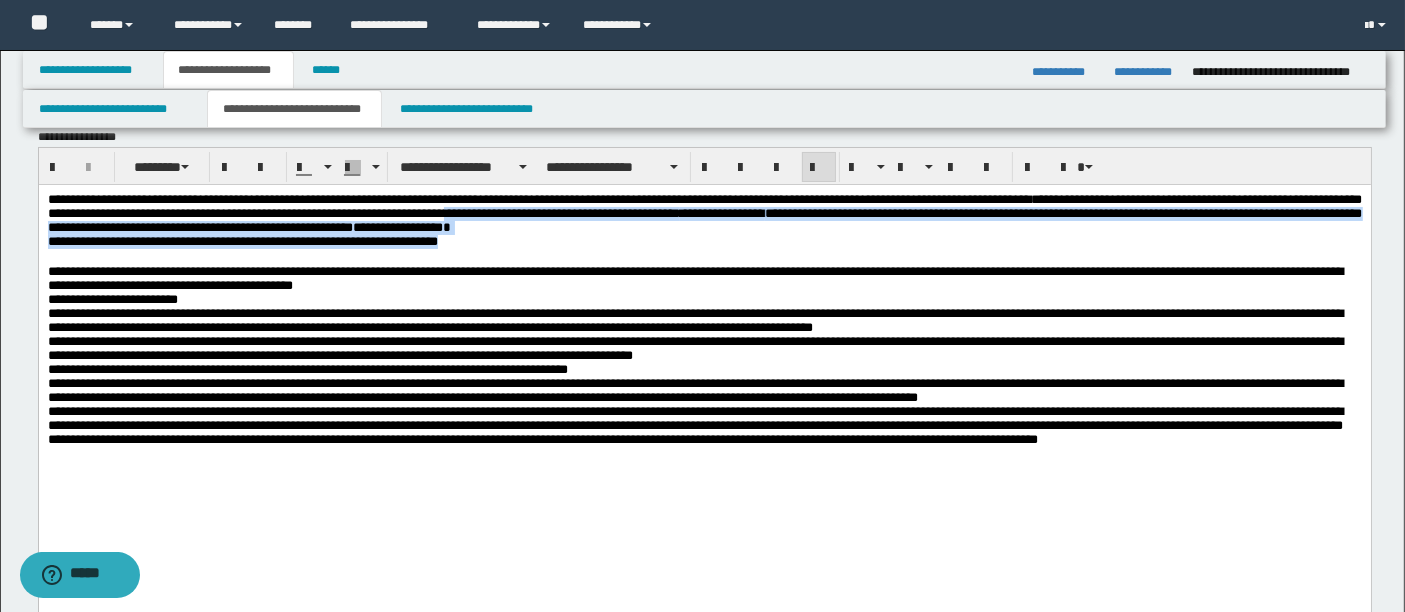 scroll, scrollTop: 39, scrollLeft: 0, axis: vertical 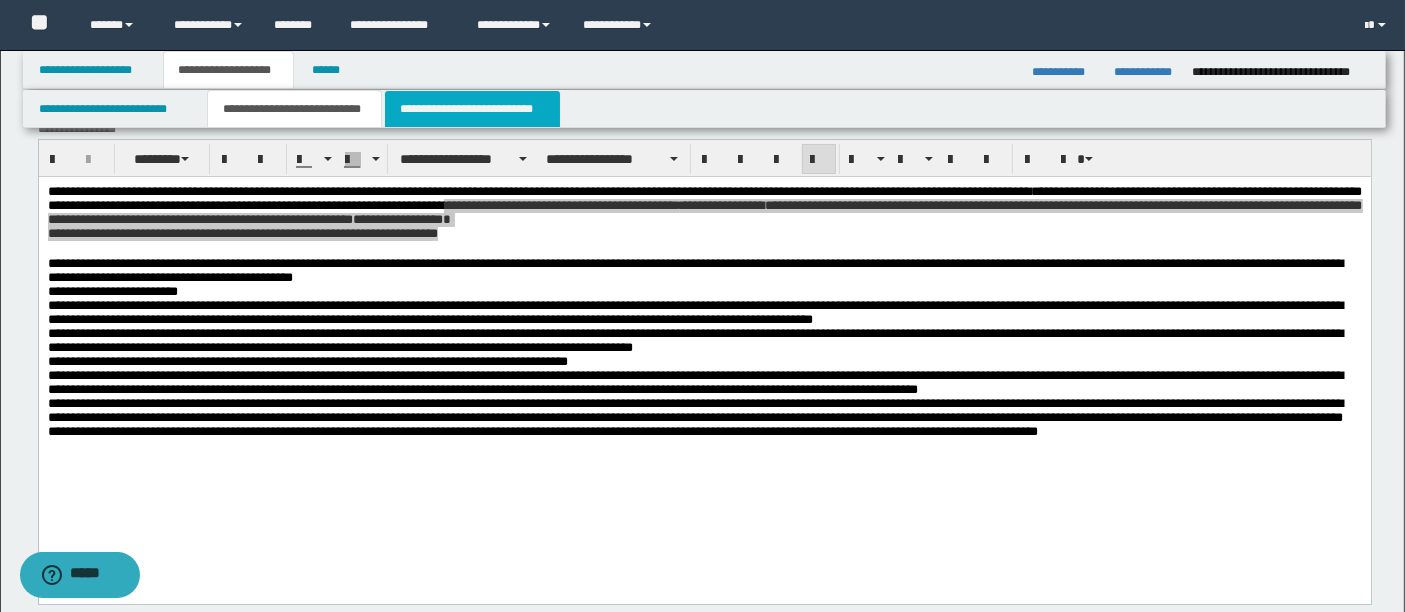 click on "**********" at bounding box center (472, 109) 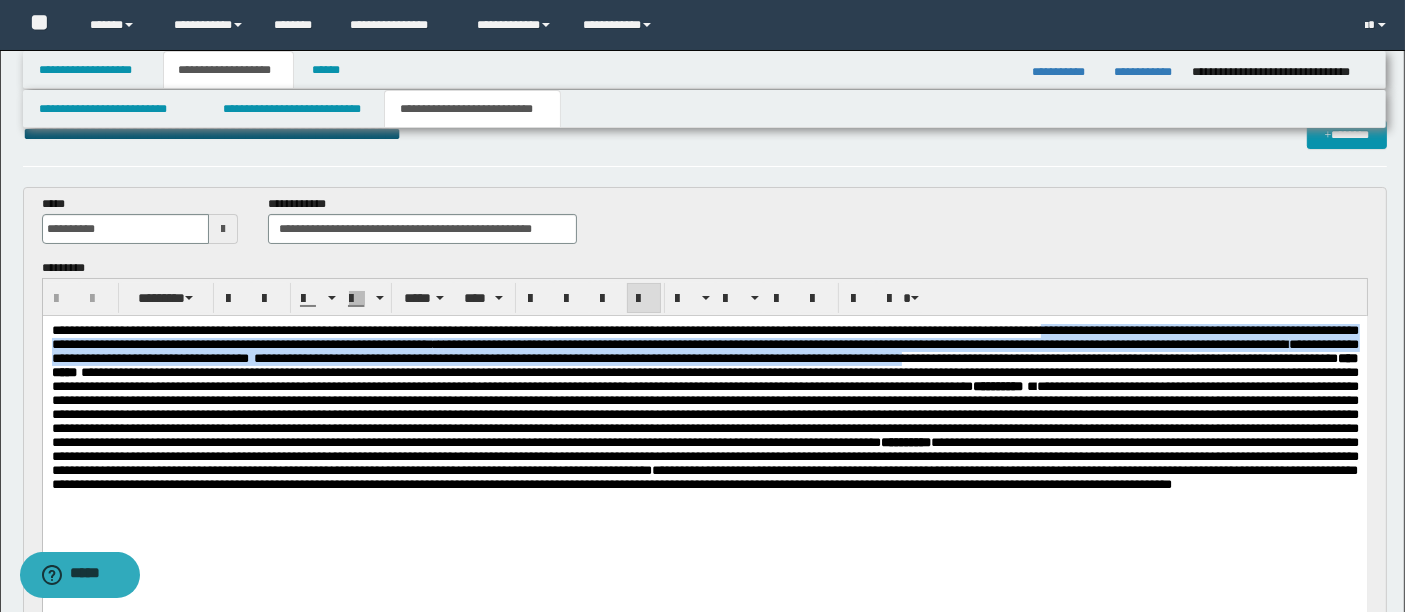 drag, startPoint x: 1183, startPoint y: 330, endPoint x: 403, endPoint y: 373, distance: 781.1844 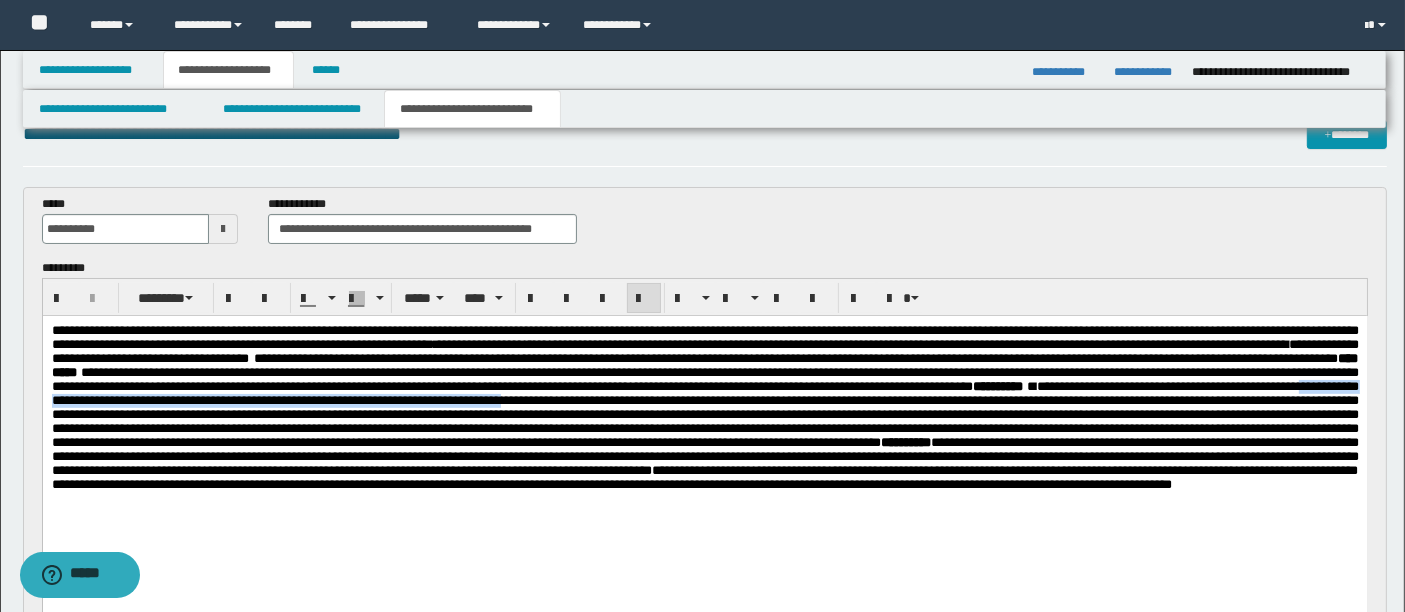drag, startPoint x: 152, startPoint y: 424, endPoint x: 773, endPoint y: 422, distance: 621.00323 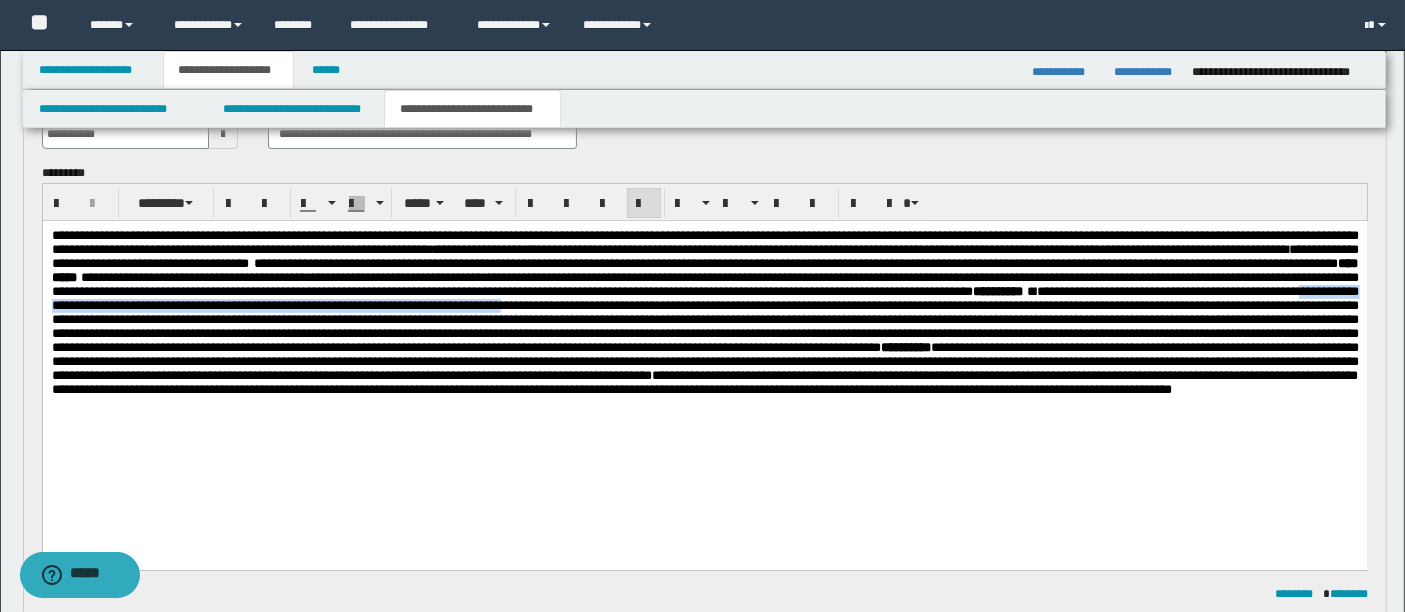 scroll, scrollTop: 144, scrollLeft: 0, axis: vertical 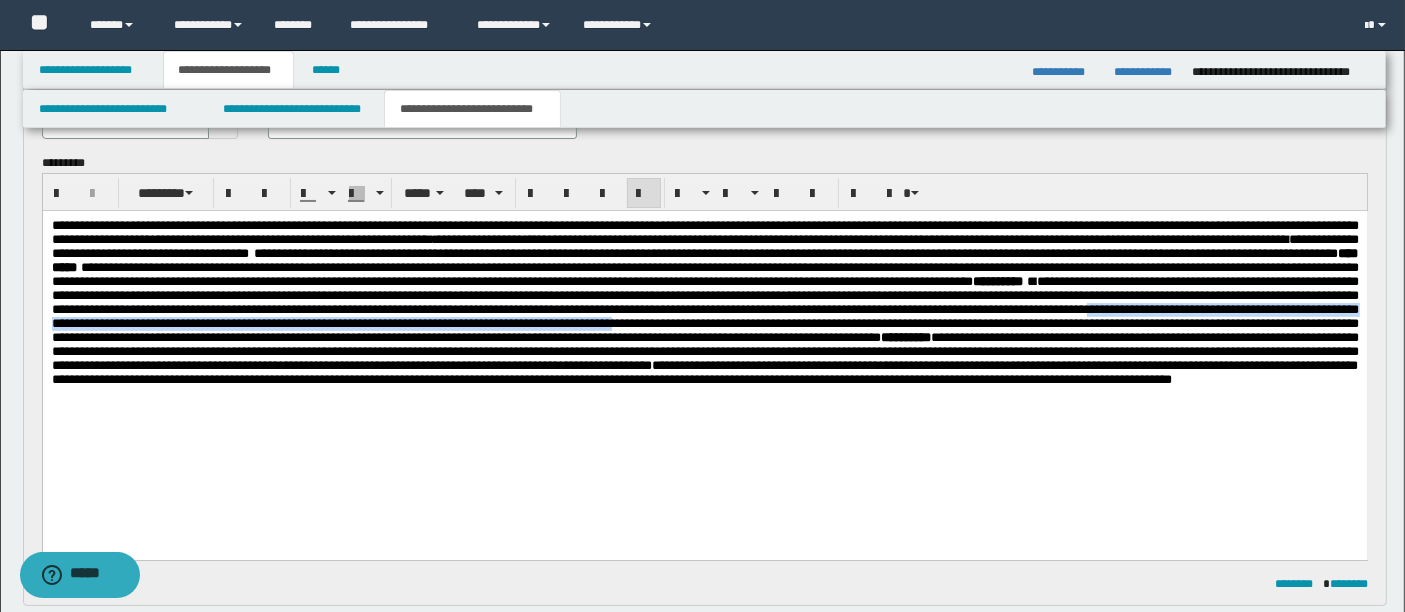 drag, startPoint x: 538, startPoint y: 348, endPoint x: 276, endPoint y: 371, distance: 263.0076 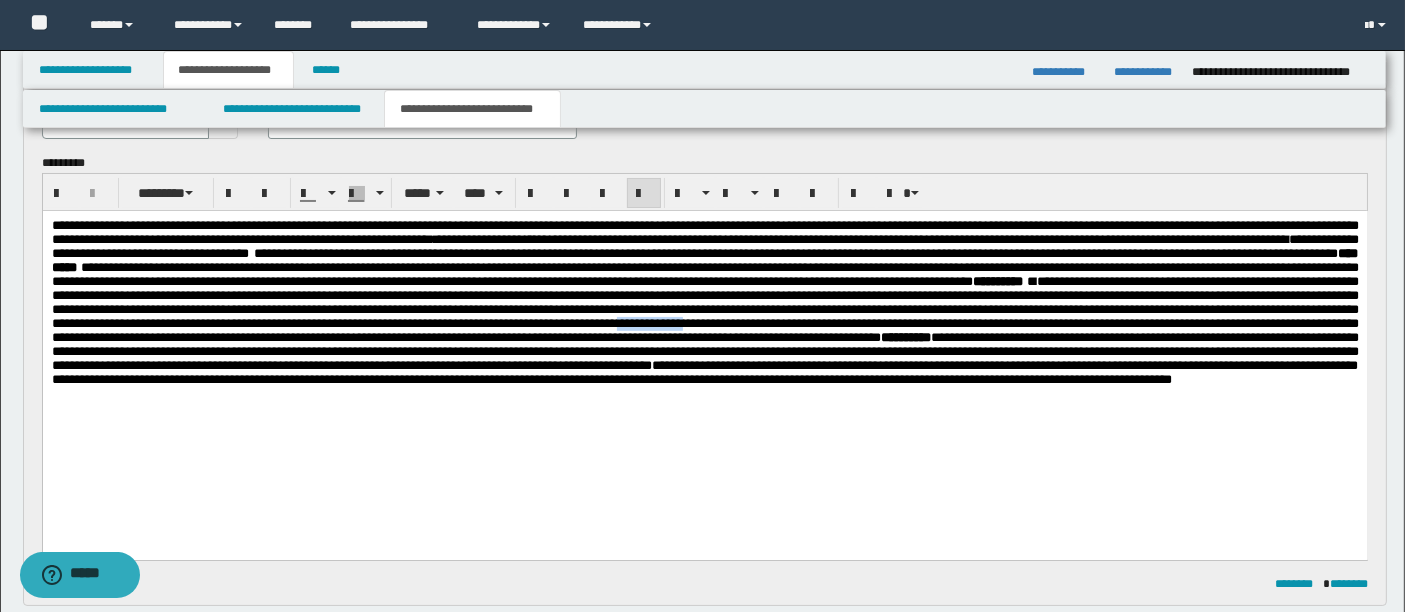 drag, startPoint x: 277, startPoint y: 368, endPoint x: 357, endPoint y: 367, distance: 80.00625 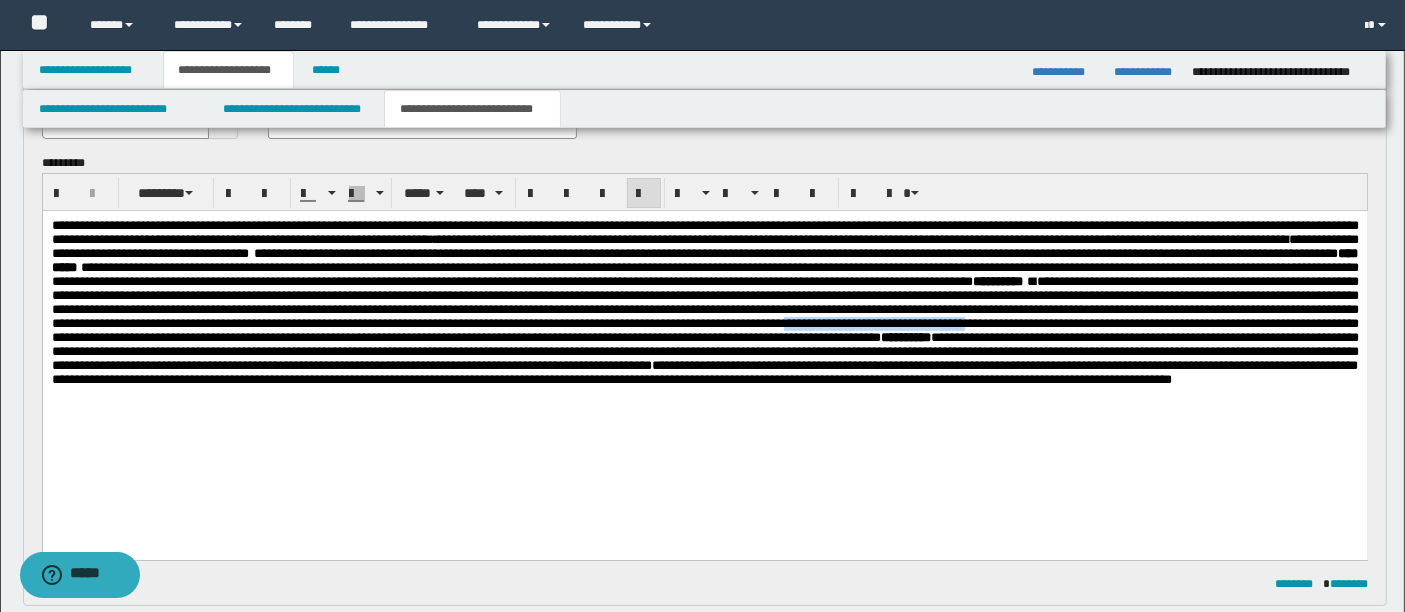 drag, startPoint x: 466, startPoint y: 368, endPoint x: 694, endPoint y: 365, distance: 228.01973 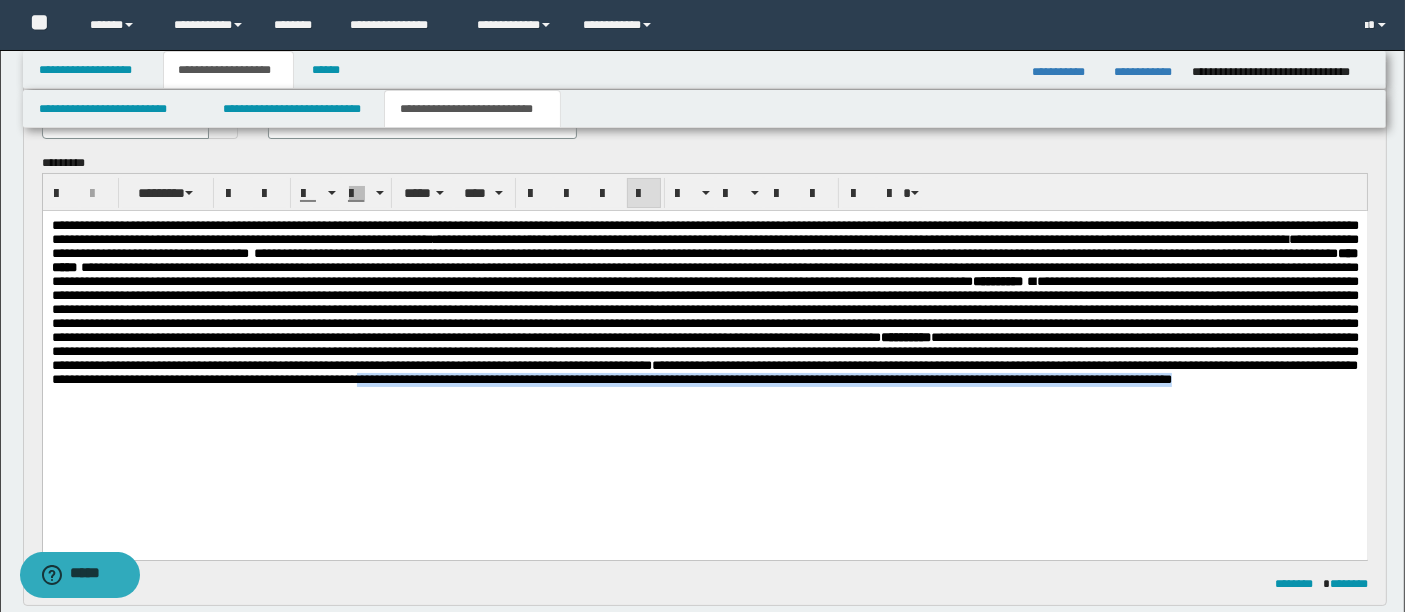 drag, startPoint x: 958, startPoint y: 434, endPoint x: 1020, endPoint y: 436, distance: 62.03225 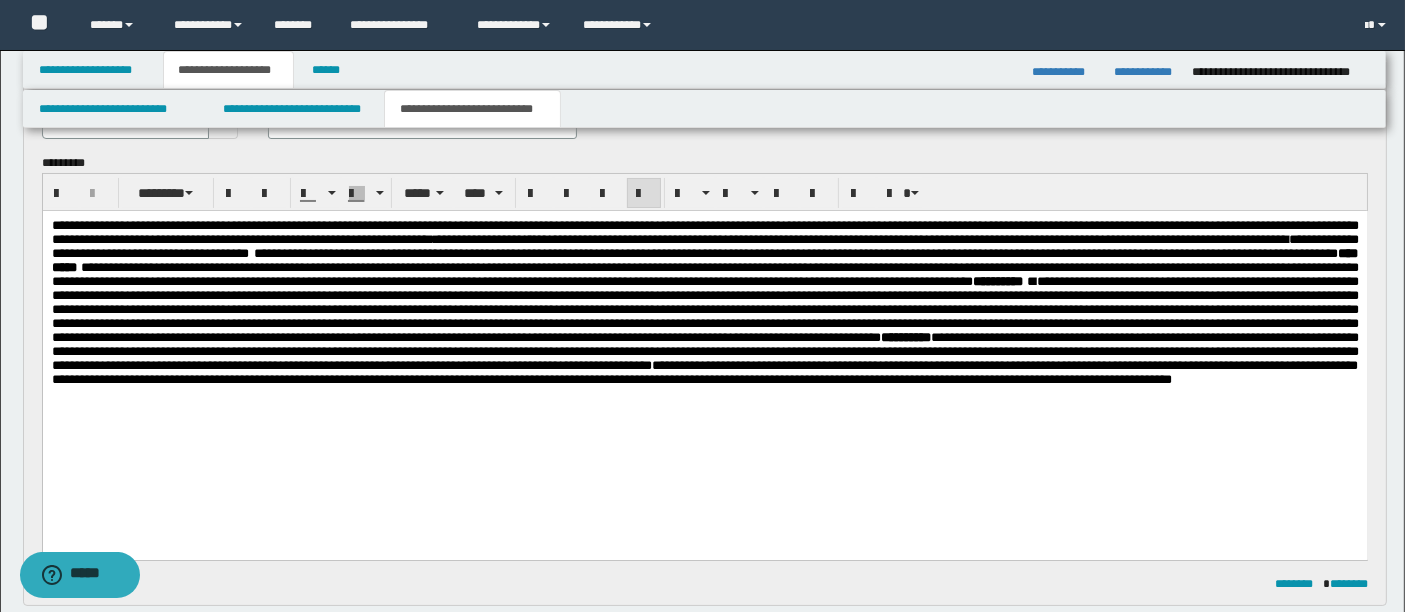 click on "**********" at bounding box center [704, 327] 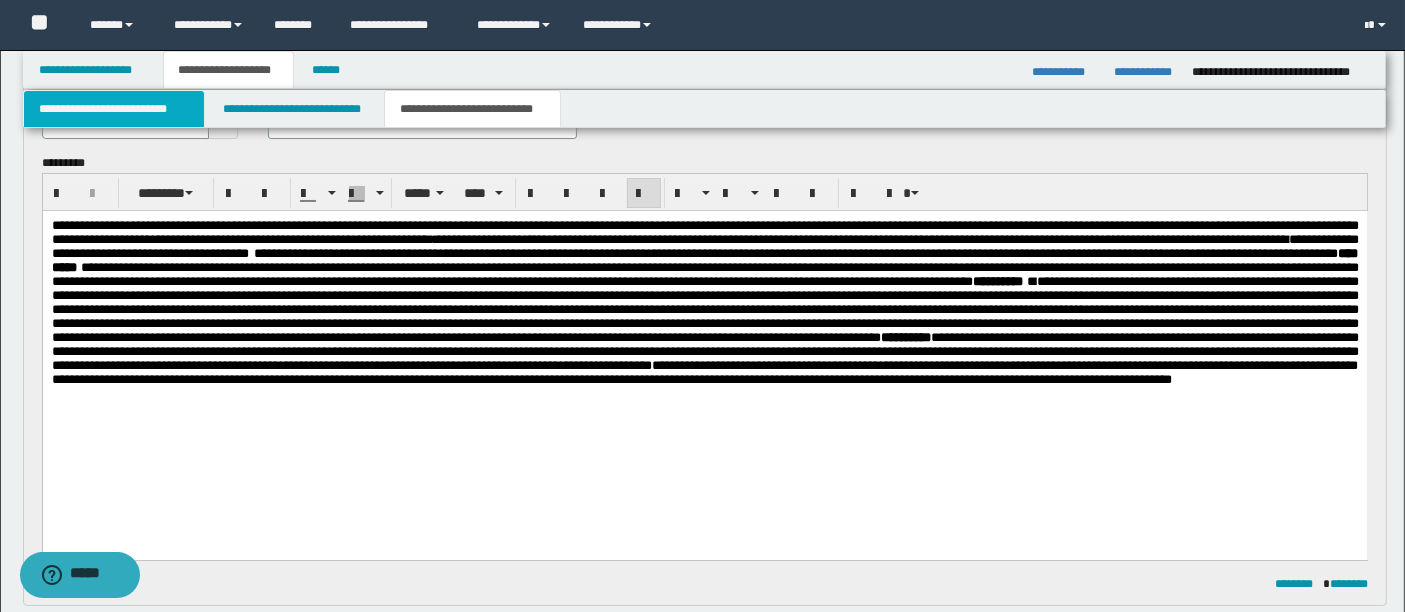 click on "**********" at bounding box center [114, 109] 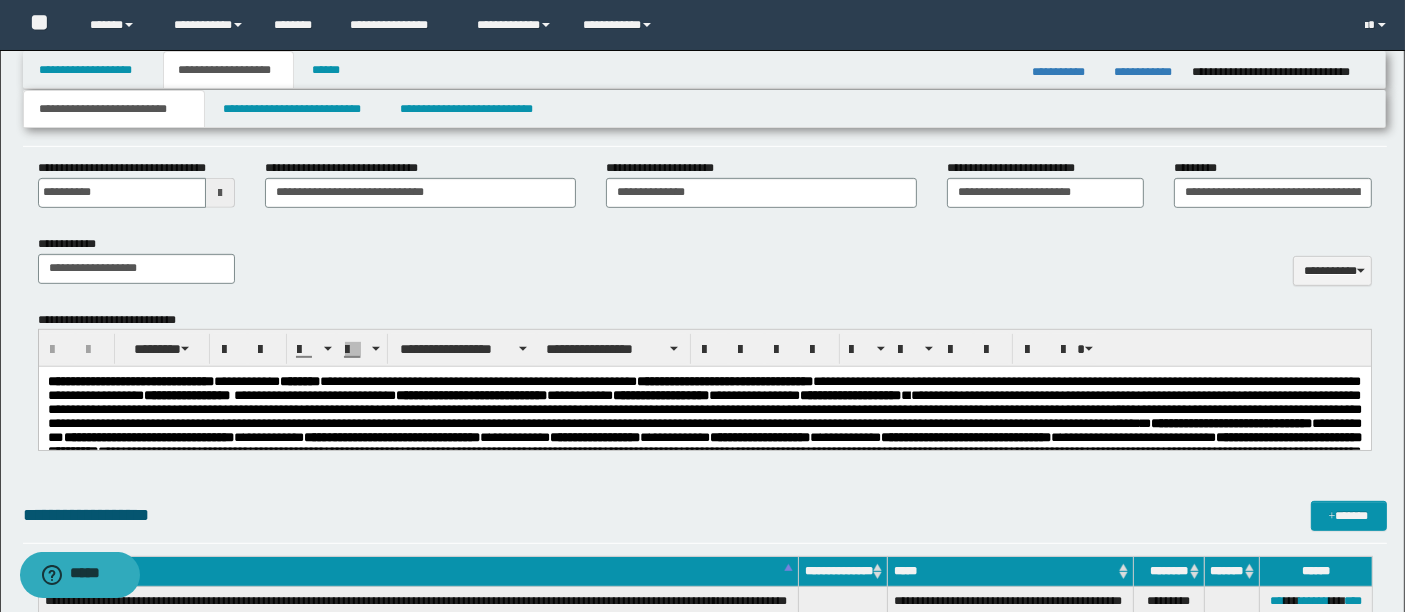 scroll, scrollTop: 913, scrollLeft: 0, axis: vertical 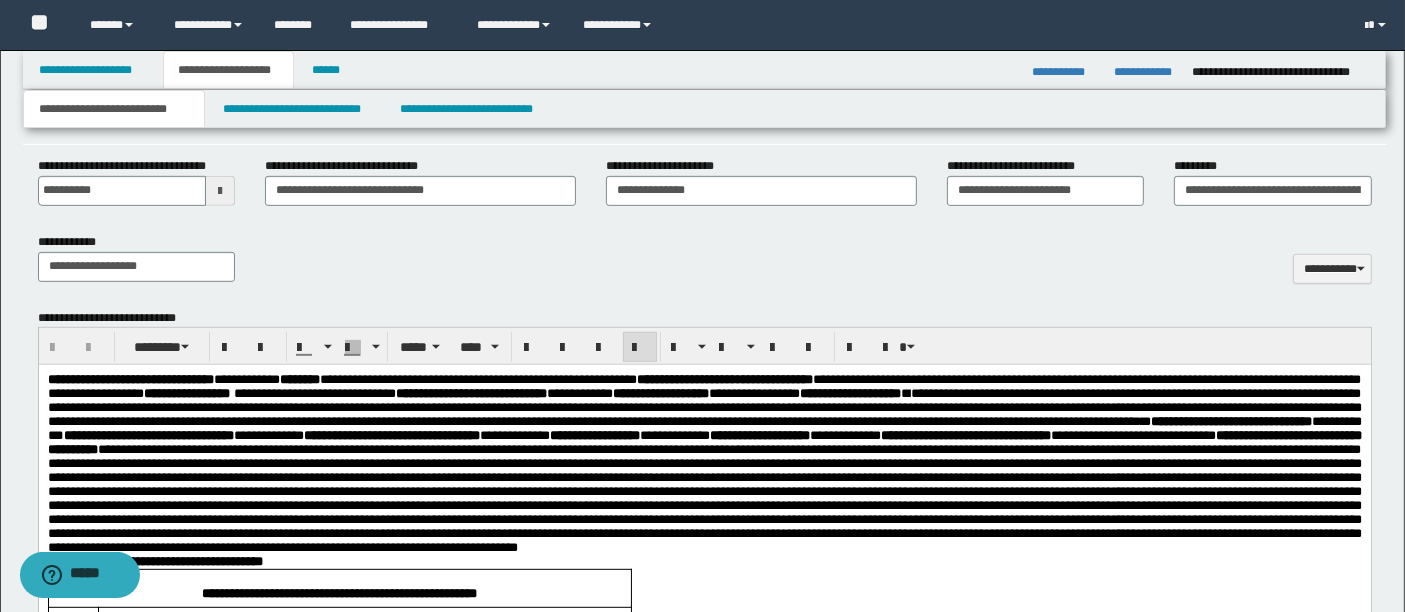 click on "**********" at bounding box center (704, 407) 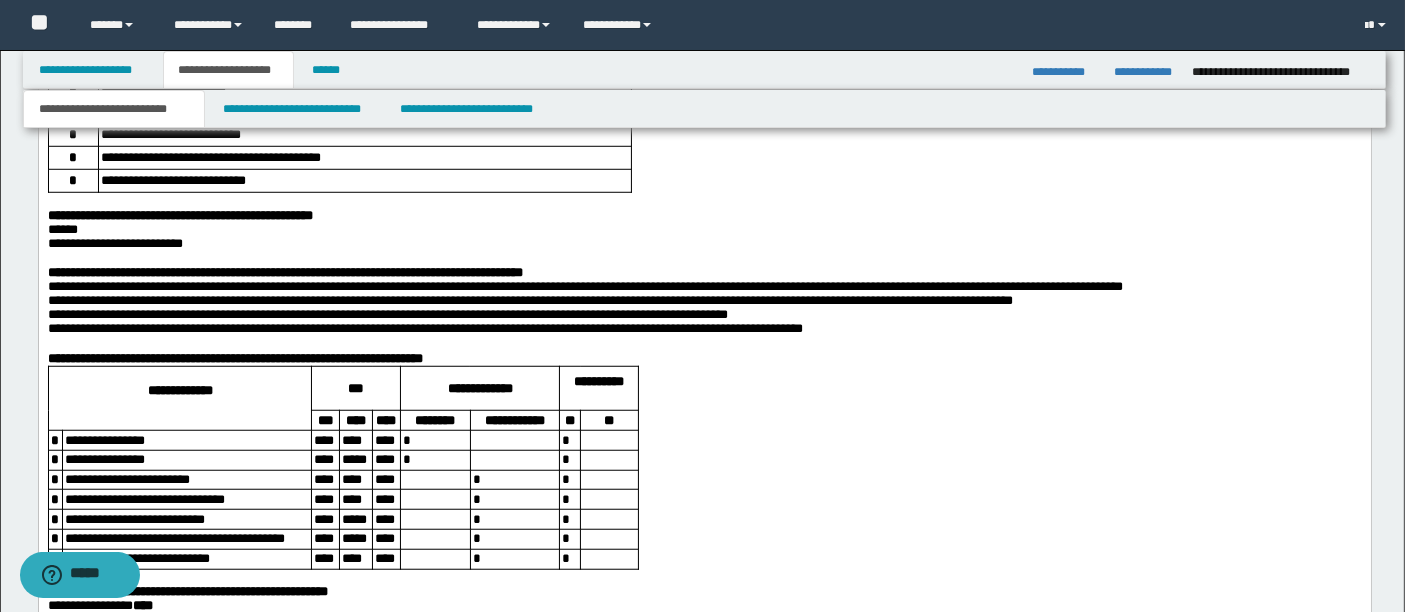 scroll, scrollTop: 1515, scrollLeft: 0, axis: vertical 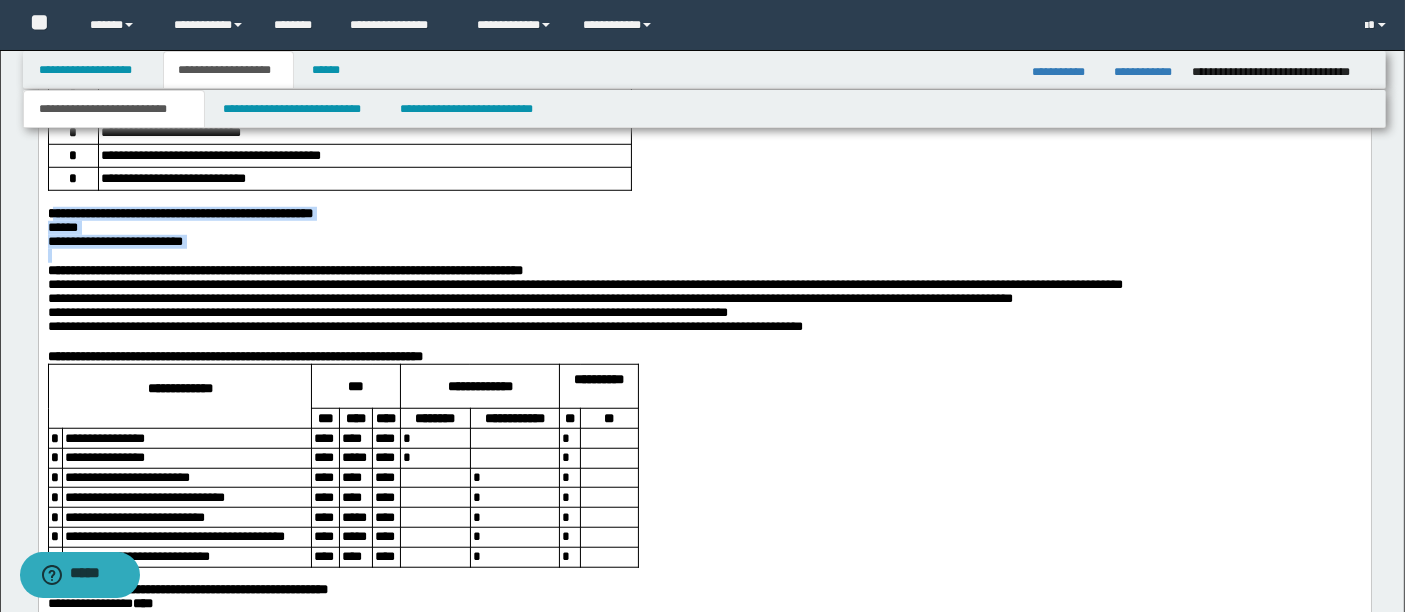 drag, startPoint x: 52, startPoint y: 284, endPoint x: 173, endPoint y: 326, distance: 128.082 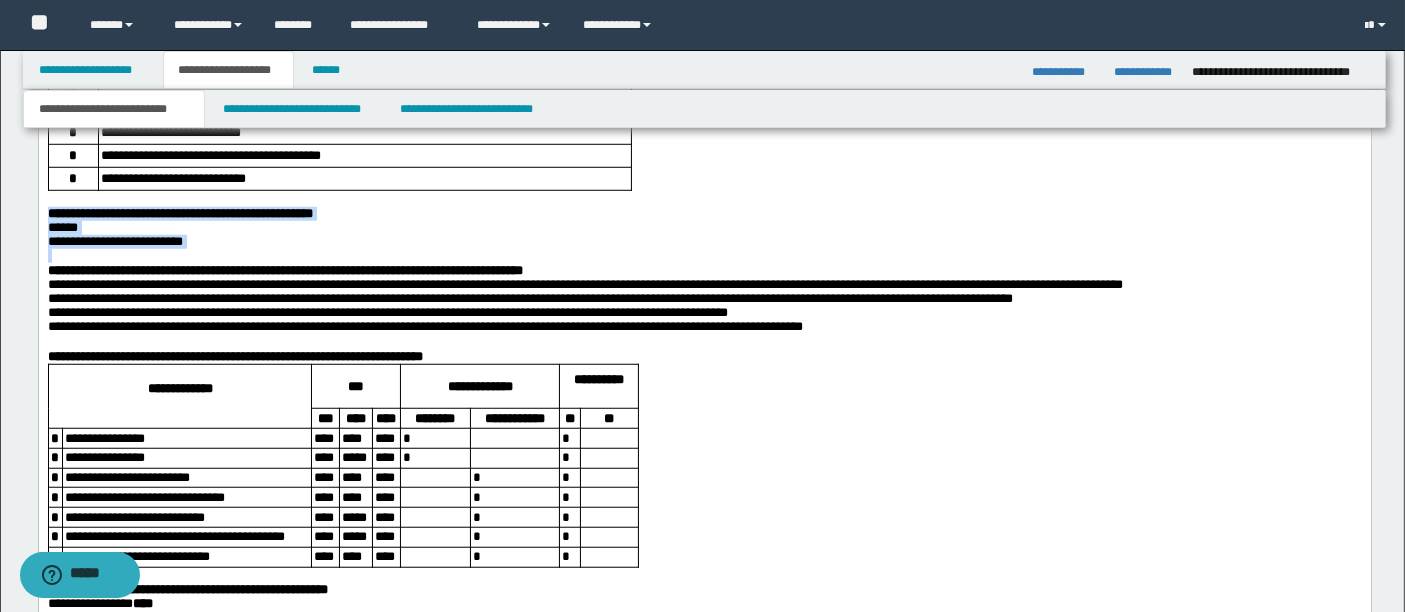 drag, startPoint x: 46, startPoint y: 279, endPoint x: 222, endPoint y: 329, distance: 182.96448 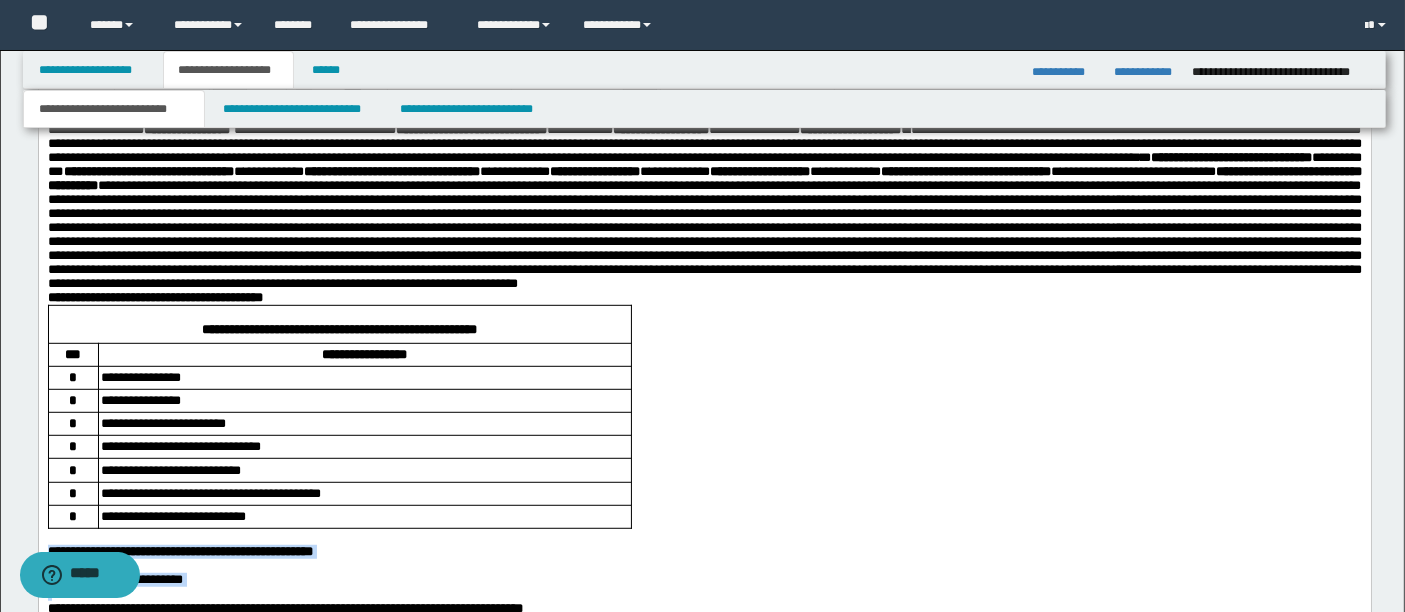 scroll, scrollTop: 1175, scrollLeft: 0, axis: vertical 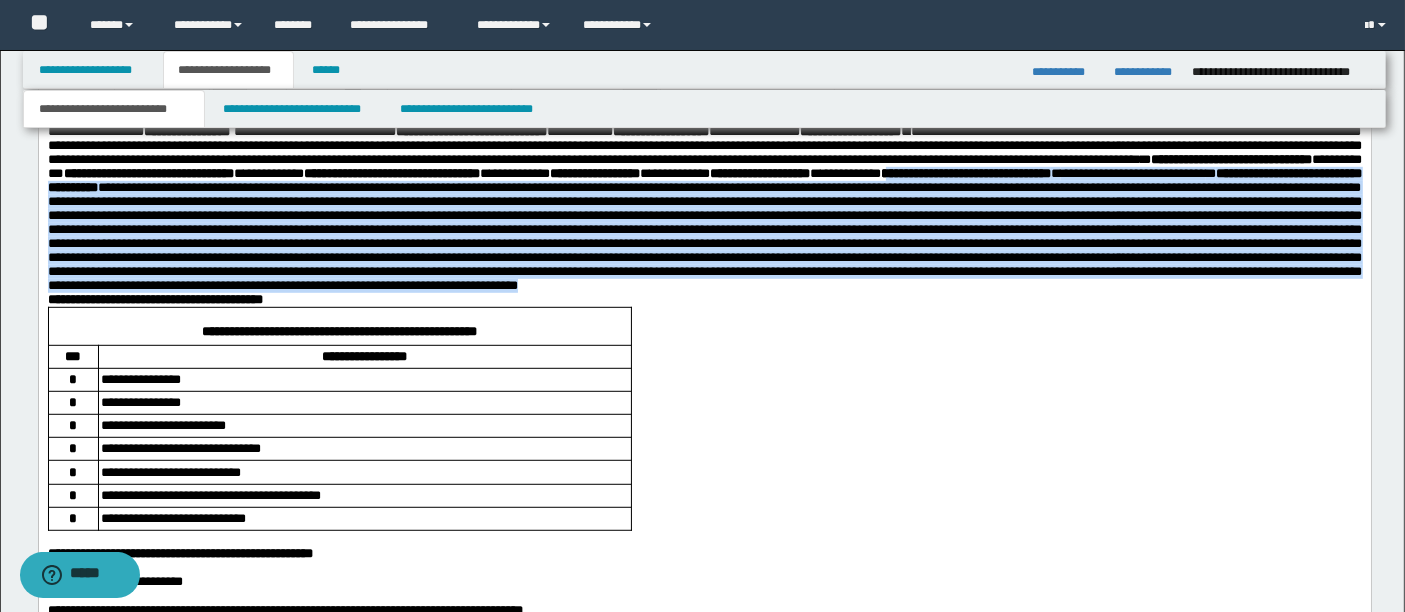 drag, startPoint x: 1054, startPoint y: 197, endPoint x: 1131, endPoint y: 350, distance: 171.28339 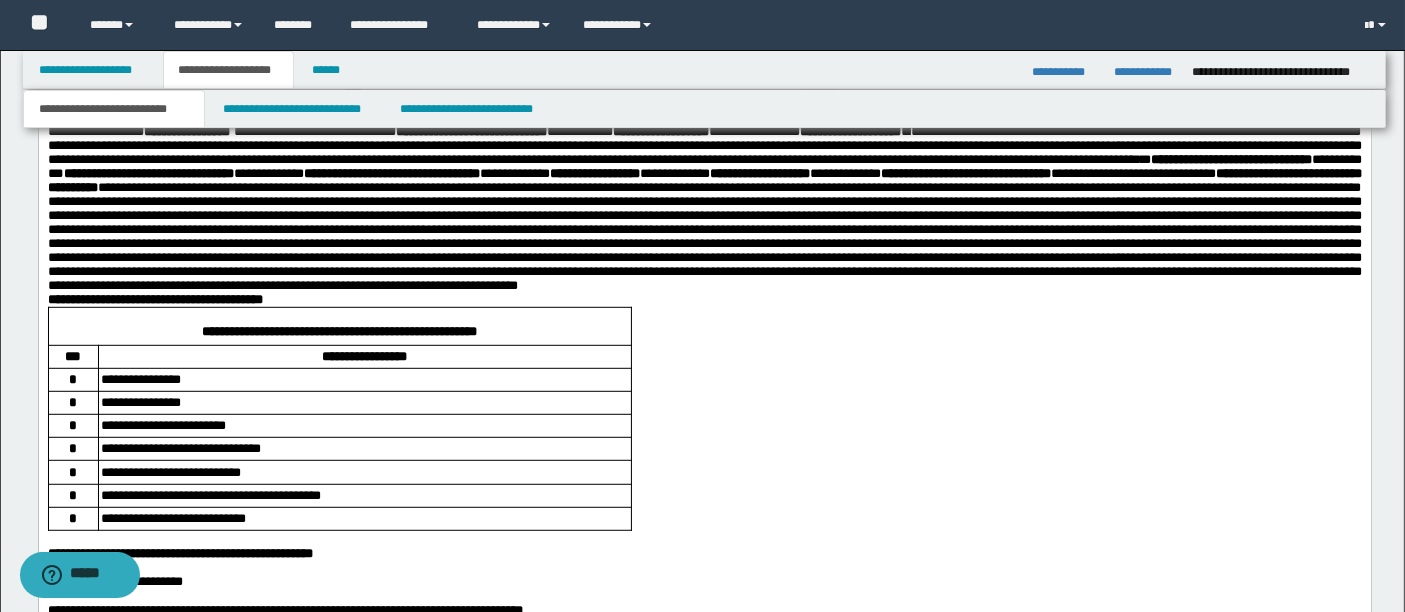 click on "**********" at bounding box center [704, 1121] 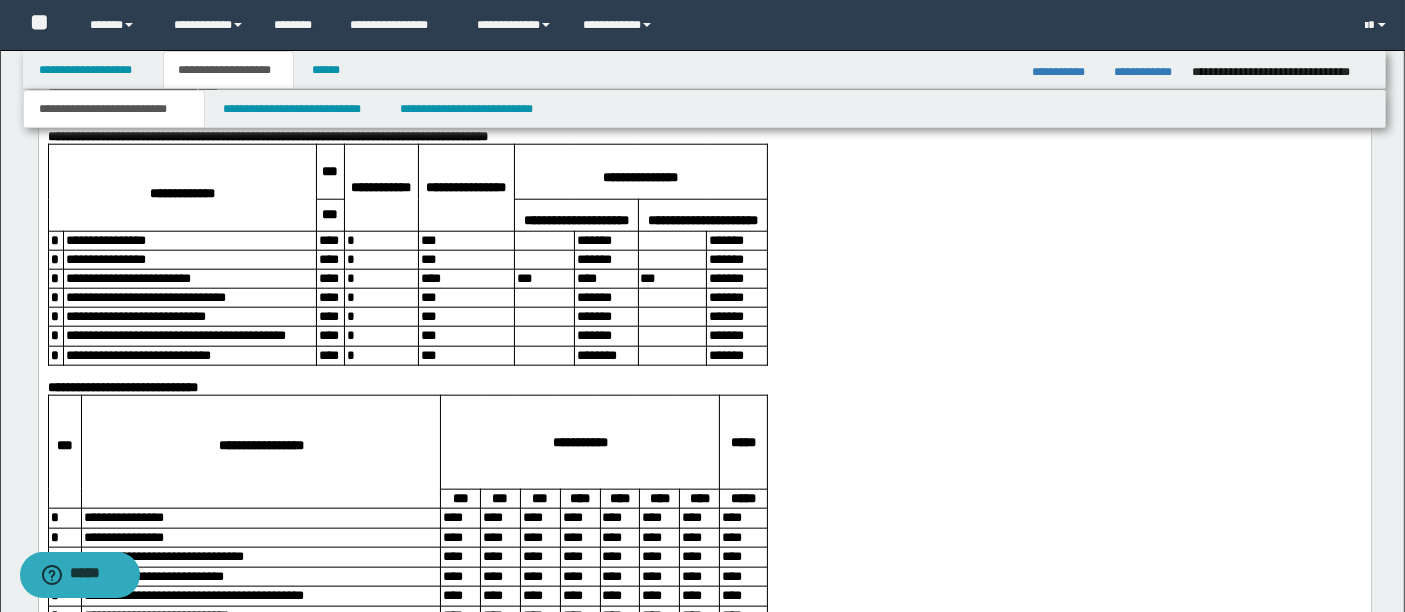 scroll, scrollTop: 2108, scrollLeft: 0, axis: vertical 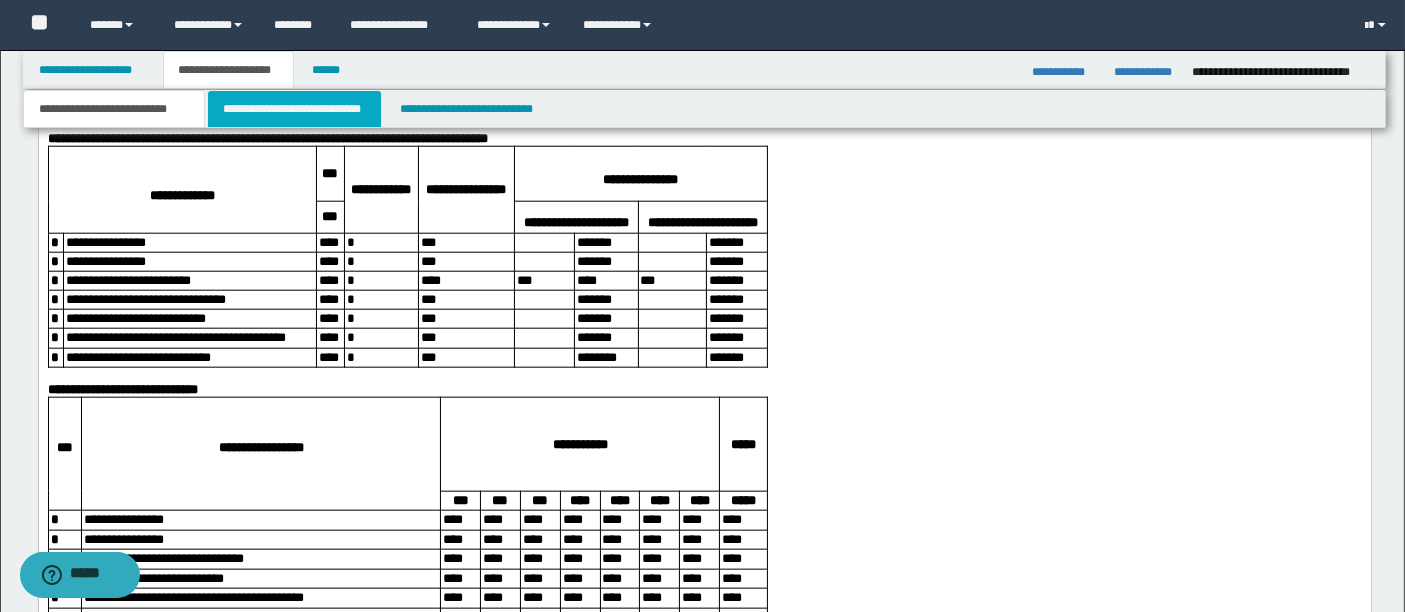 click on "**********" at bounding box center [294, 109] 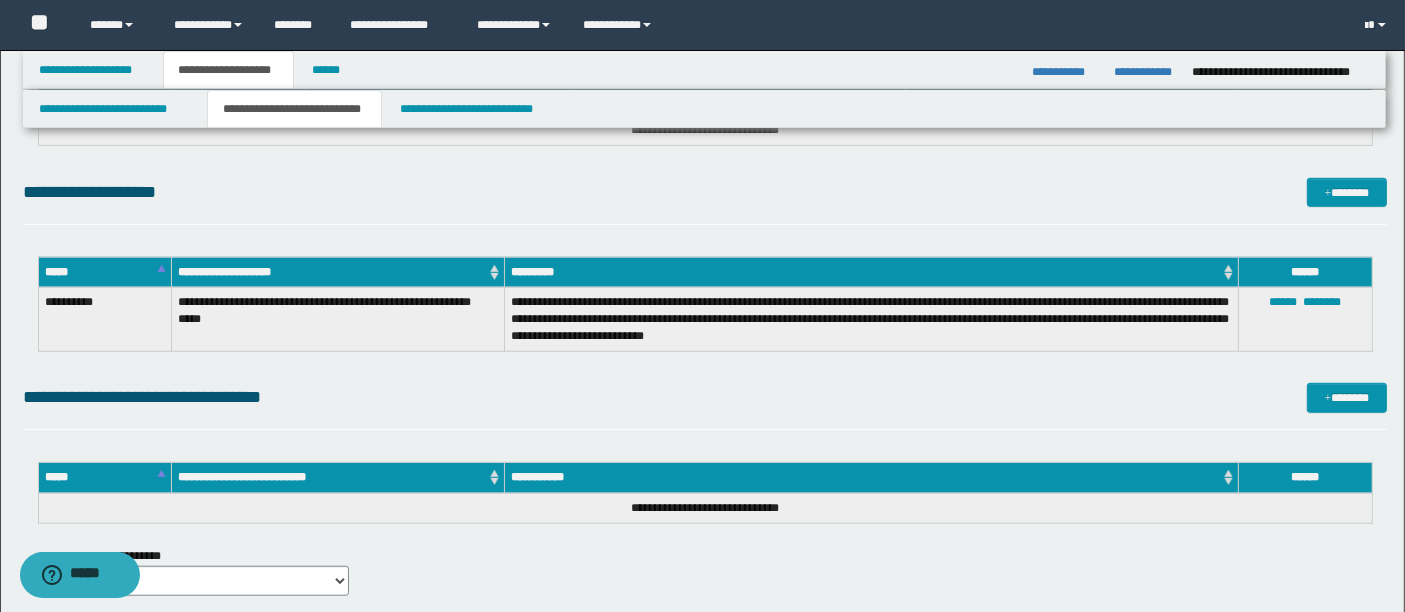 scroll, scrollTop: 1421, scrollLeft: 0, axis: vertical 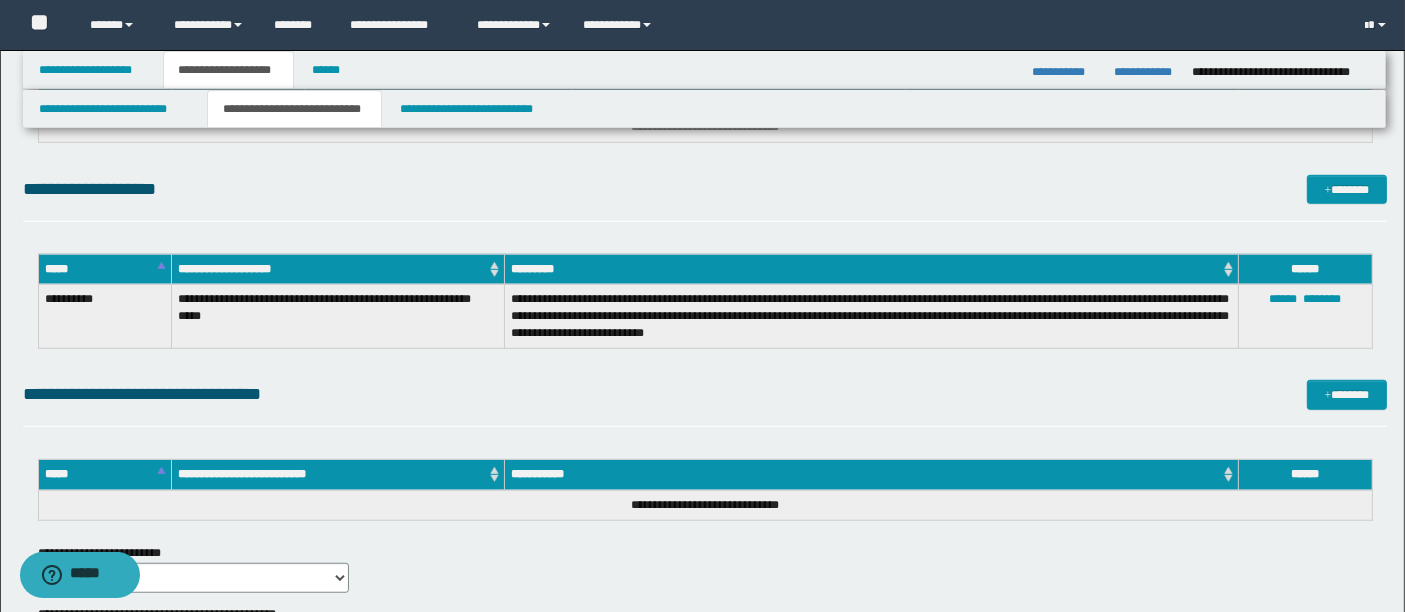 click on "**********" at bounding box center [872, 316] 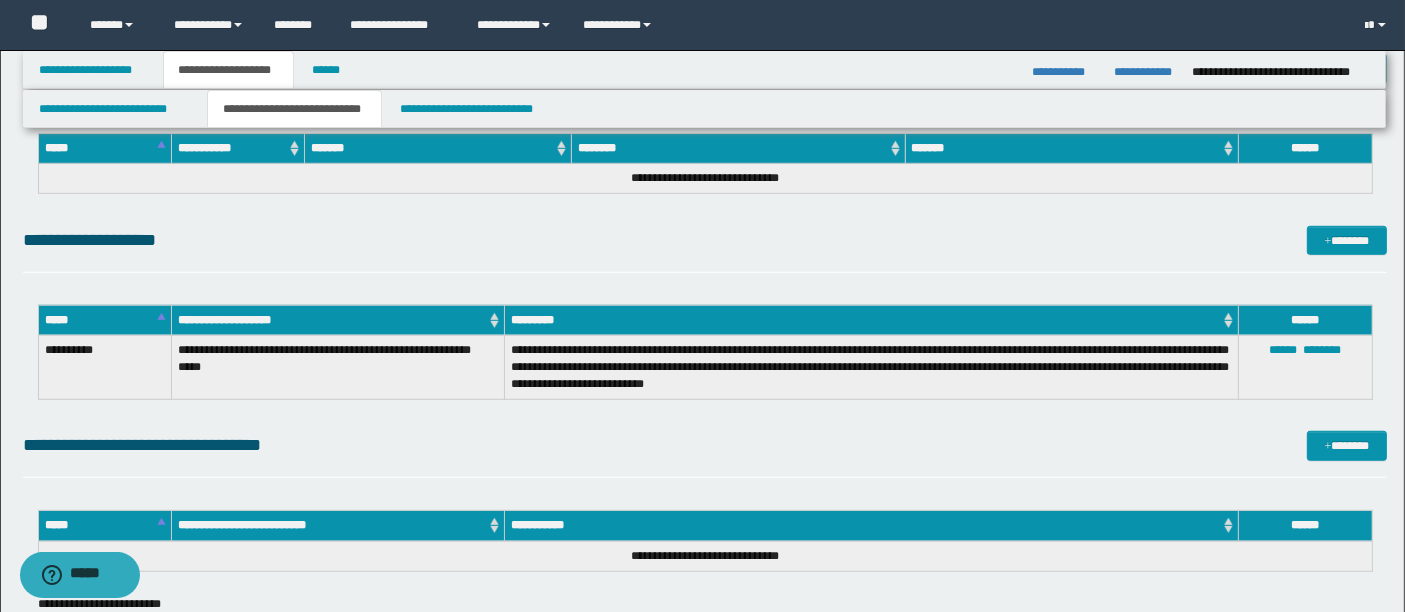 scroll, scrollTop: 1367, scrollLeft: 0, axis: vertical 